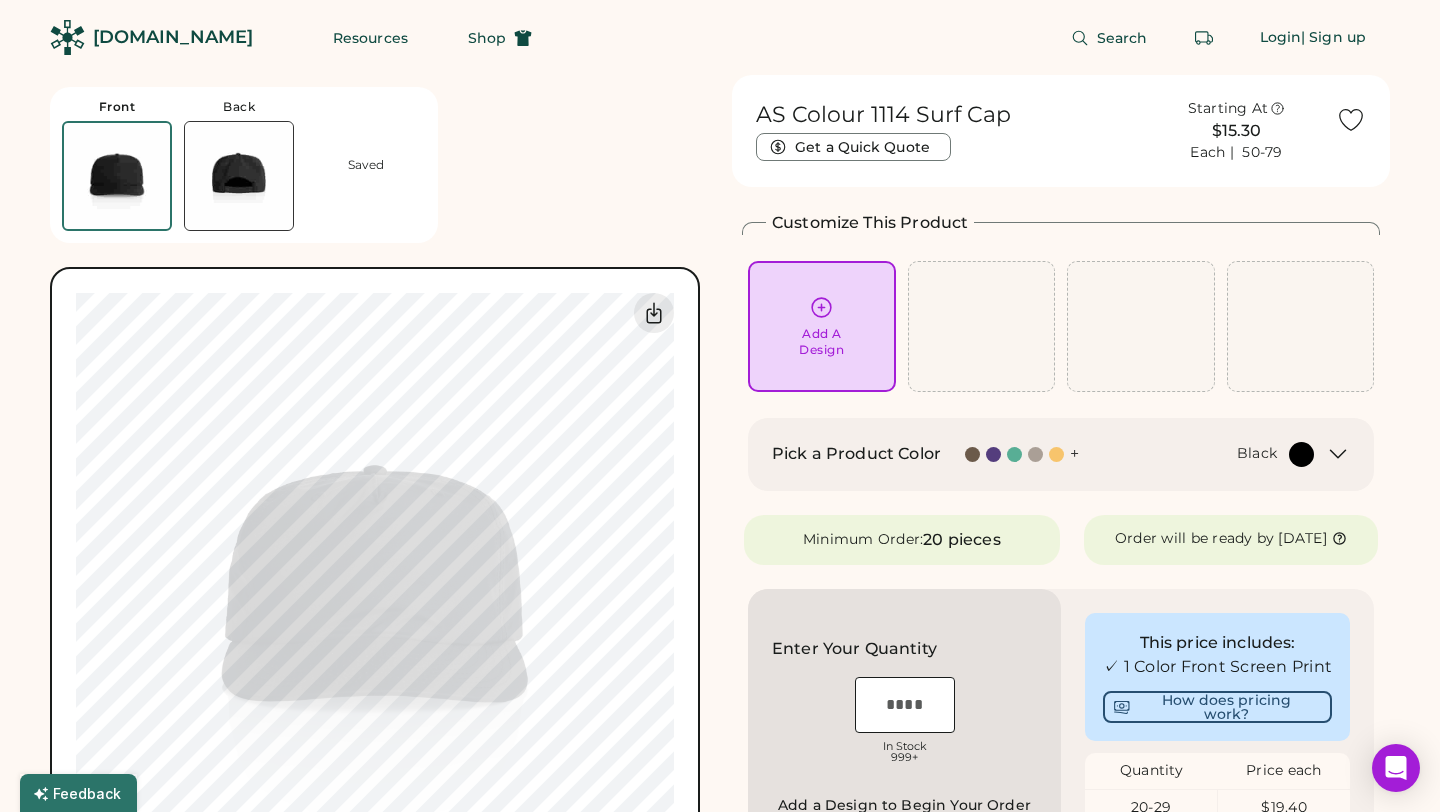scroll, scrollTop: 0, scrollLeft: 0, axis: both 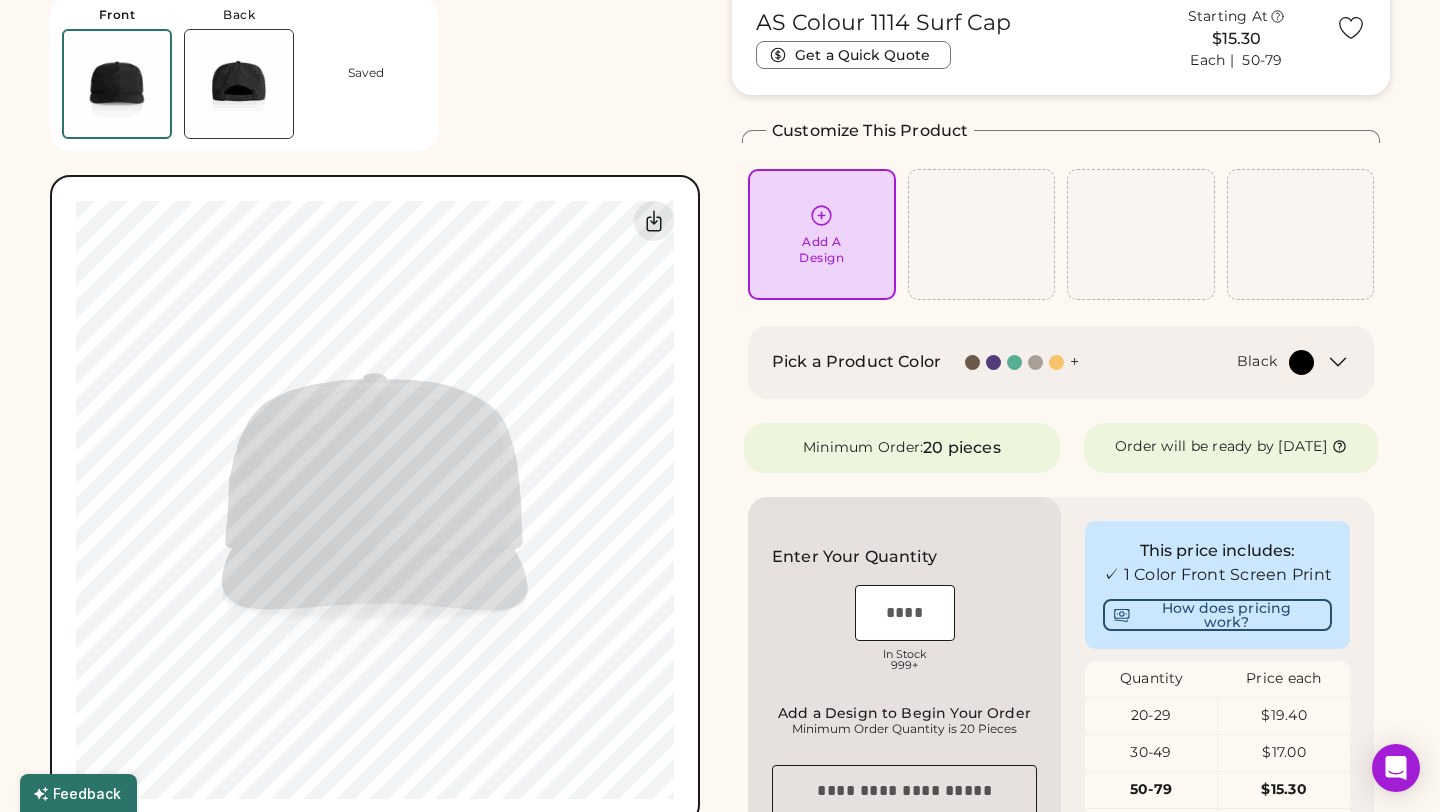 click on "Black" at bounding box center [1257, 362] 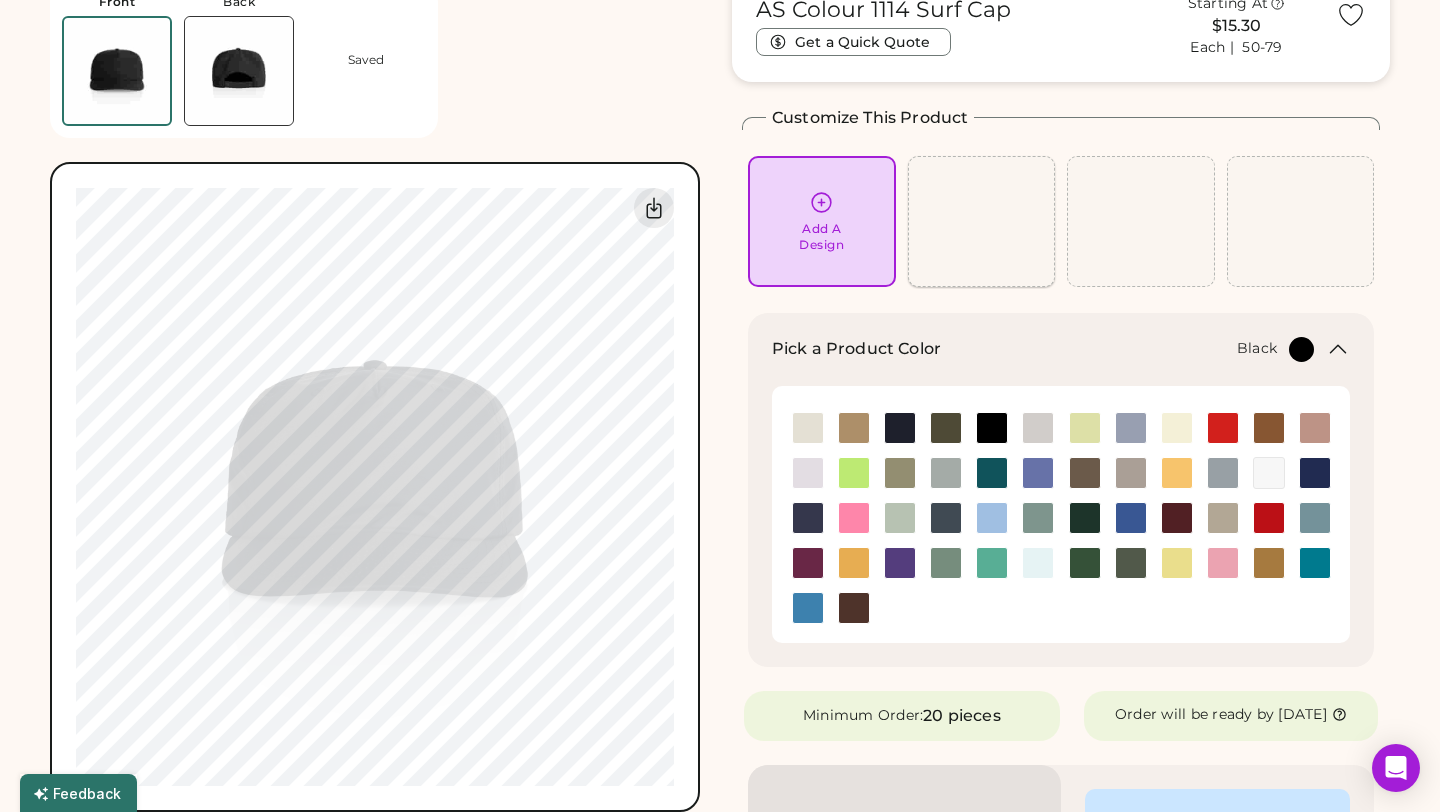 scroll, scrollTop: 106, scrollLeft: 0, axis: vertical 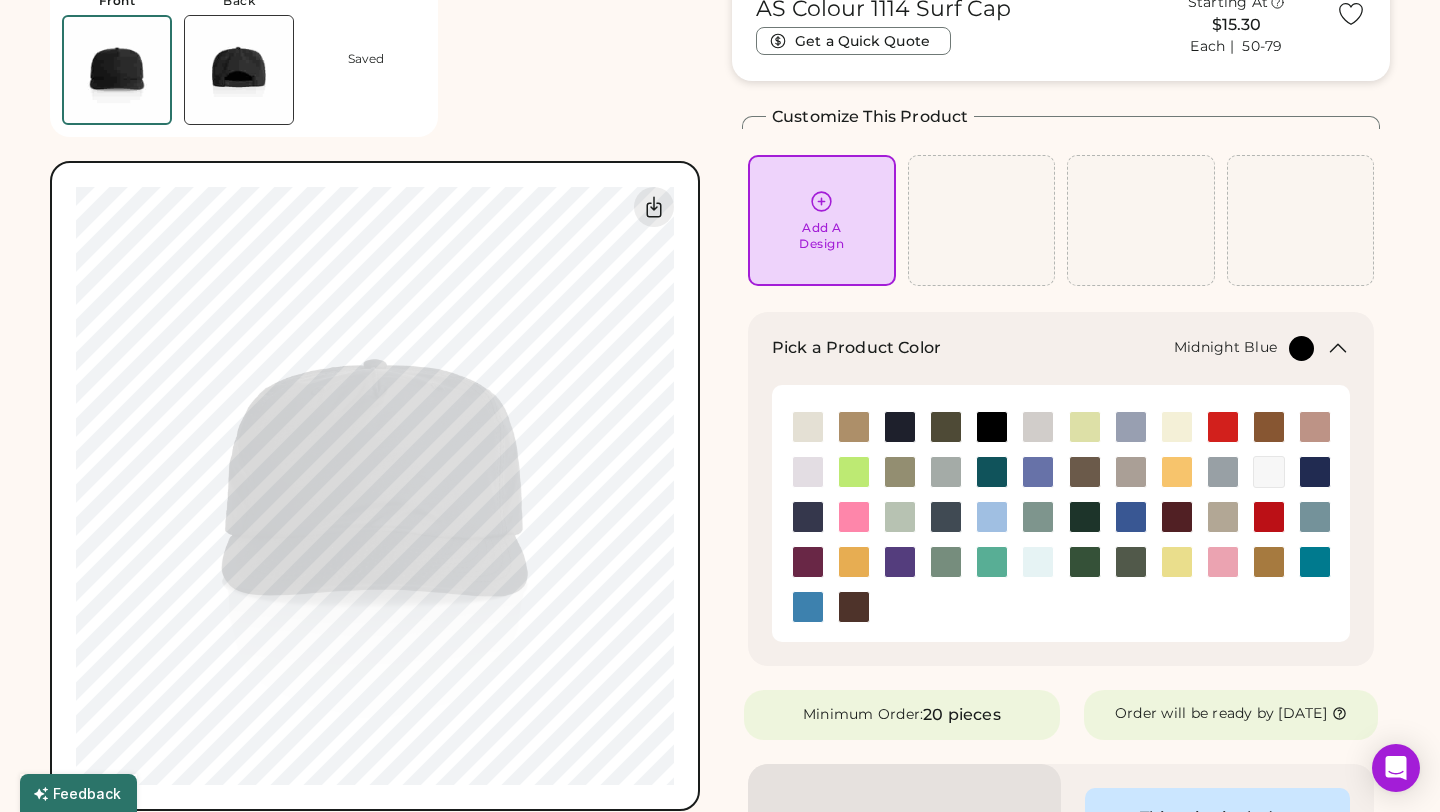 click at bounding box center [808, 517] 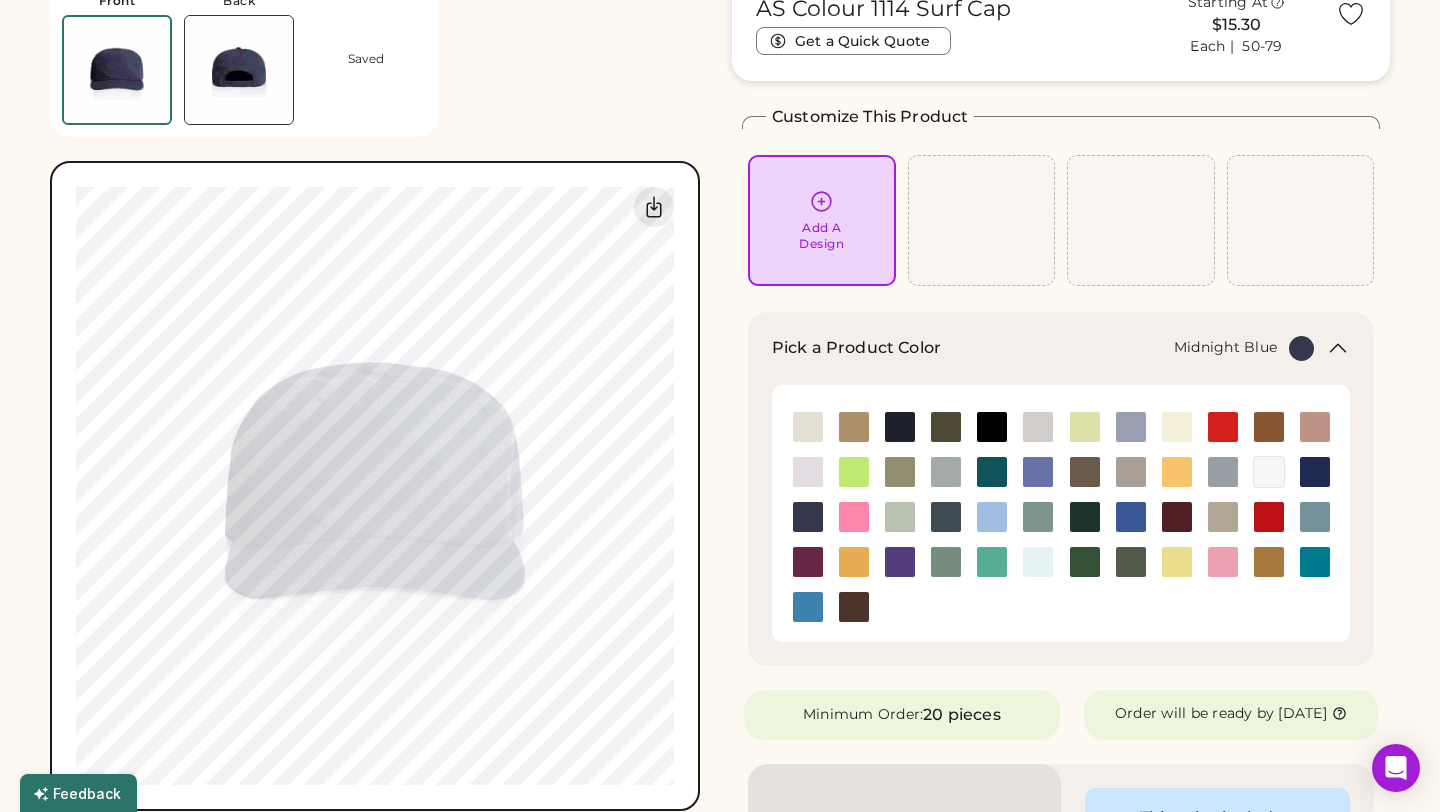 click on "Add A
Design" at bounding box center [822, 220] 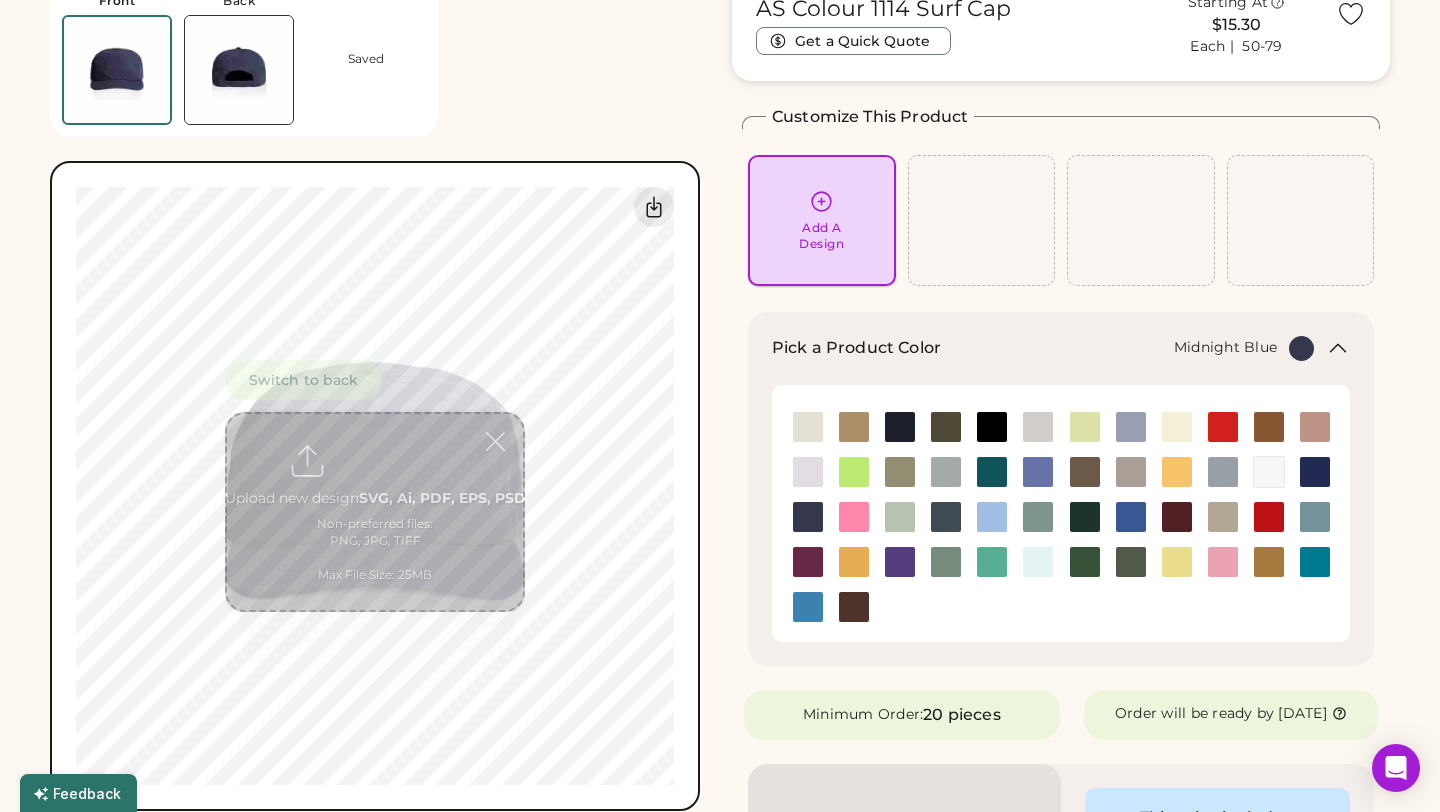 scroll, scrollTop: 75, scrollLeft: 0, axis: vertical 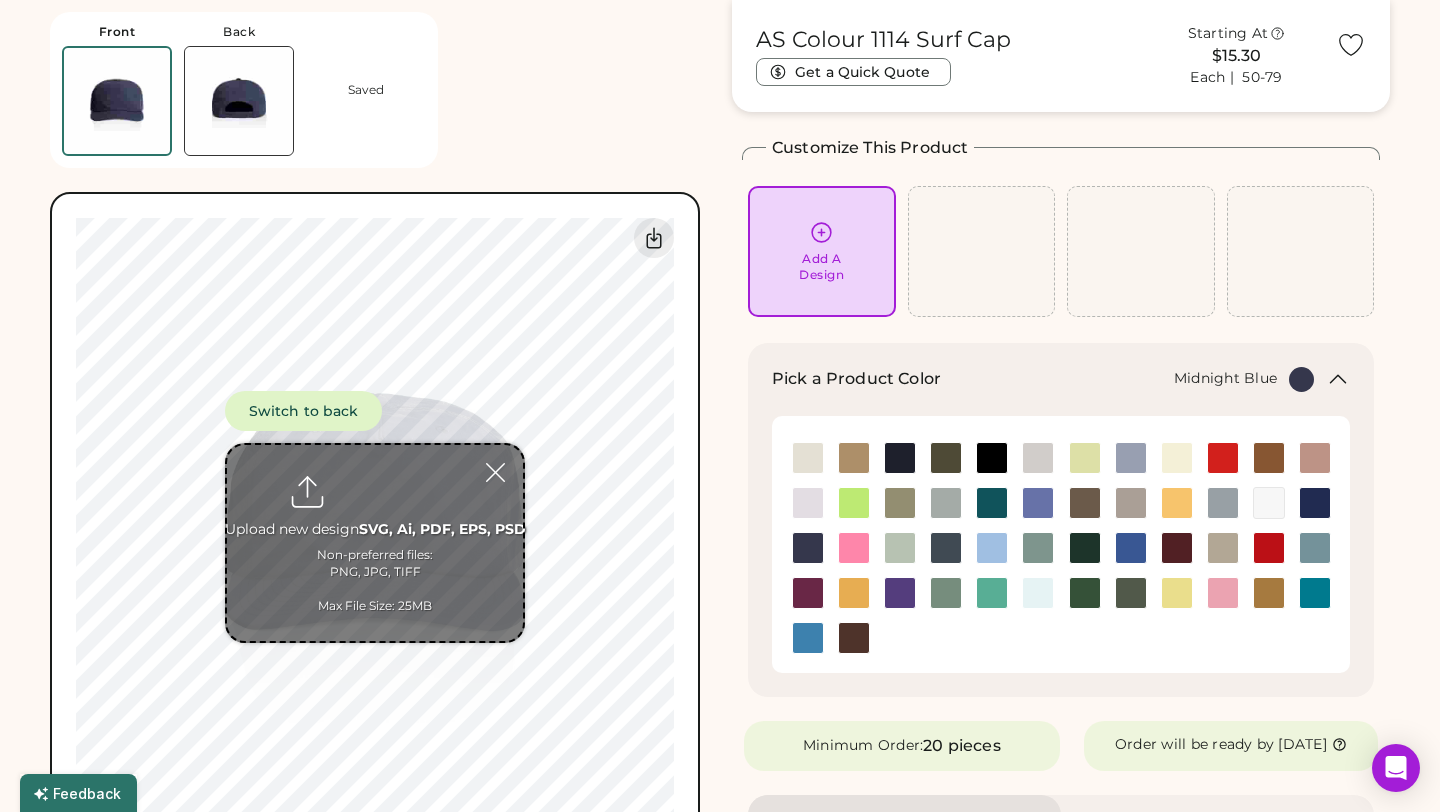 type on "**********" 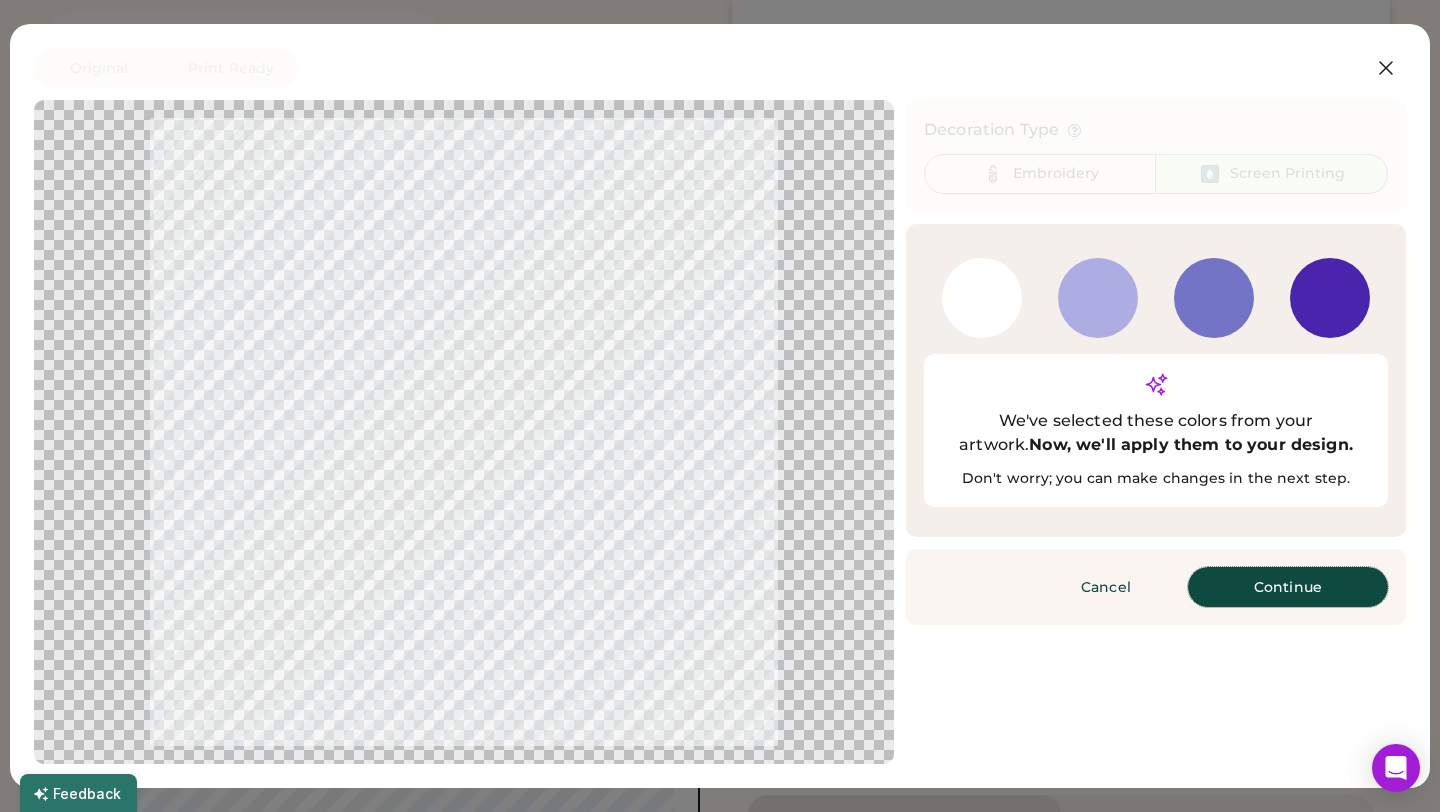 click on "Continue" at bounding box center (1288, 587) 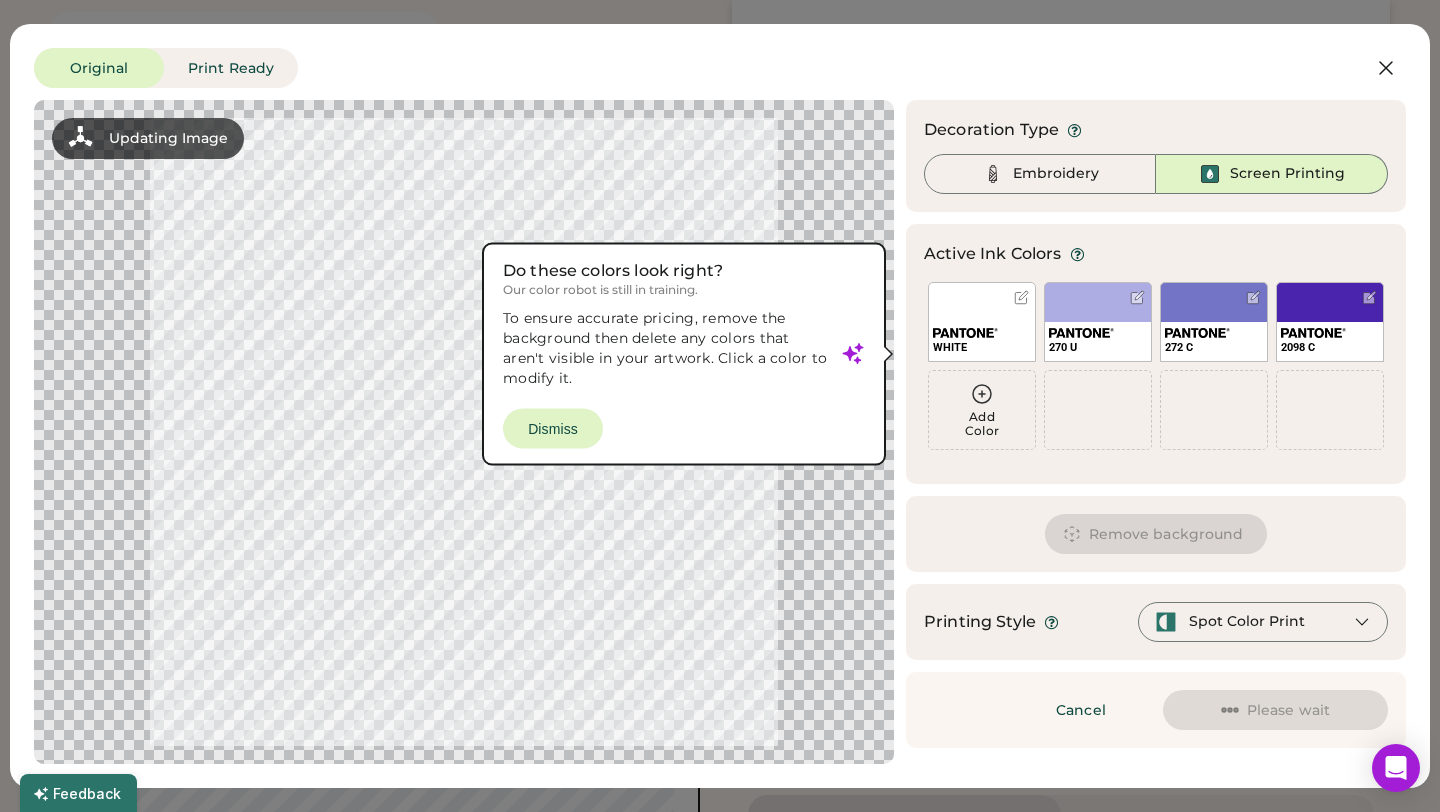 click at bounding box center [464, 432] 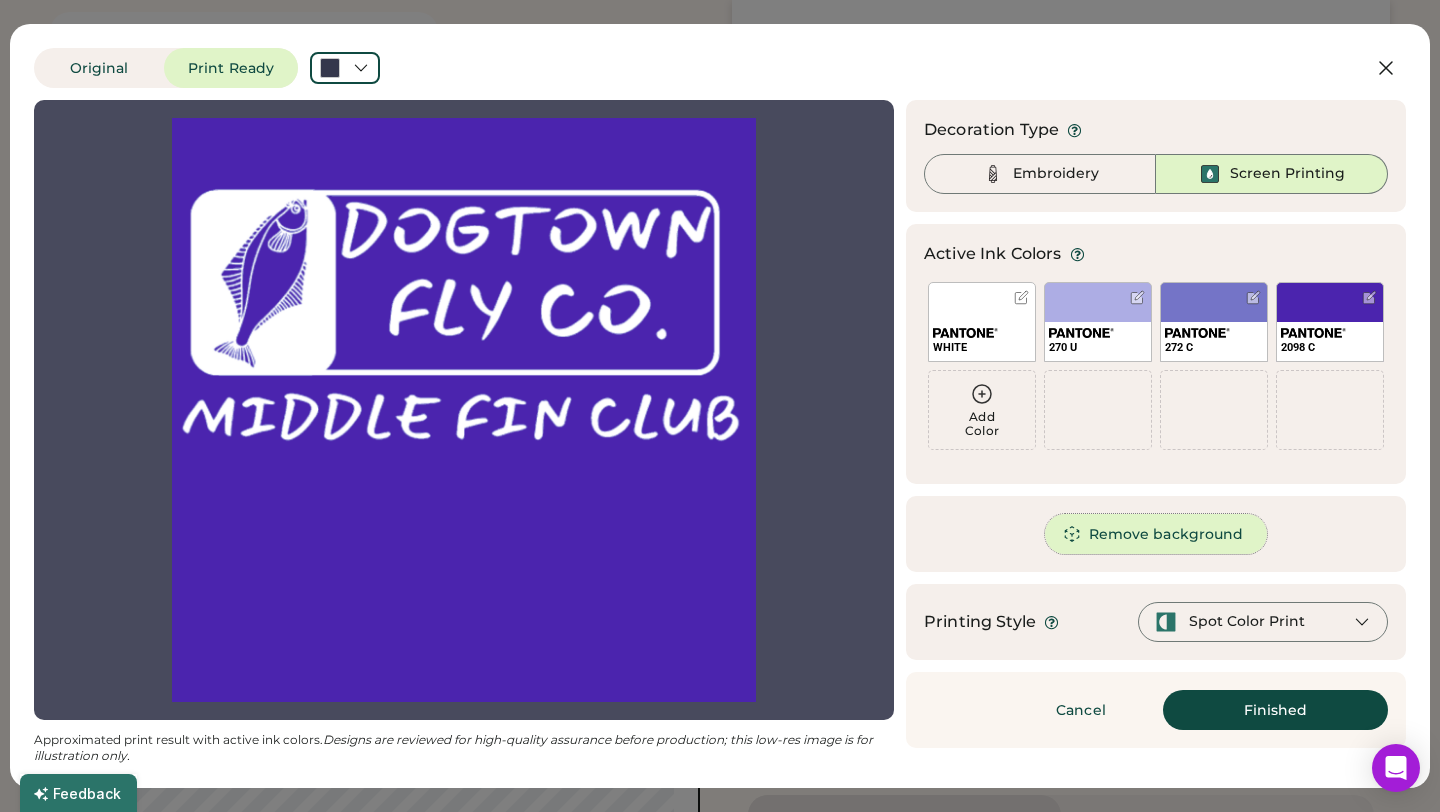 click on "Remove background" at bounding box center [1156, 534] 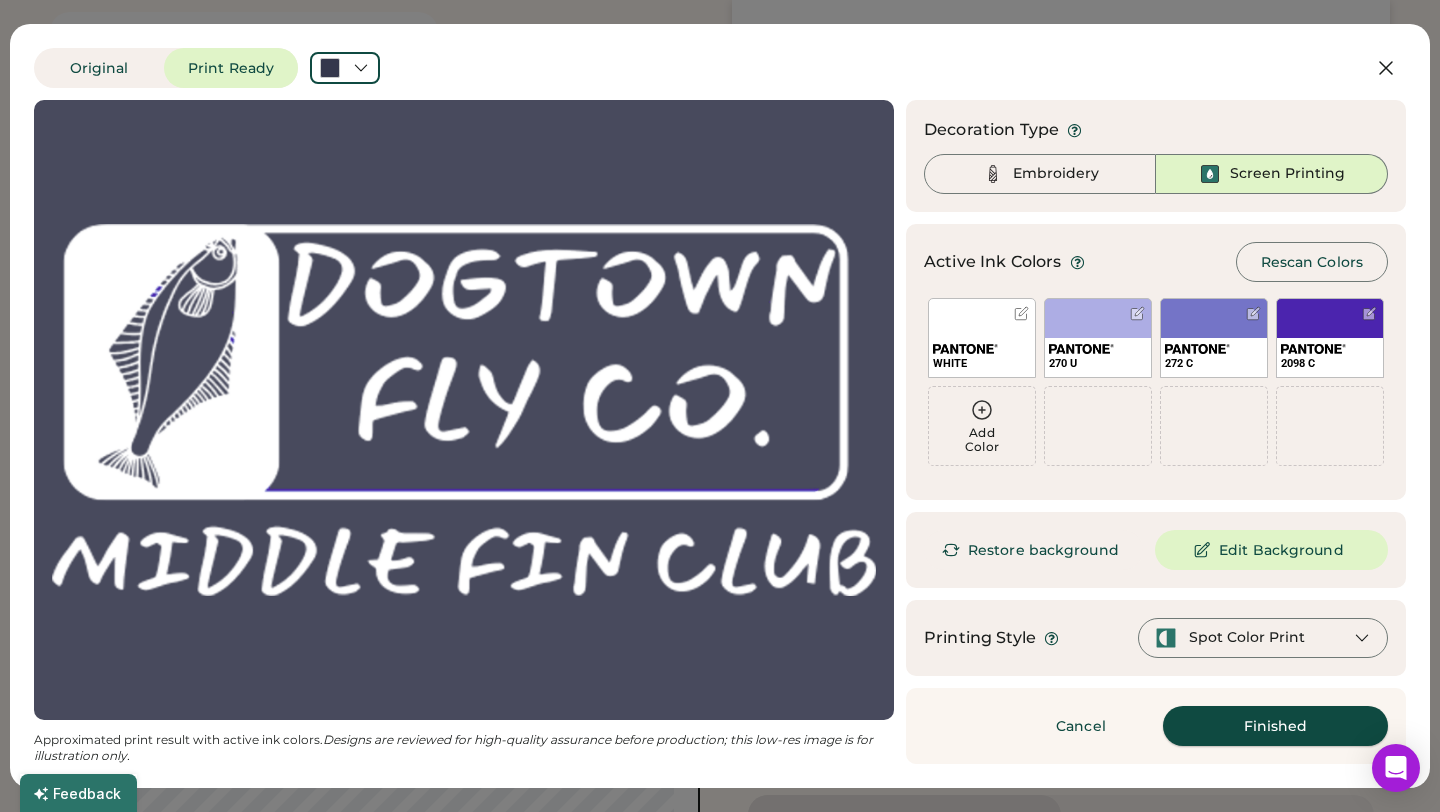 click on "Finished" at bounding box center [1275, 726] 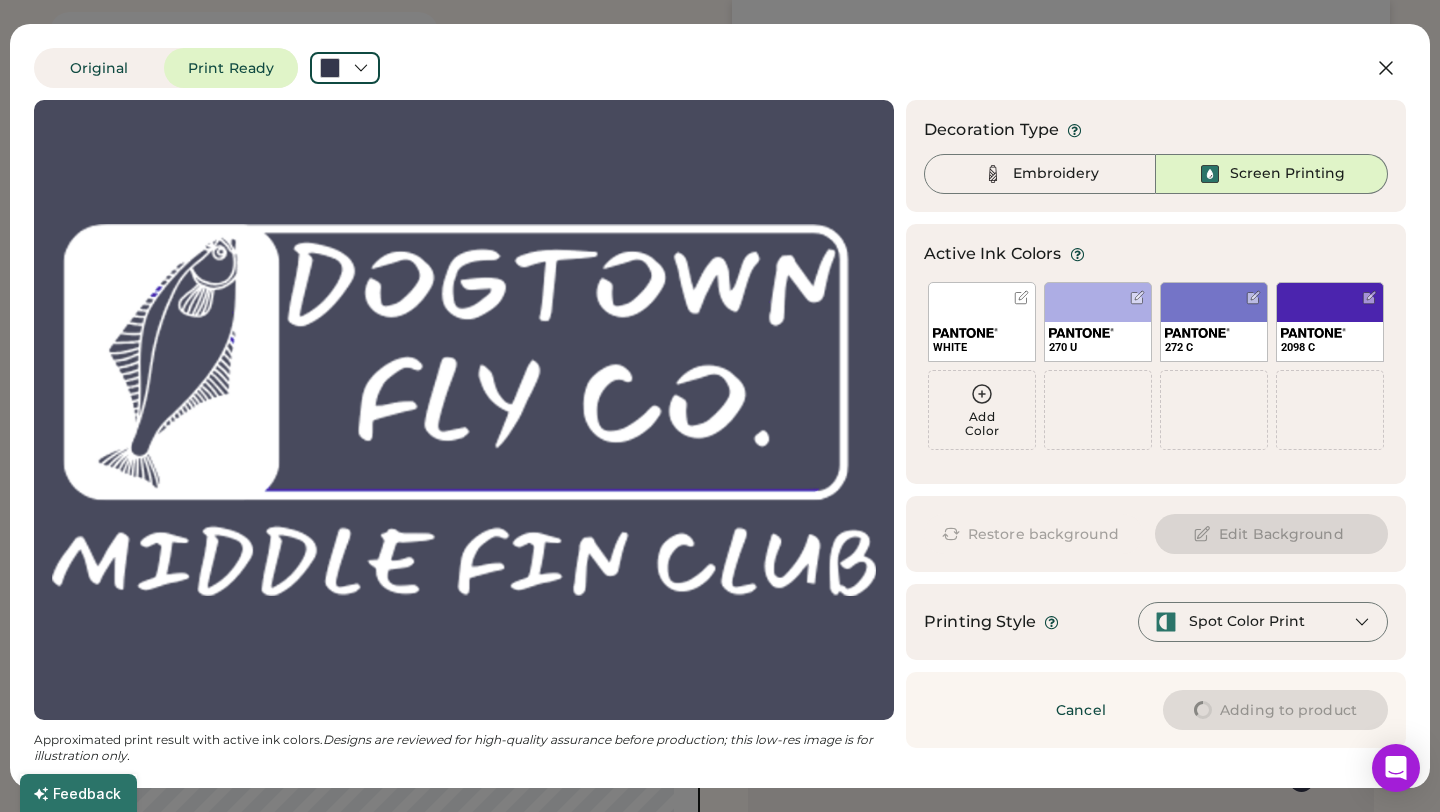 type on "****" 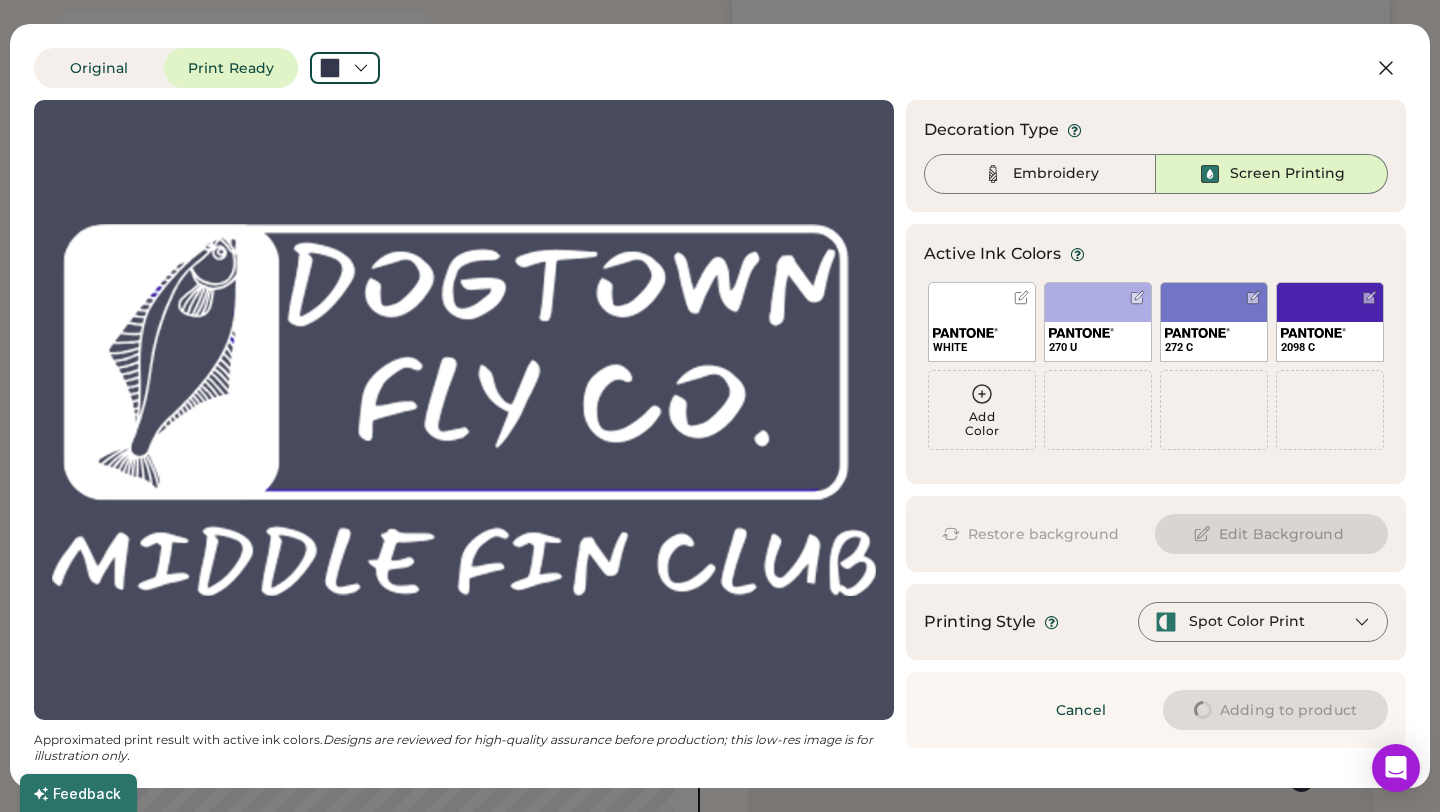 type on "****" 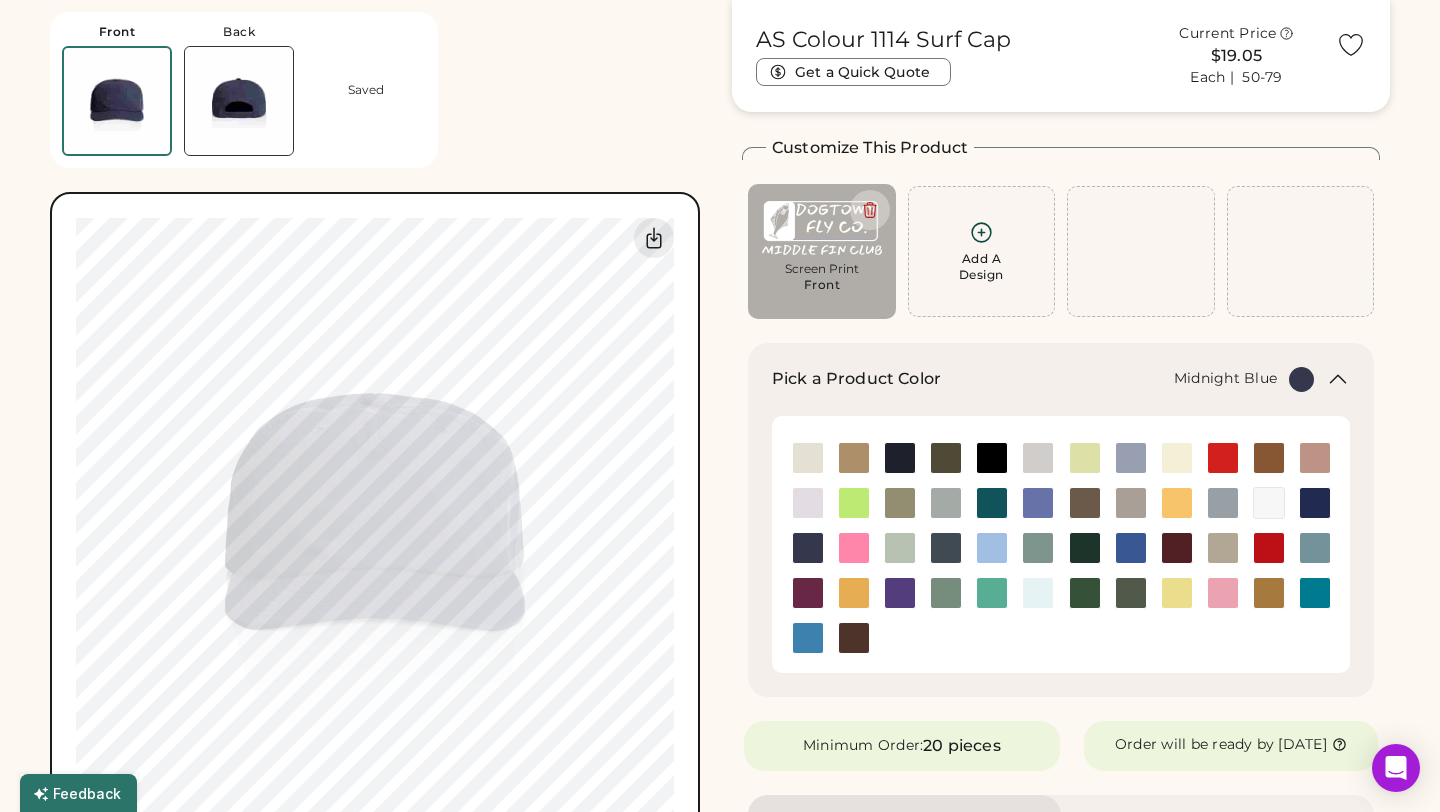type on "****" 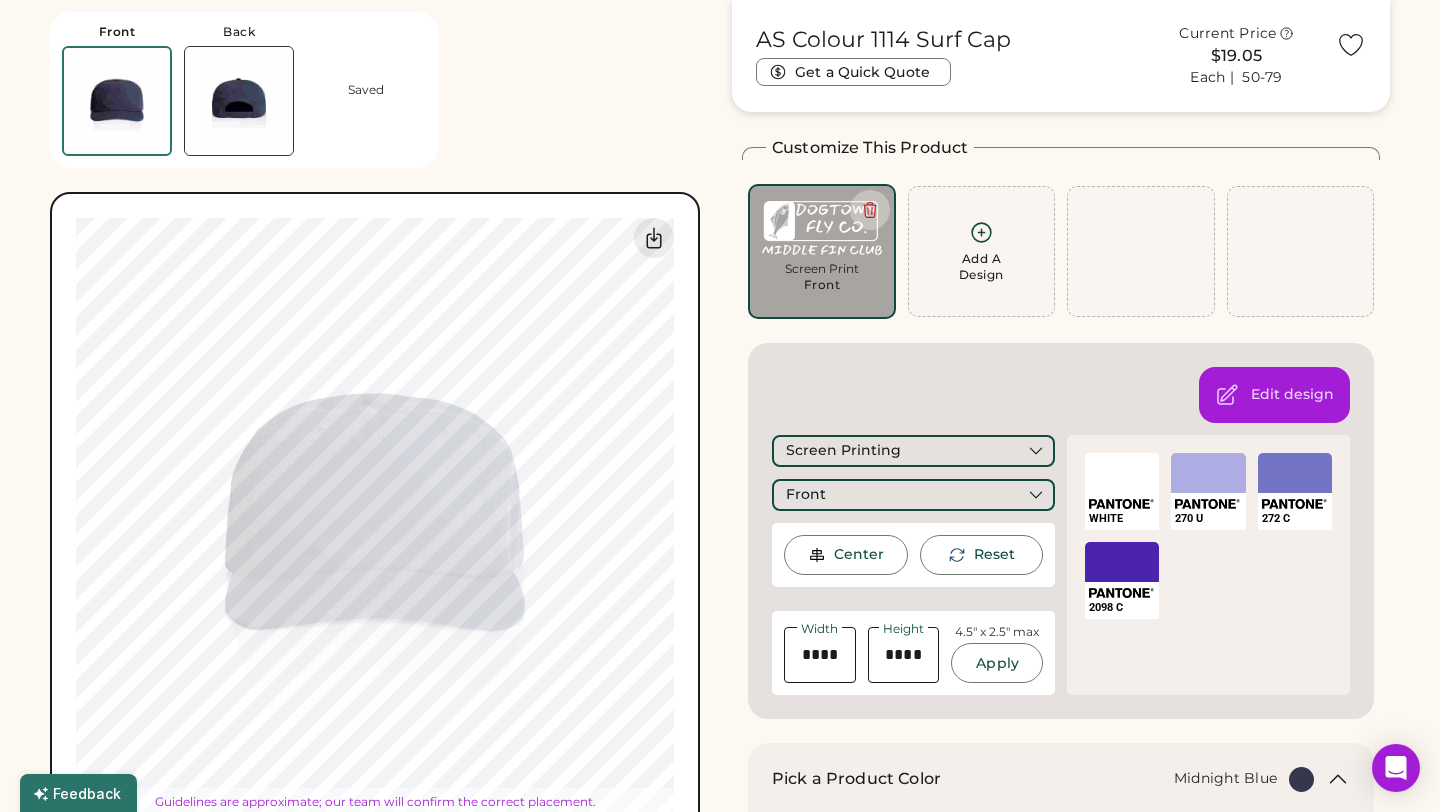 type on "****" 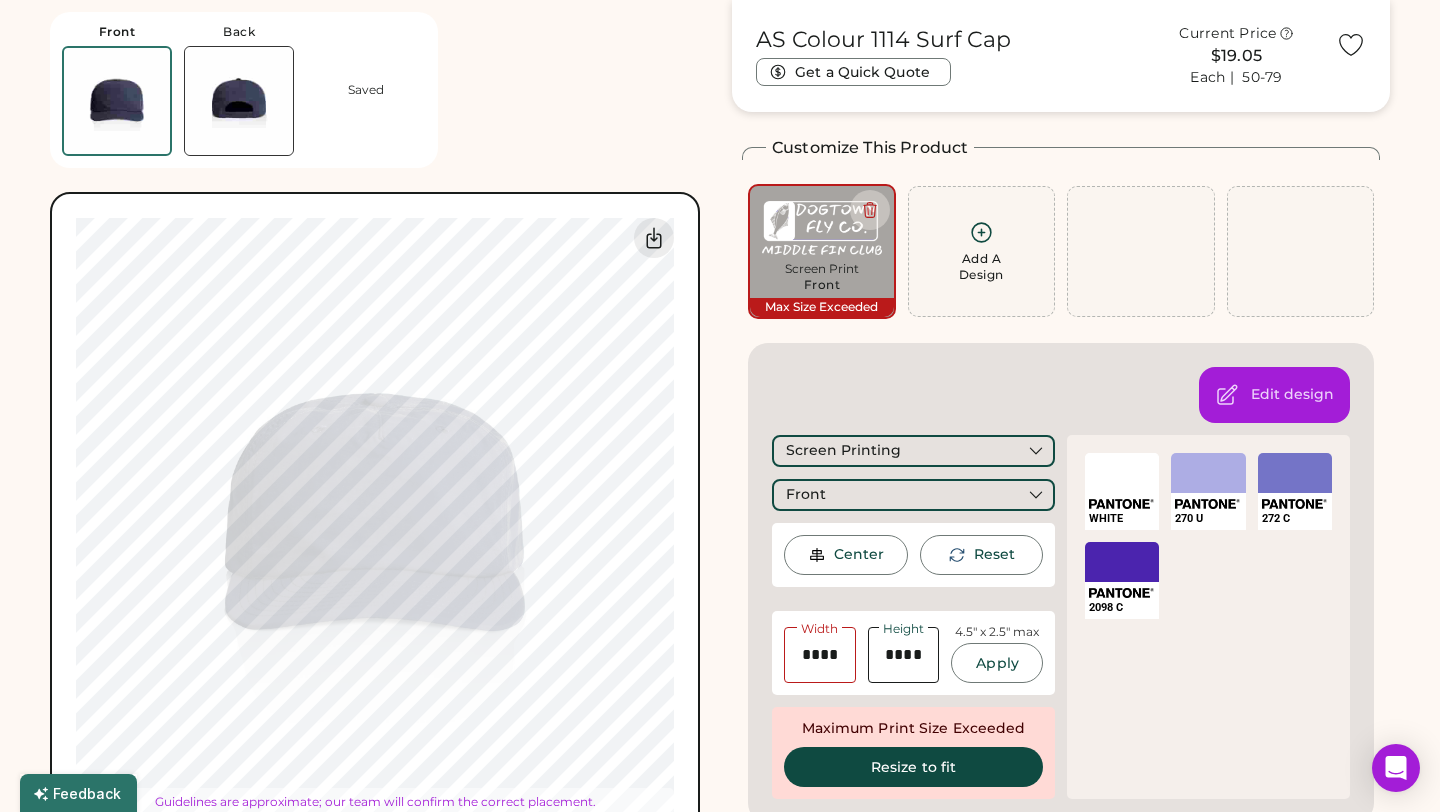 type on "****" 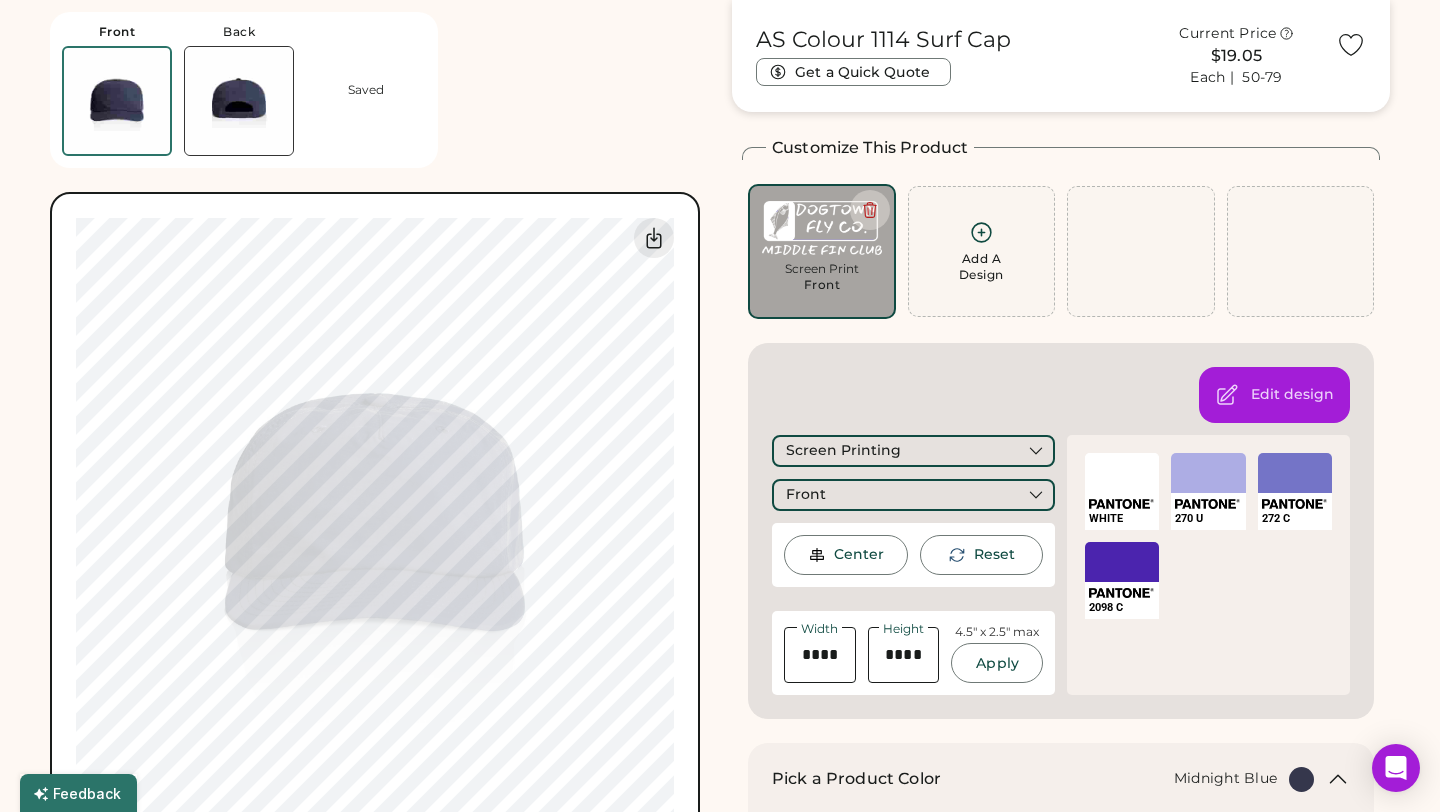 click at bounding box center [1122, 473] 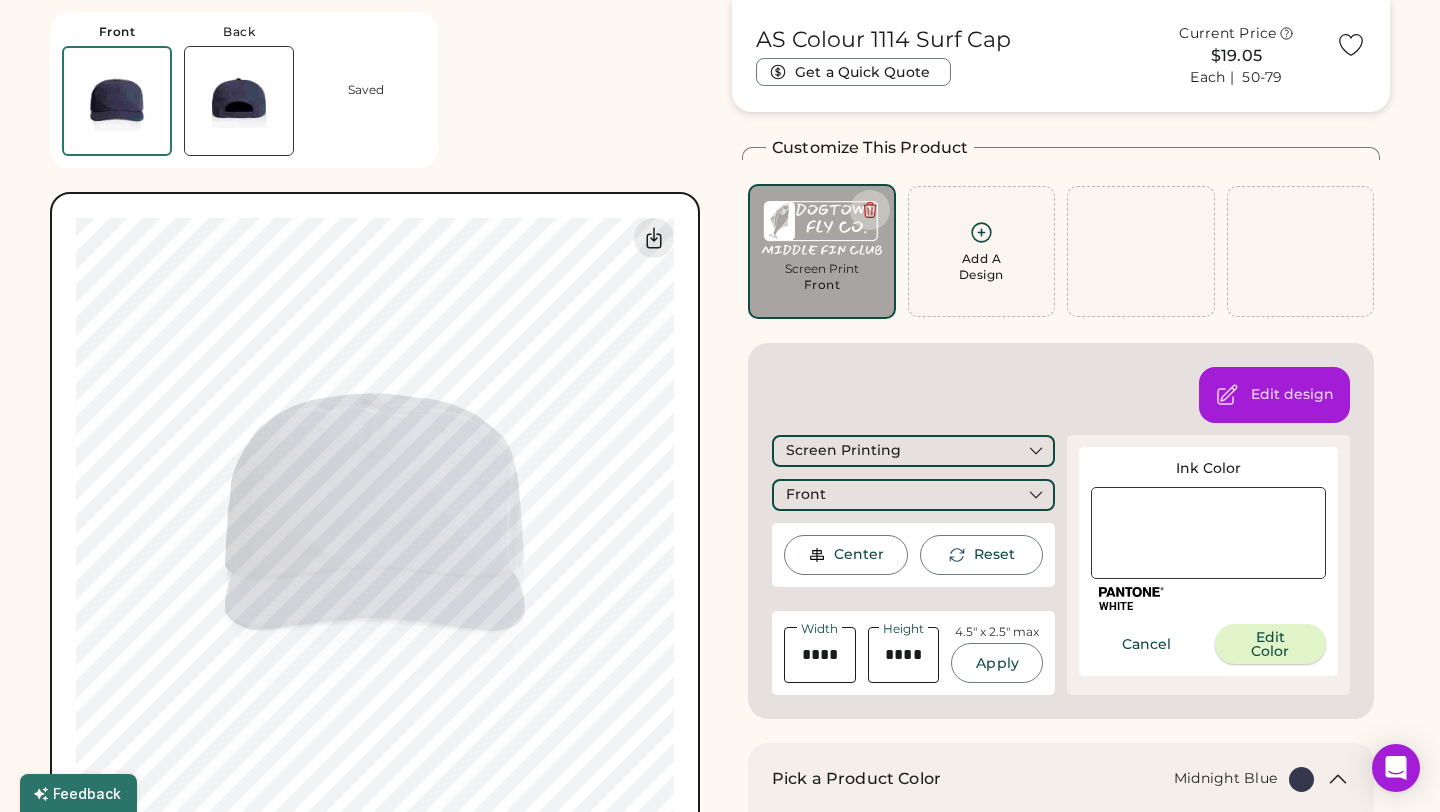 click on "Edit Color" at bounding box center [1271, 644] 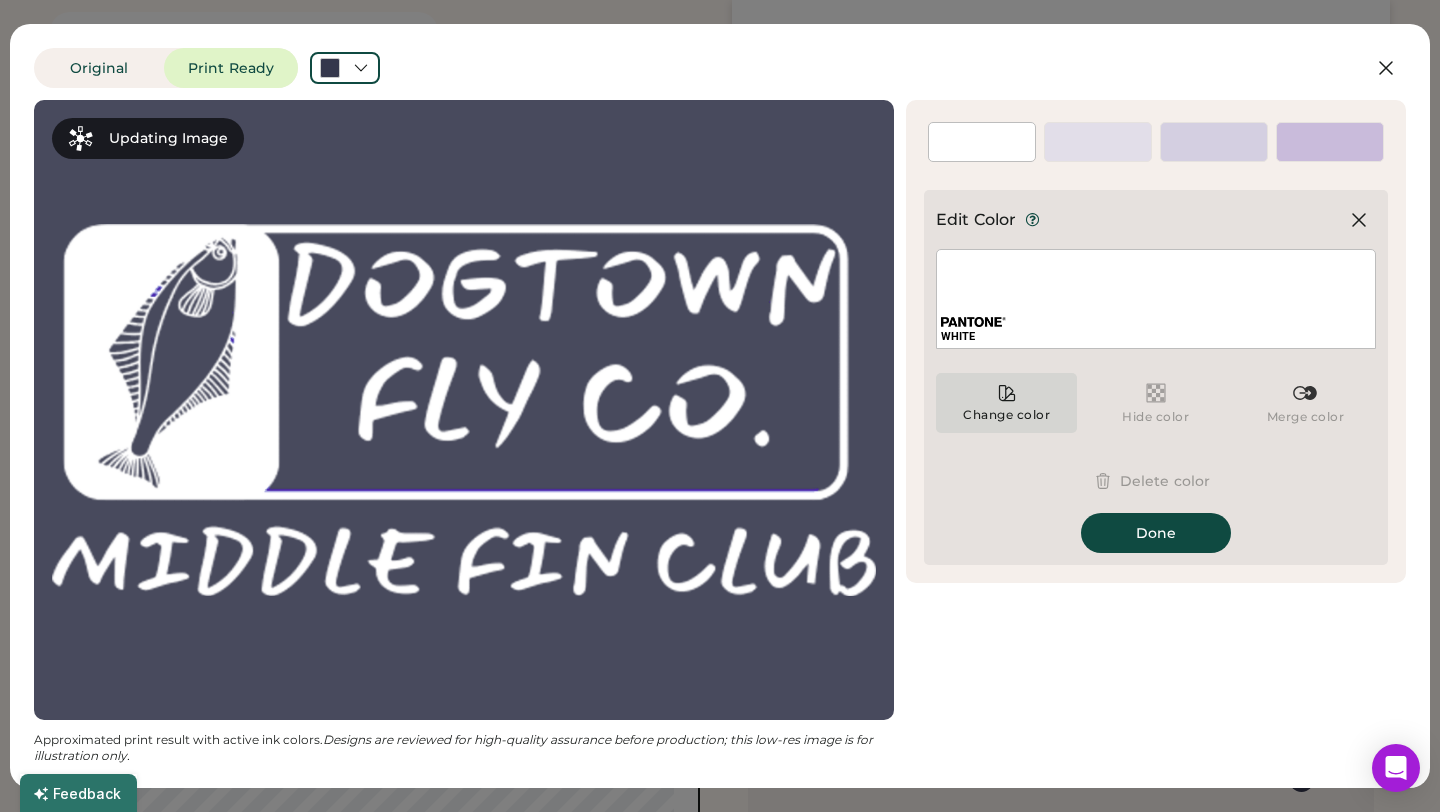 click 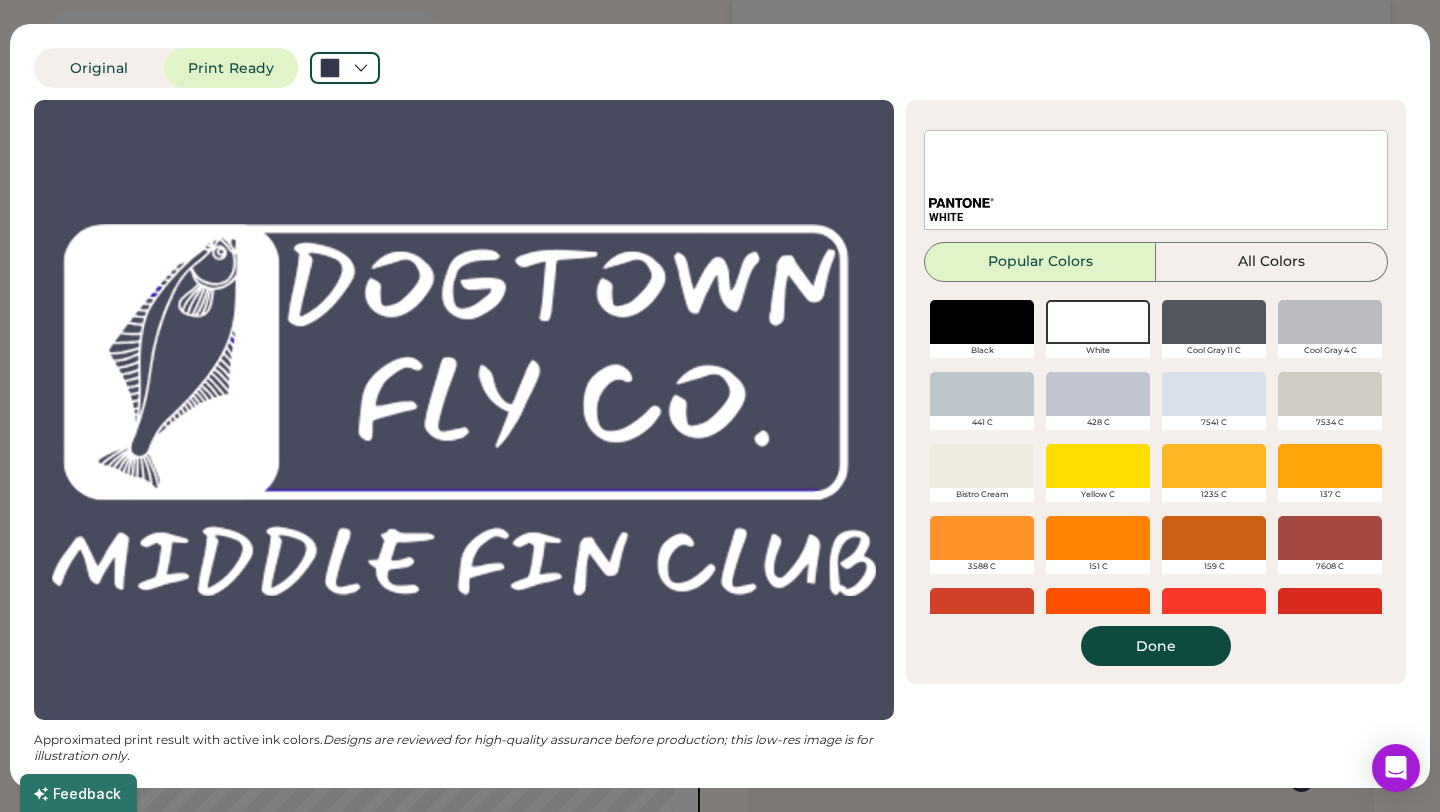 click at bounding box center (1214, 466) 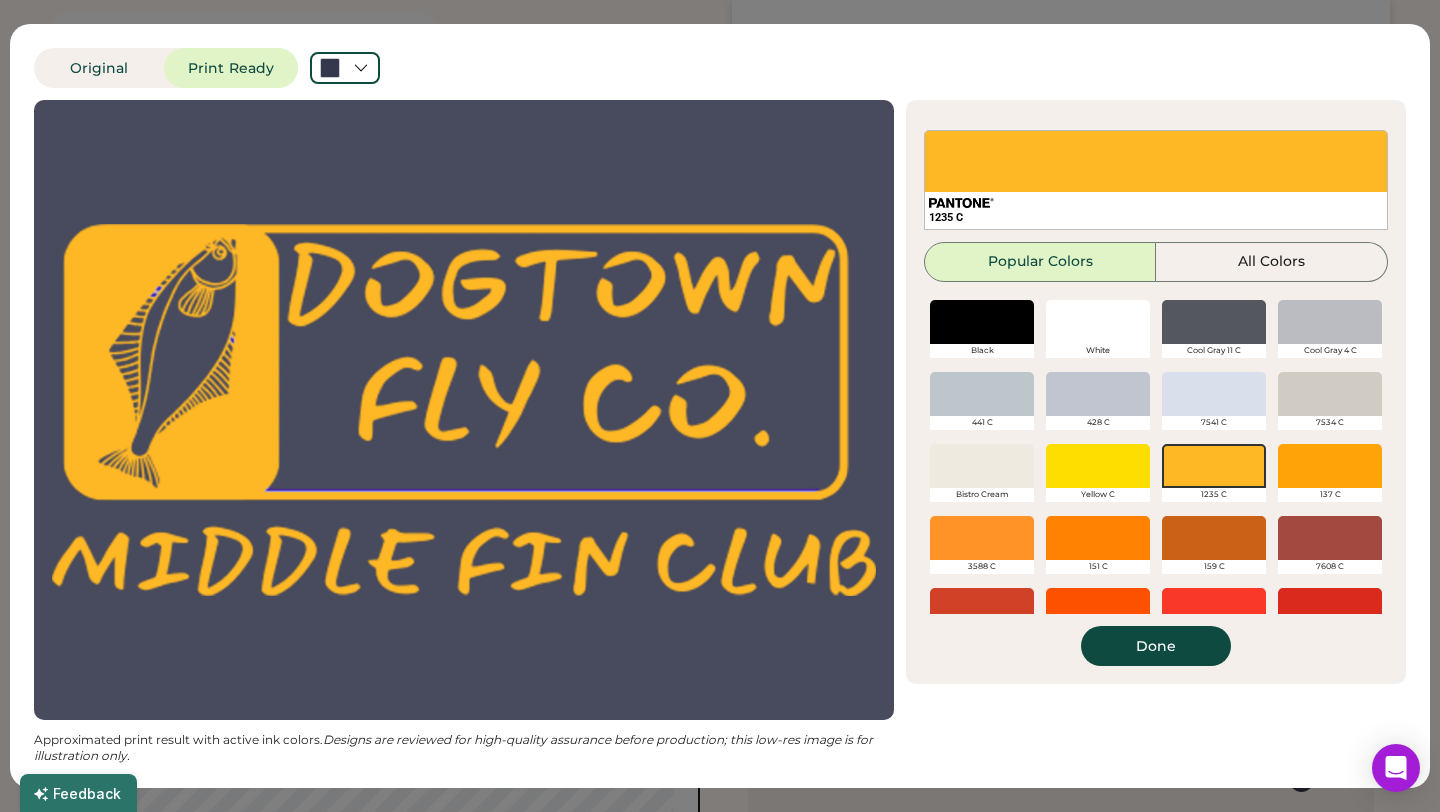 click on "1235 C Popular Colors All Colors Black White Cool Gray 11 C Cool Gray 4 C 441 C 428 C 7541 C 7534 C Bistro Cream Yellow C 1235 C 137 C 3588 C 151 C 159 C 7608 C 7597 C Orange 021 C Bright Red C 485 C 176 C 1777 C 213 C 2035 C 200 C 4079 C Purple C 4083 C 2356 C 3515 C Medium Purple C 2098 C 2119 C 3105 C 2915 C 549 C 660 C 286 C Dark Blue C 534 C 3035 C 3292 C 323 C 3268 C Green C 2252 C 354 C 375 C 7737 C 554 C 2427 C 7505 C 464 C 7610 C 469 C 2322 C Done" at bounding box center [1156, 398] 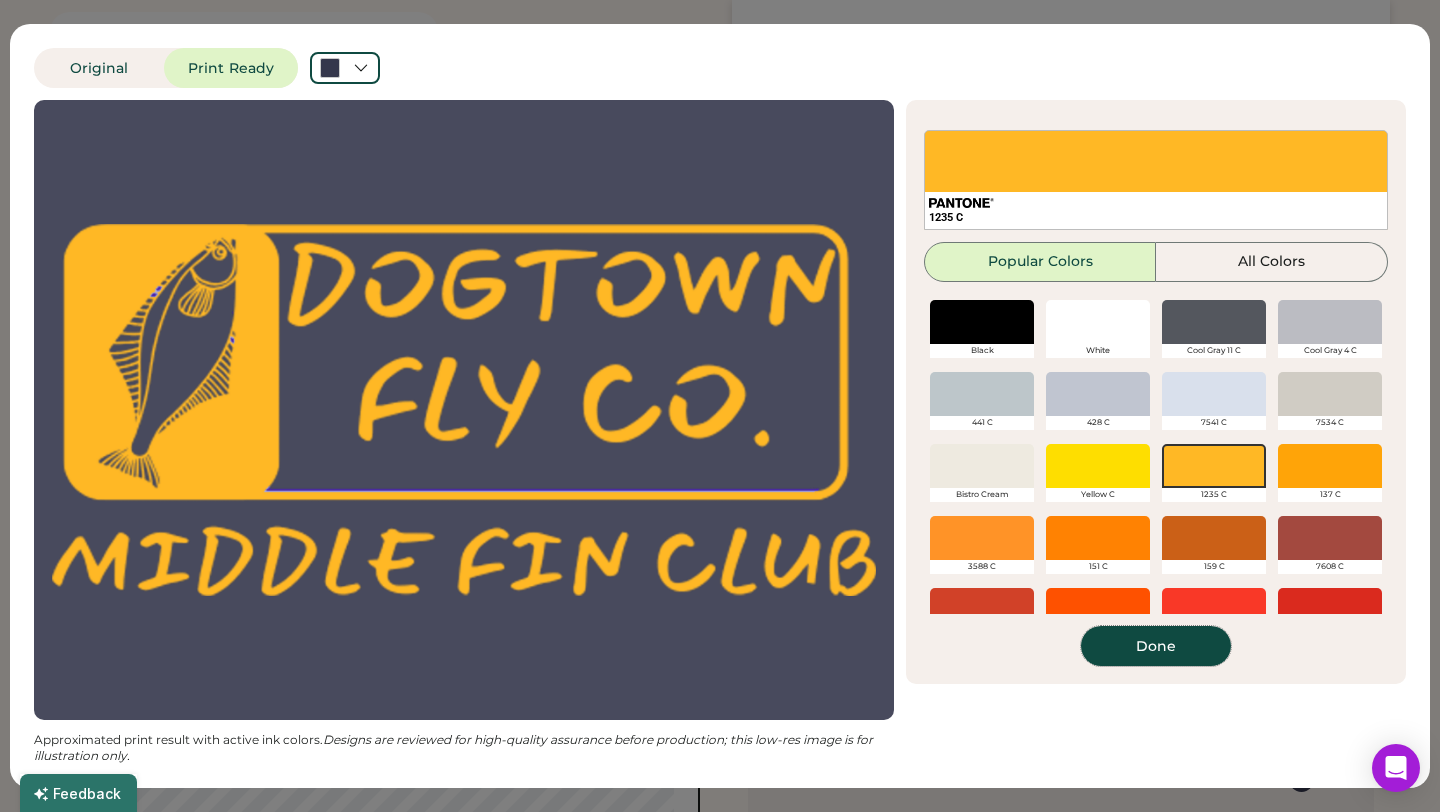 click on "Done" at bounding box center (1156, 646) 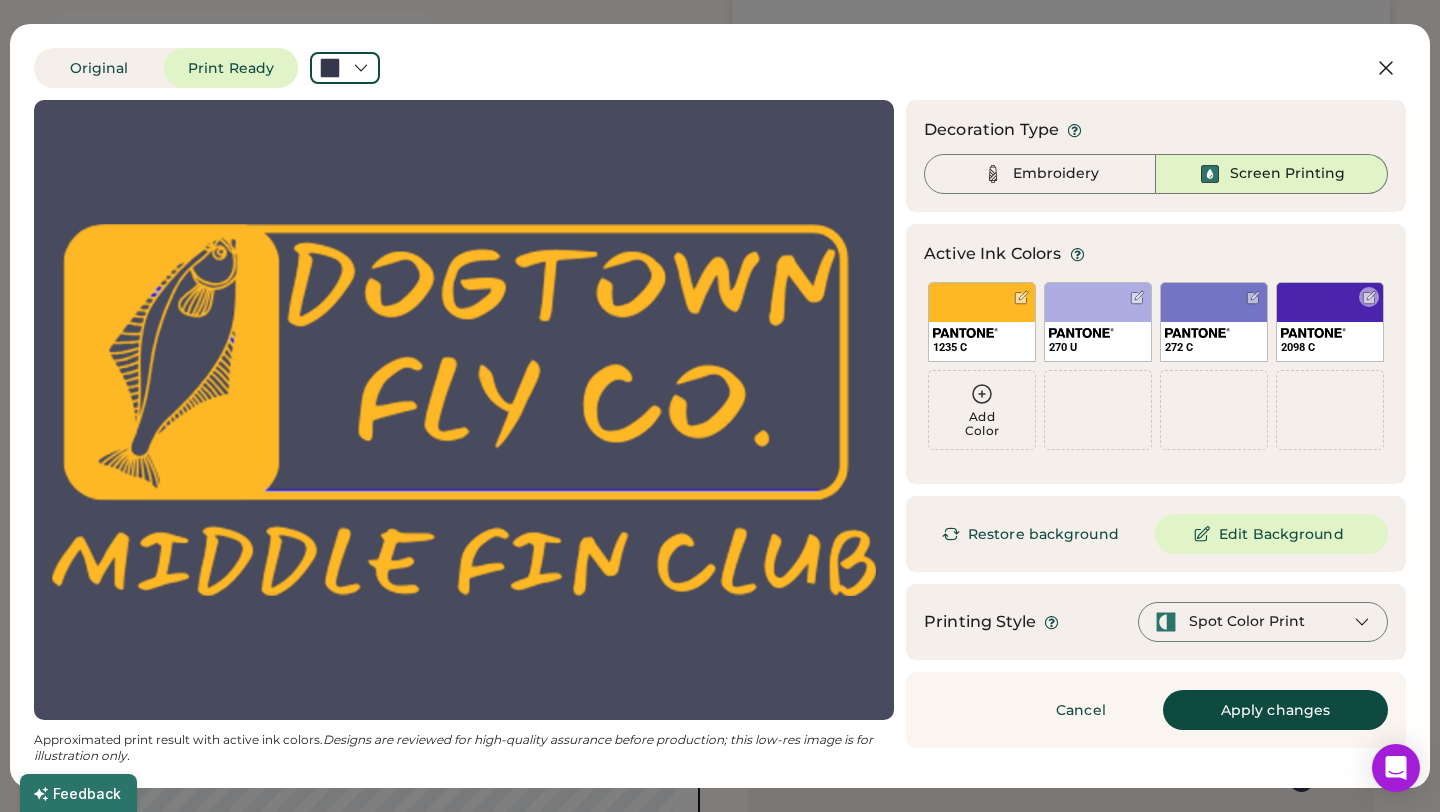click on "2098 C" at bounding box center (1330, 322) 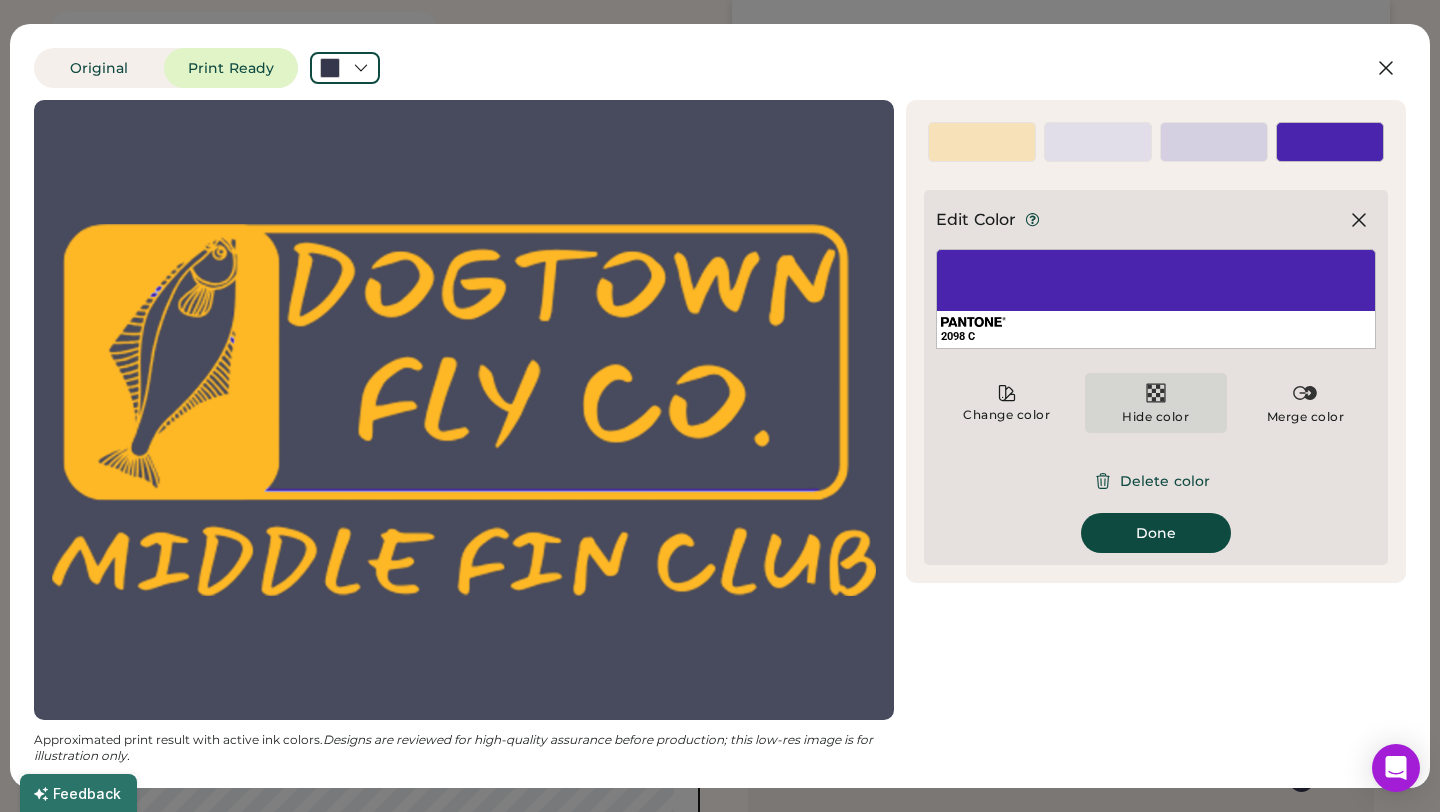 click at bounding box center [1156, 393] 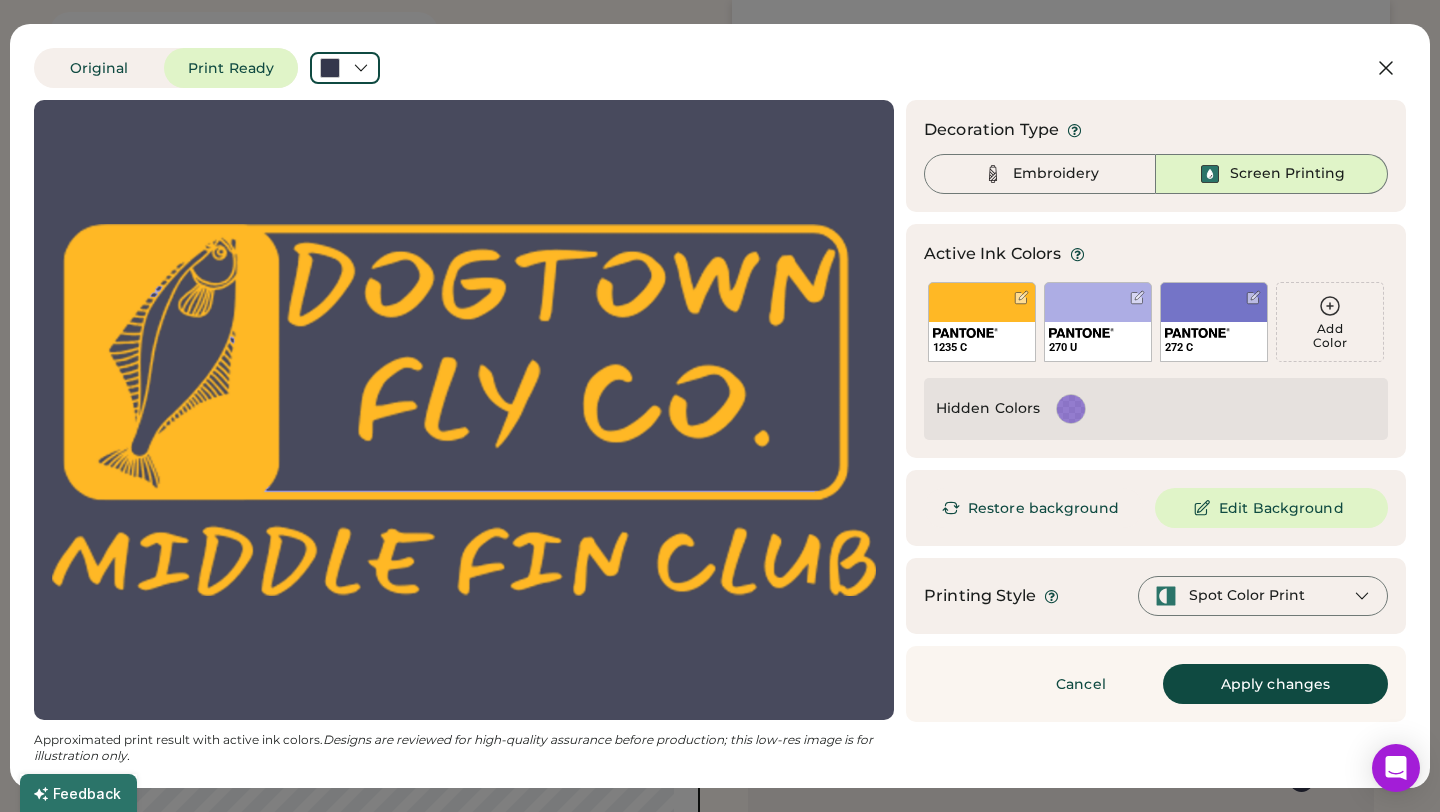click at bounding box center (464, 410) 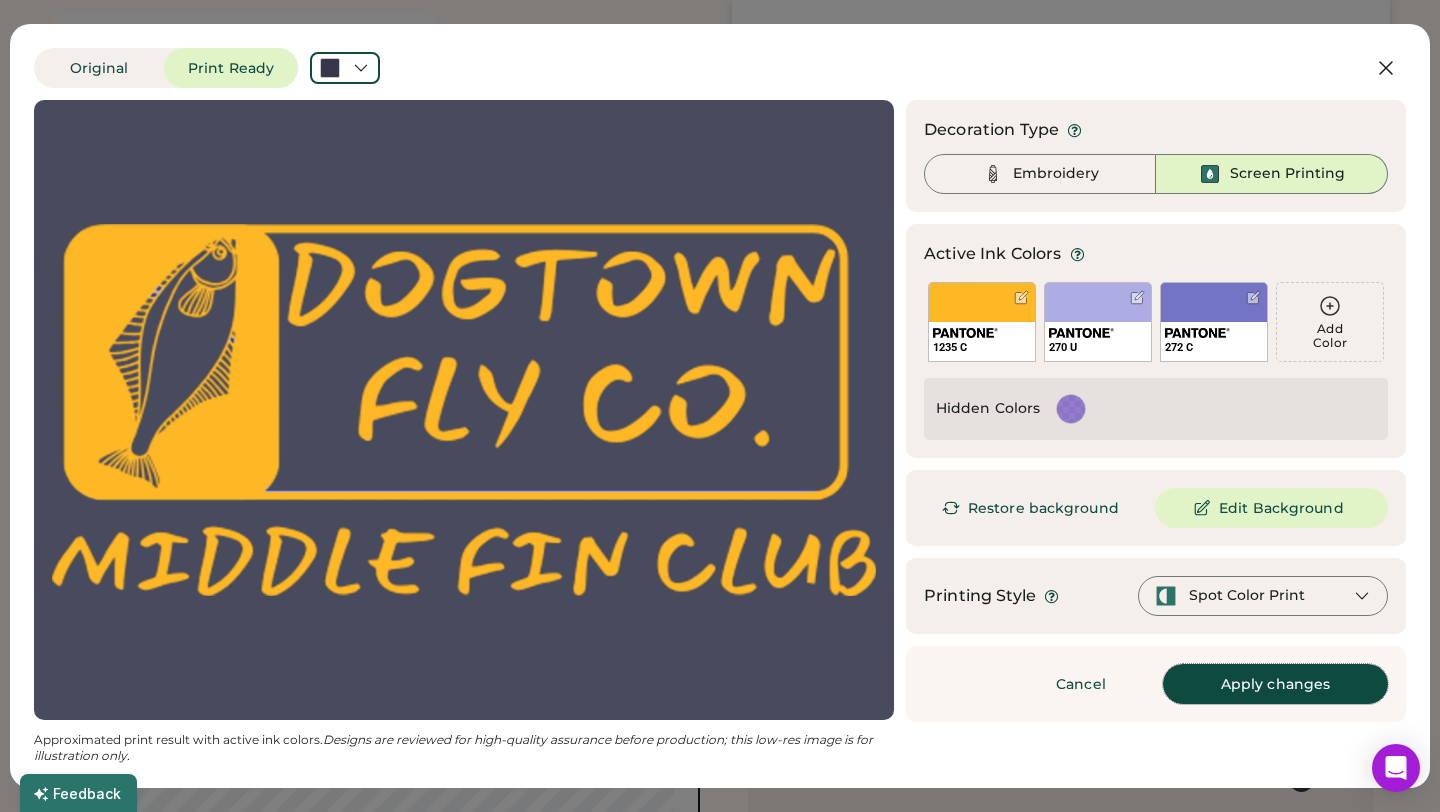 click on "Apply changes" at bounding box center (1275, 684) 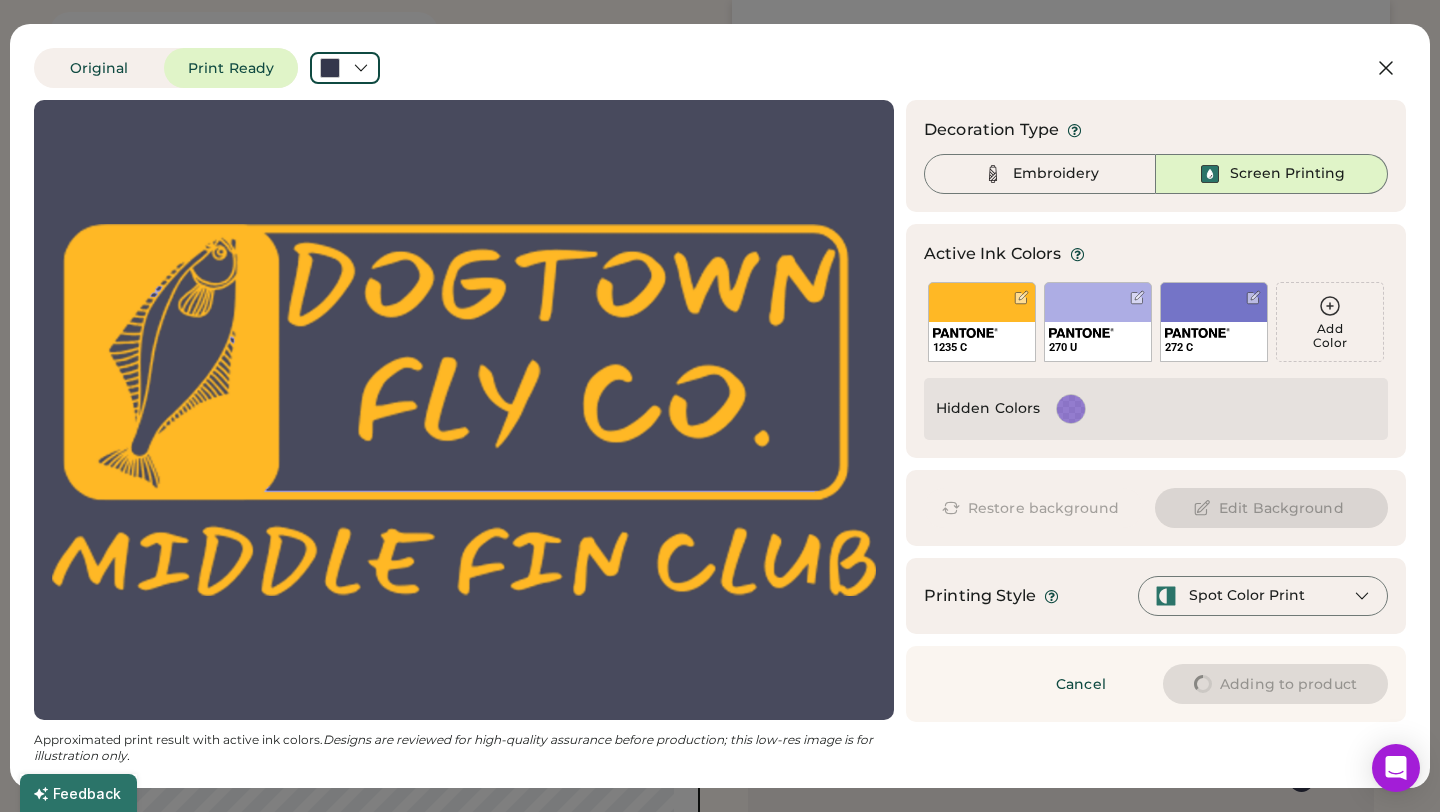 type on "****" 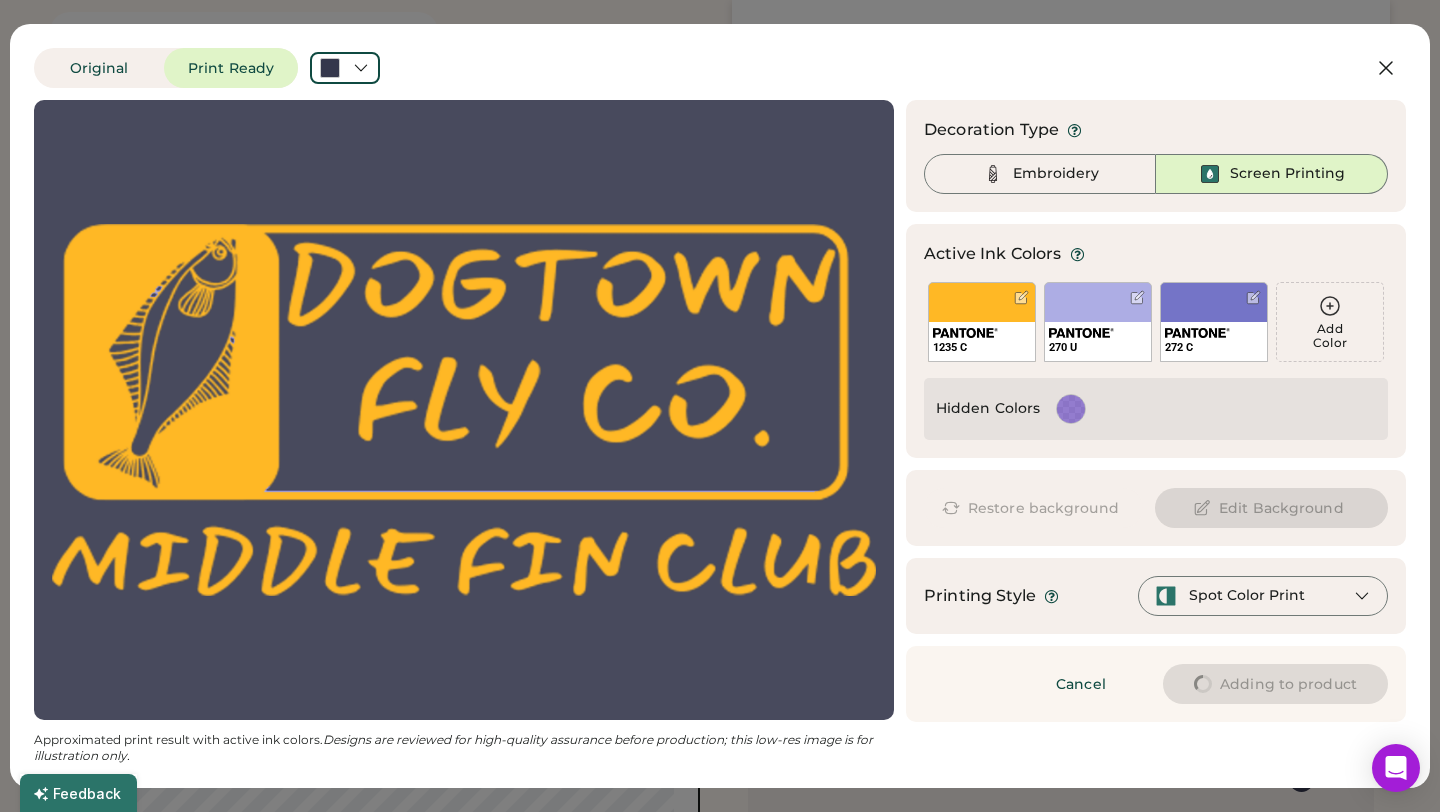 type on "****" 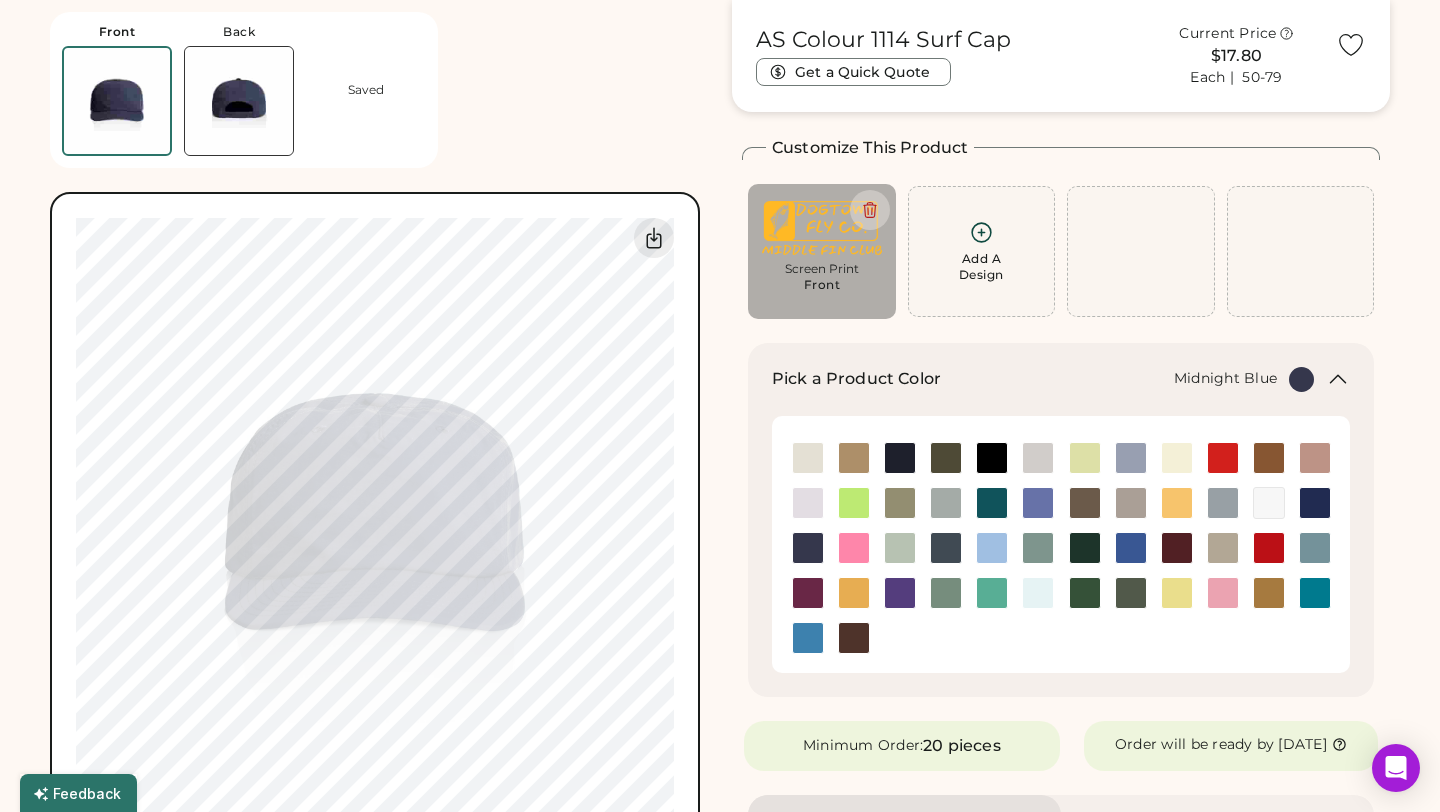 type on "****" 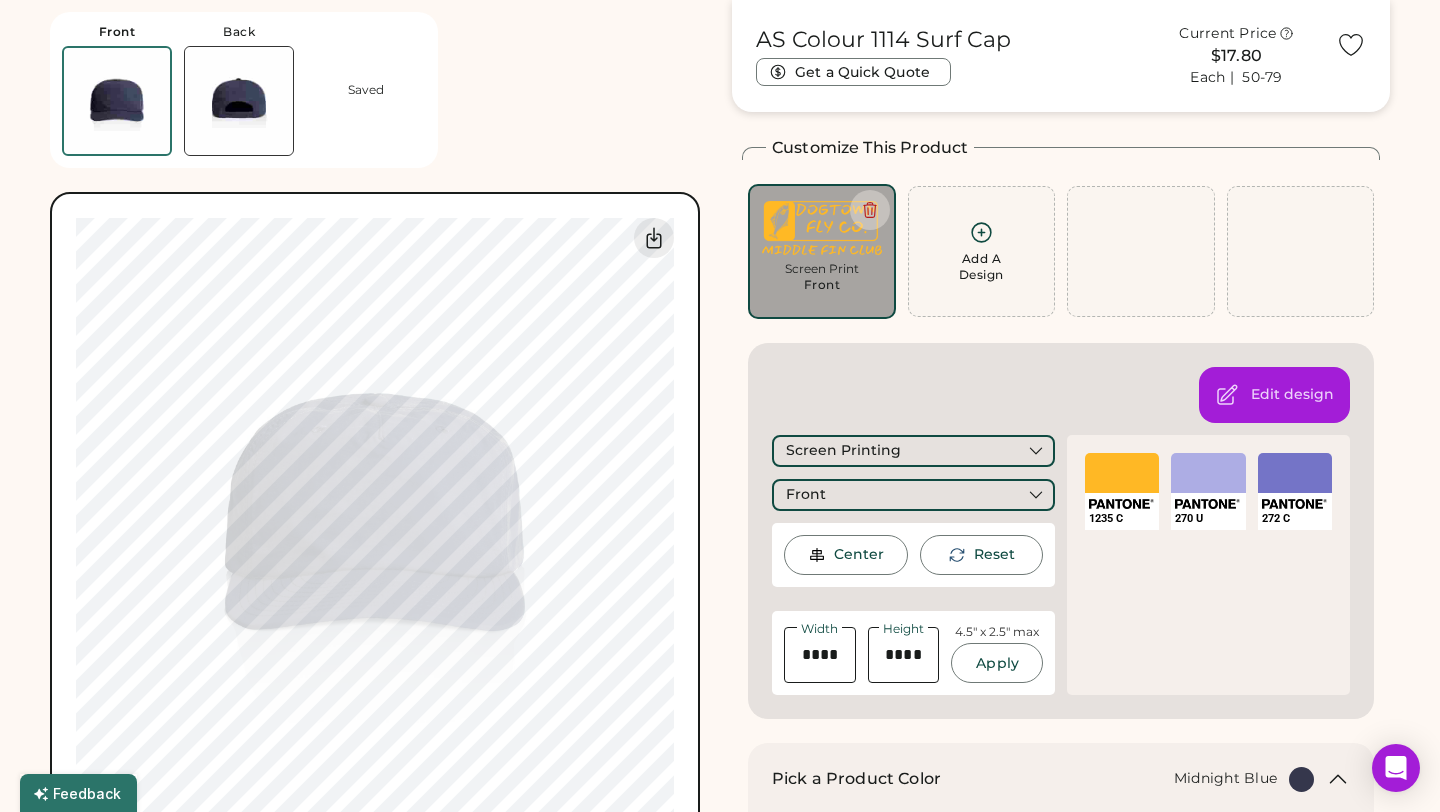 click on "Front Back Saved Switch to back Upload new design
SVG, Ai, PDF, EPS, PSD Non-preferred files:
PNG, JPG, TIFF Max File Size: 25MB    Guidelines are approximate; our team will confirm the correct placement. 0% 0%" at bounding box center [379, 421] 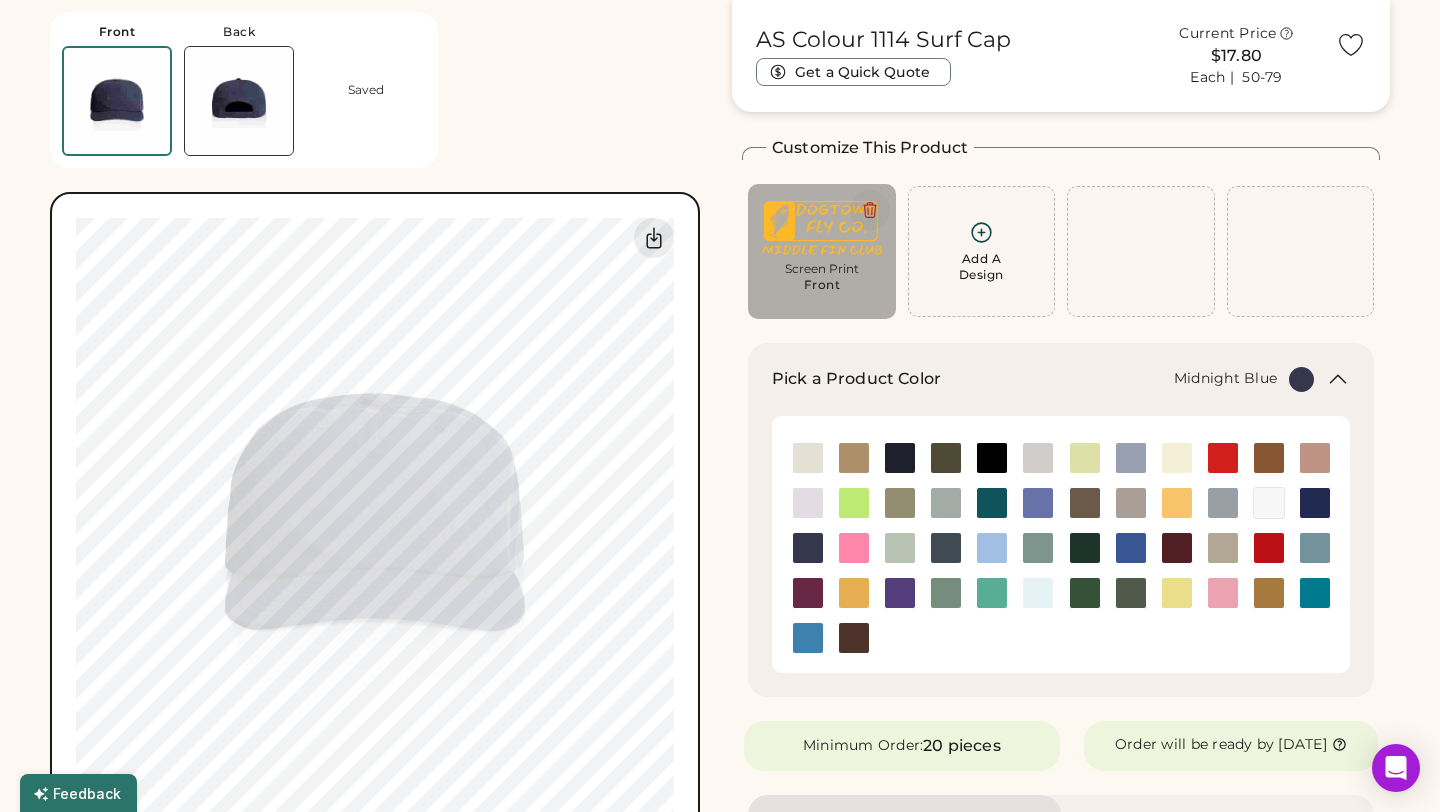 click at bounding box center [870, 210] 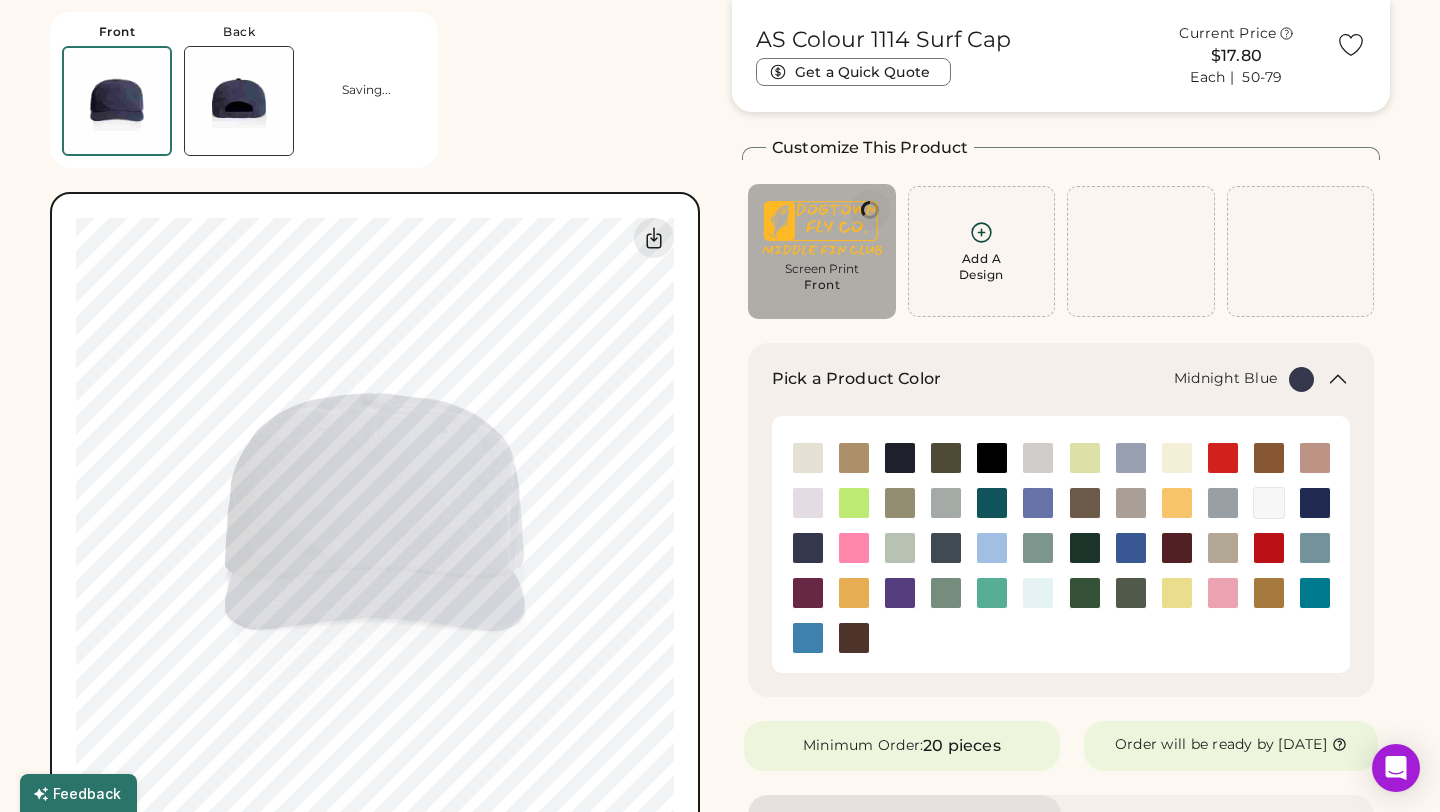 type on "****" 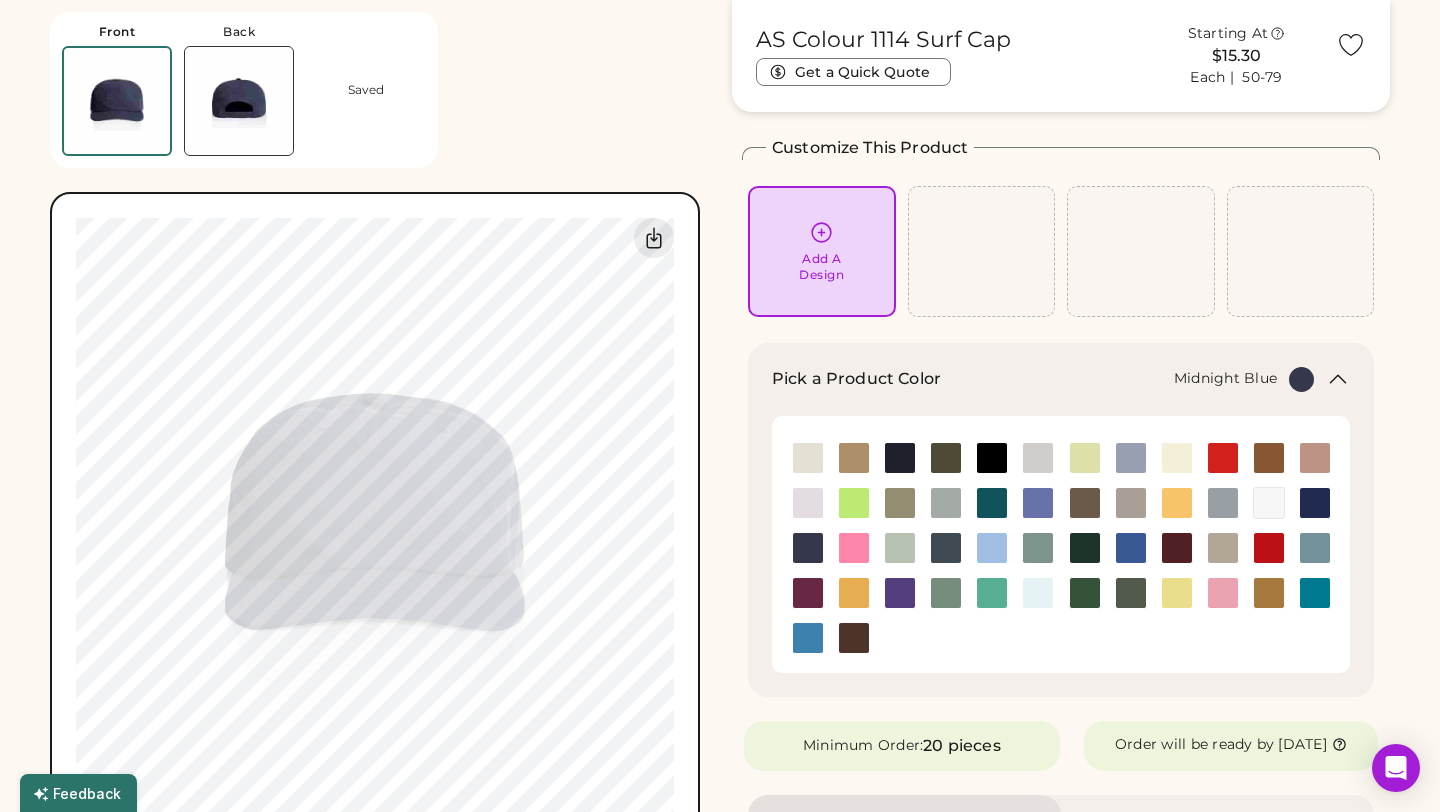 click on "Add A
Design" at bounding box center [822, 251] 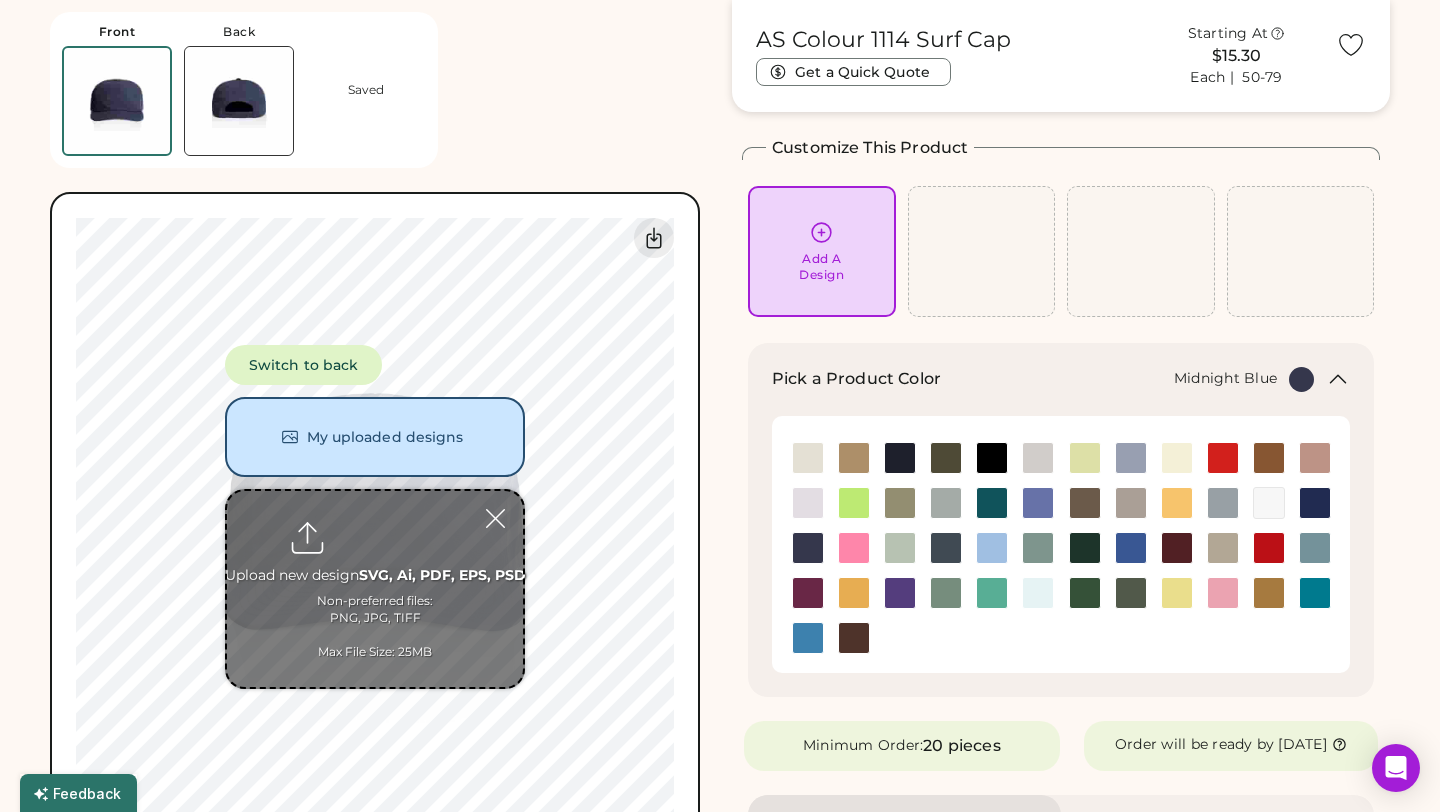 type on "**********" 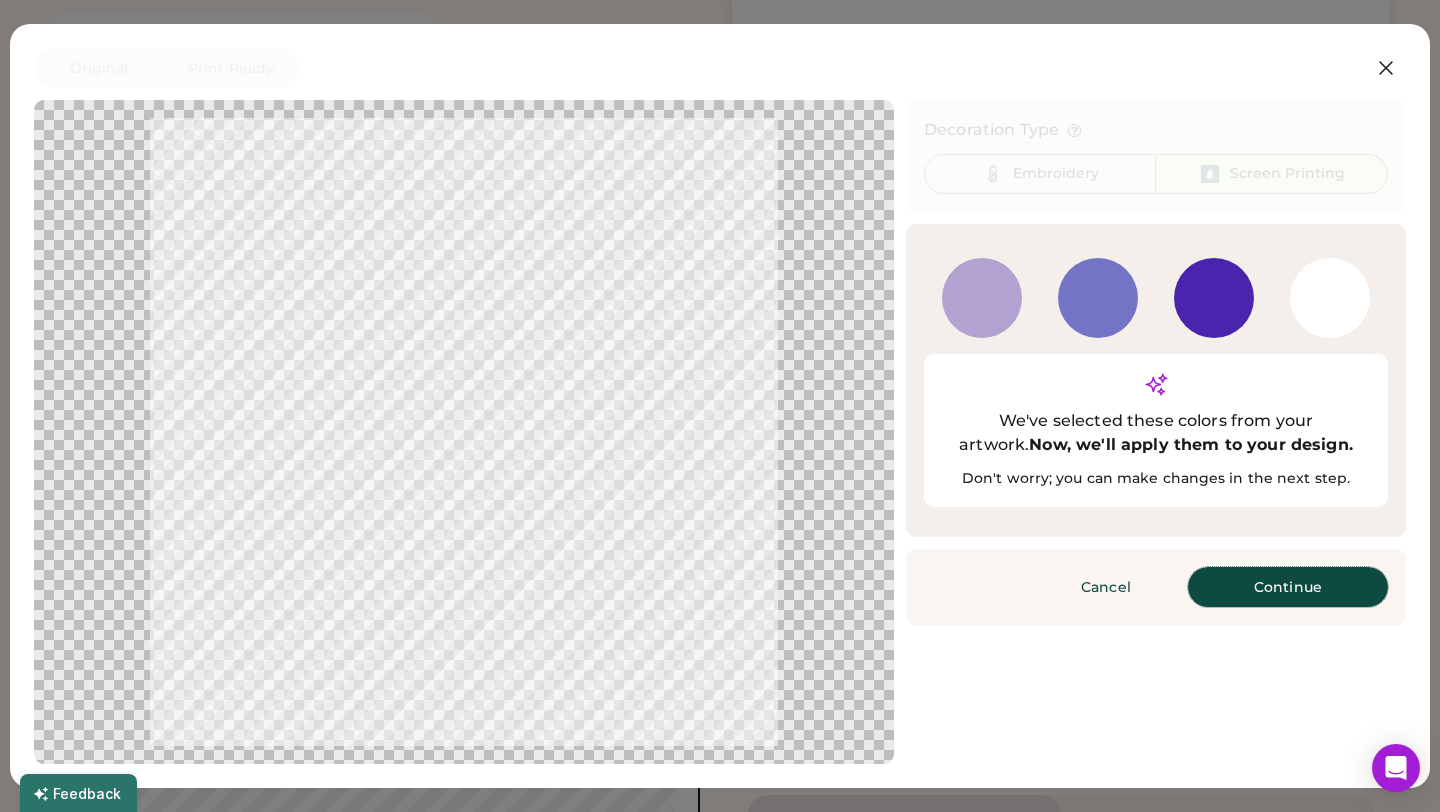 click on "Continue" at bounding box center (1288, 587) 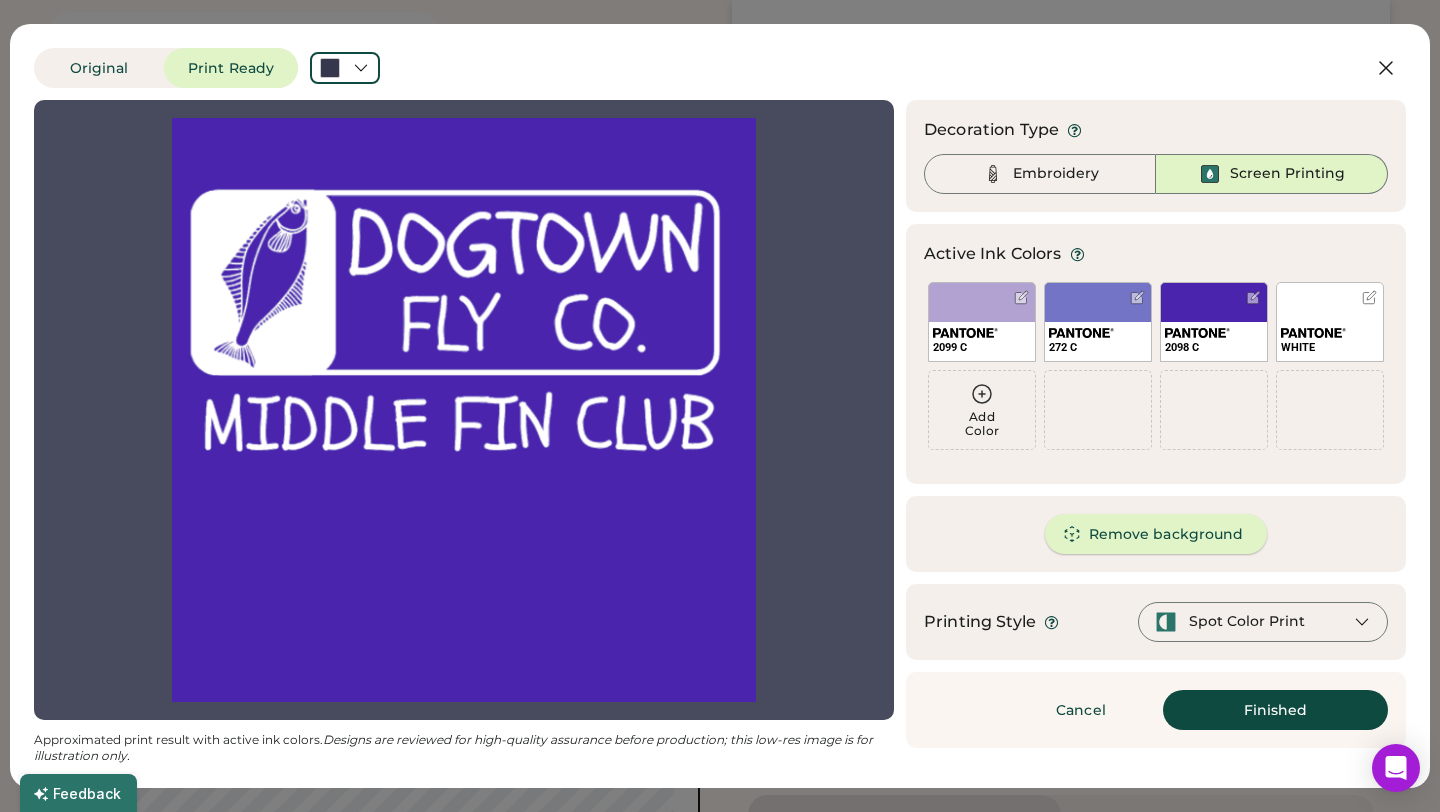 click on "Remove background" at bounding box center (1156, 534) 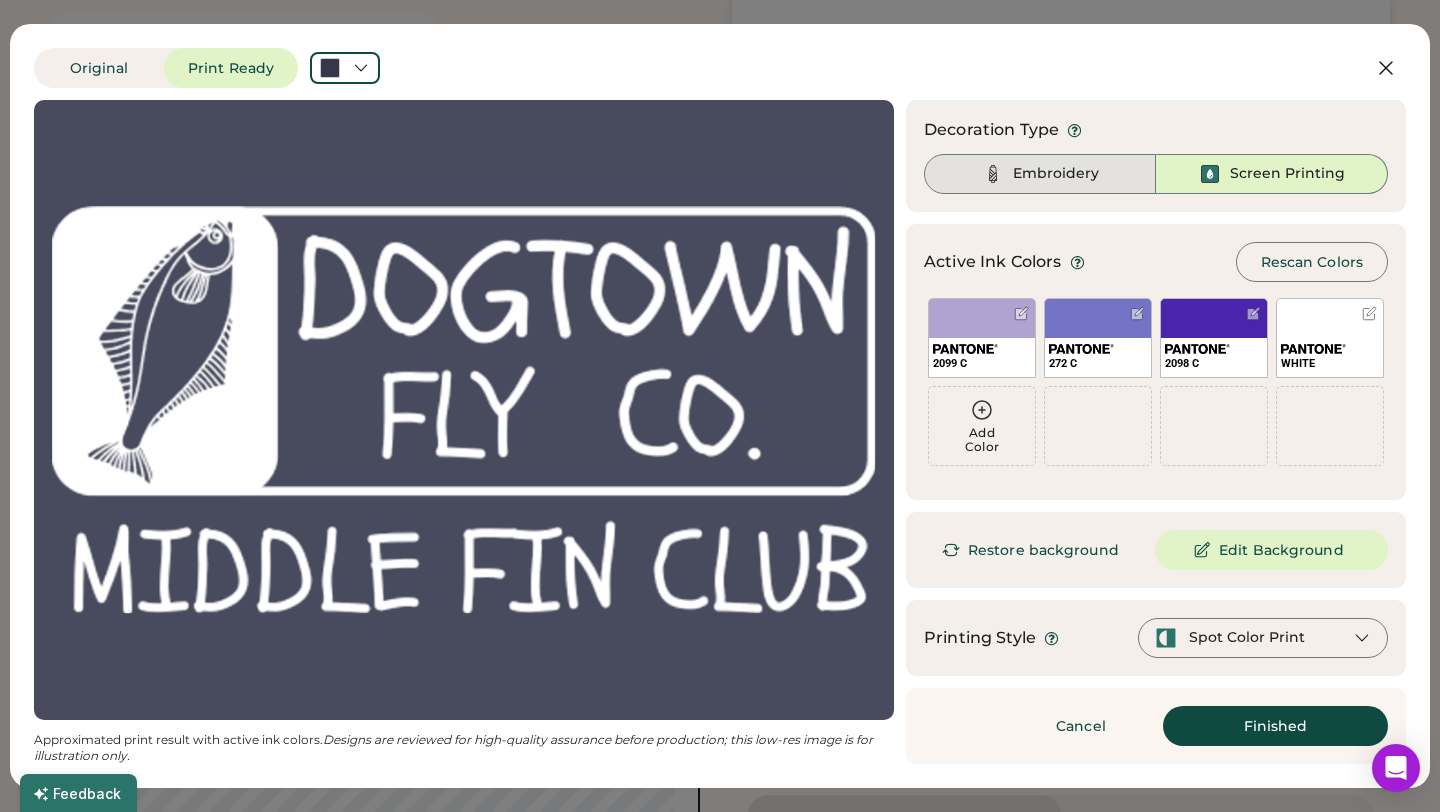 click on "Embroidery" at bounding box center [1056, 174] 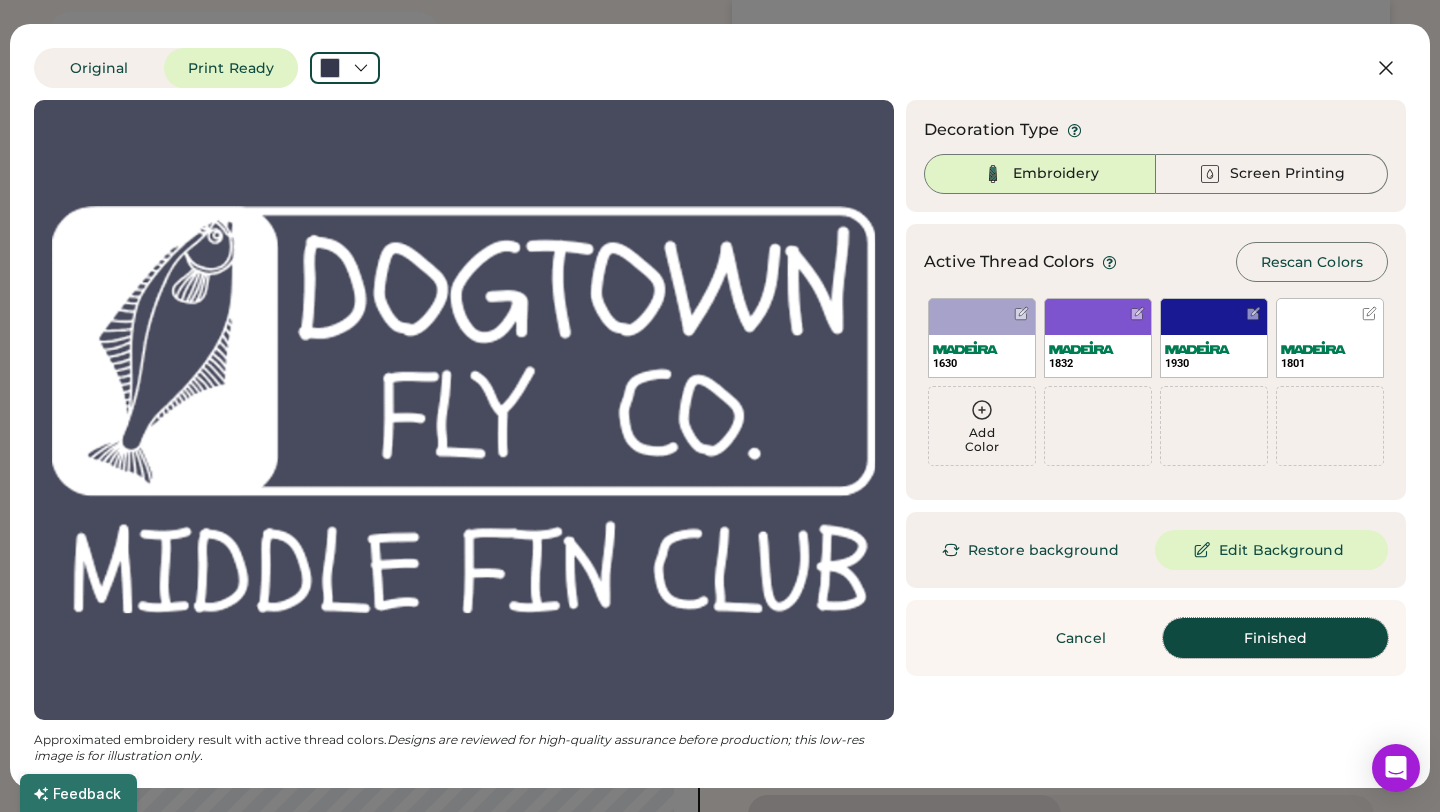 click on "Finished" at bounding box center [1275, 638] 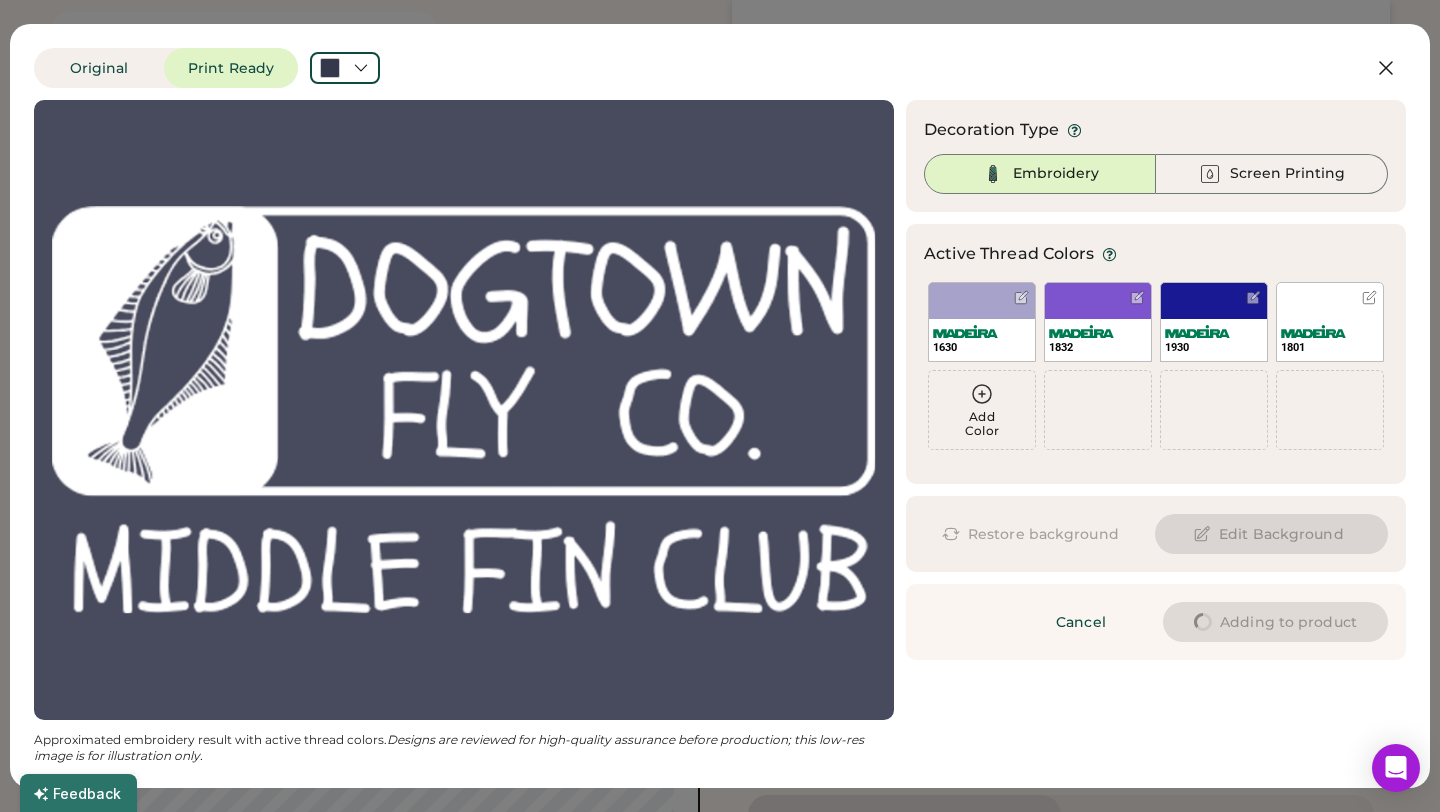 type on "****" 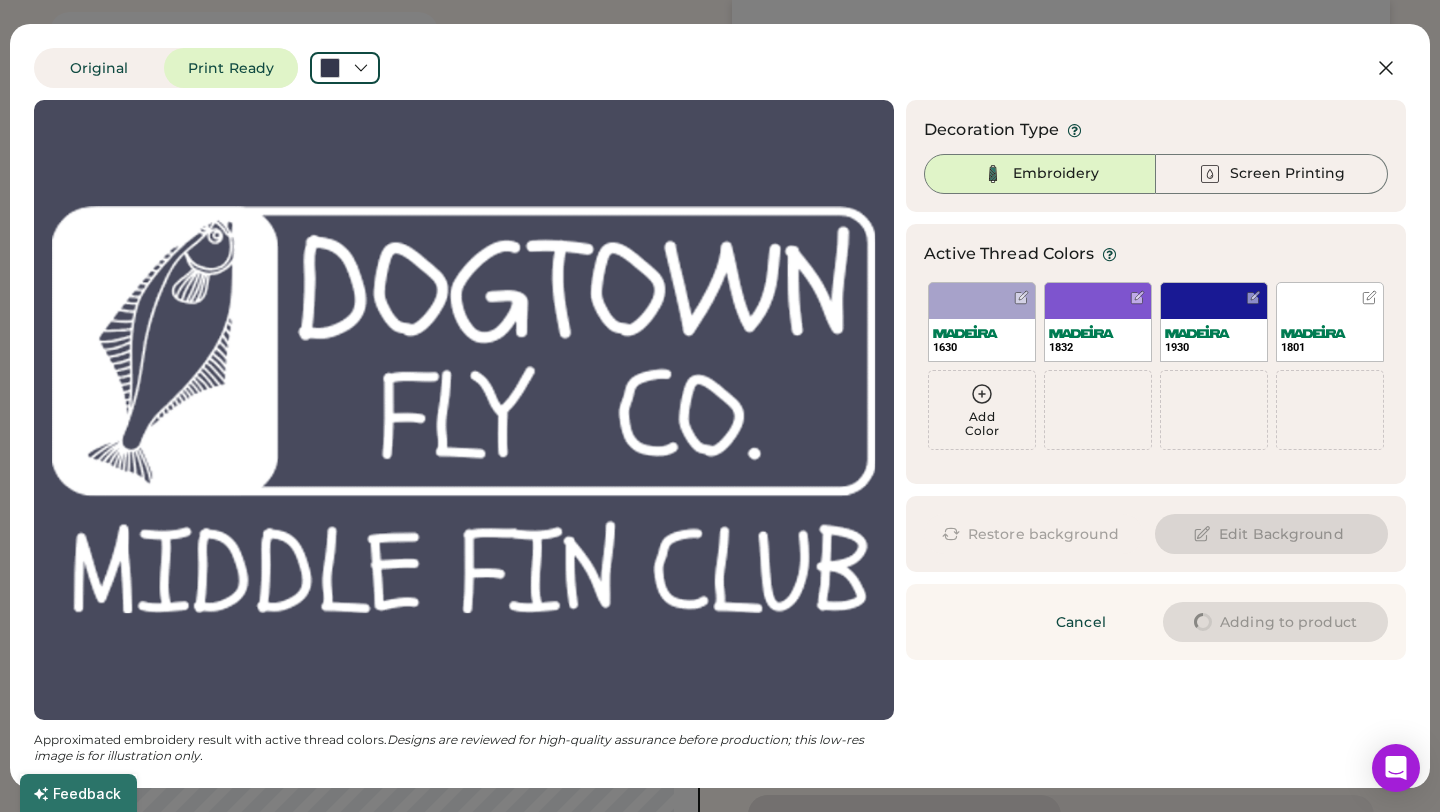 type on "****" 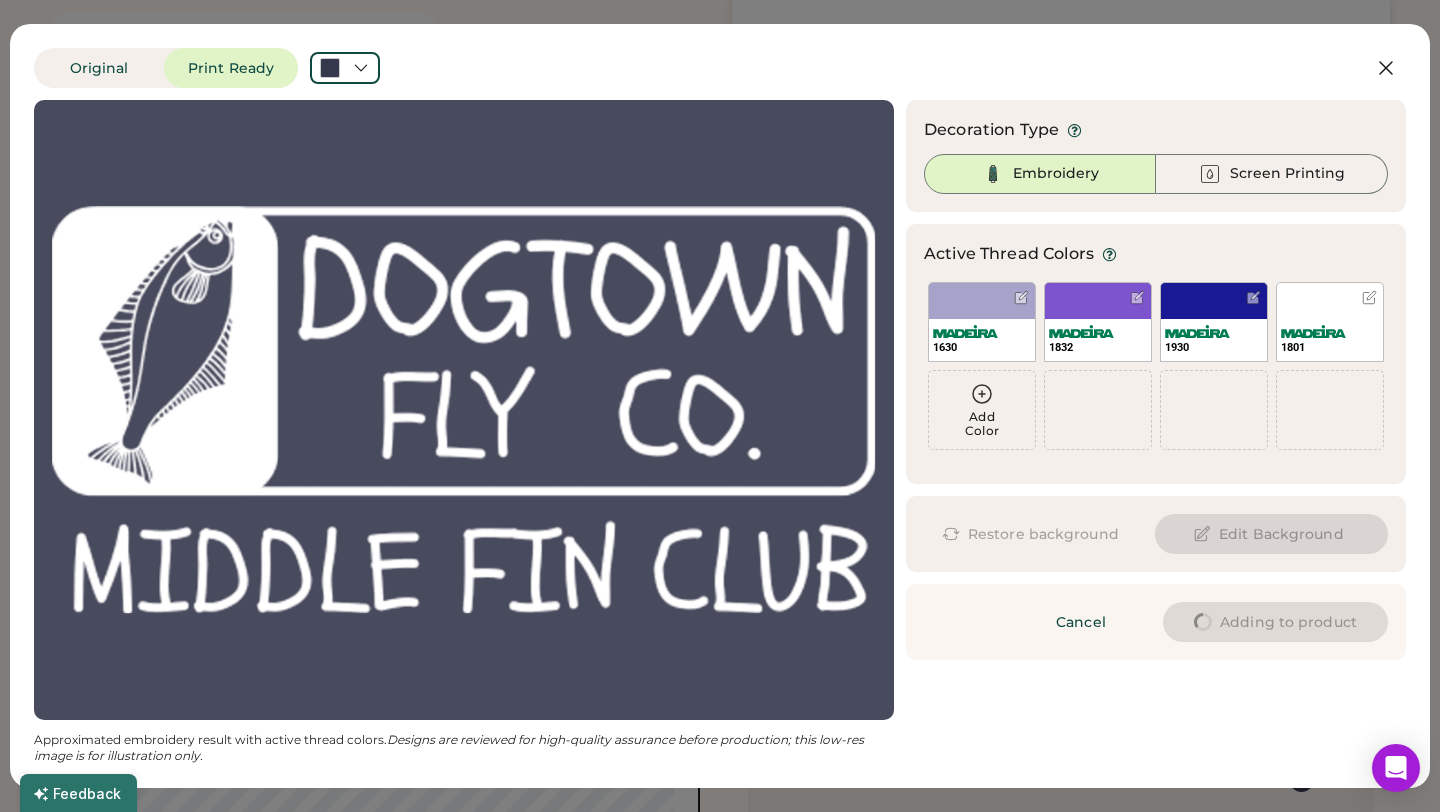 type on "****" 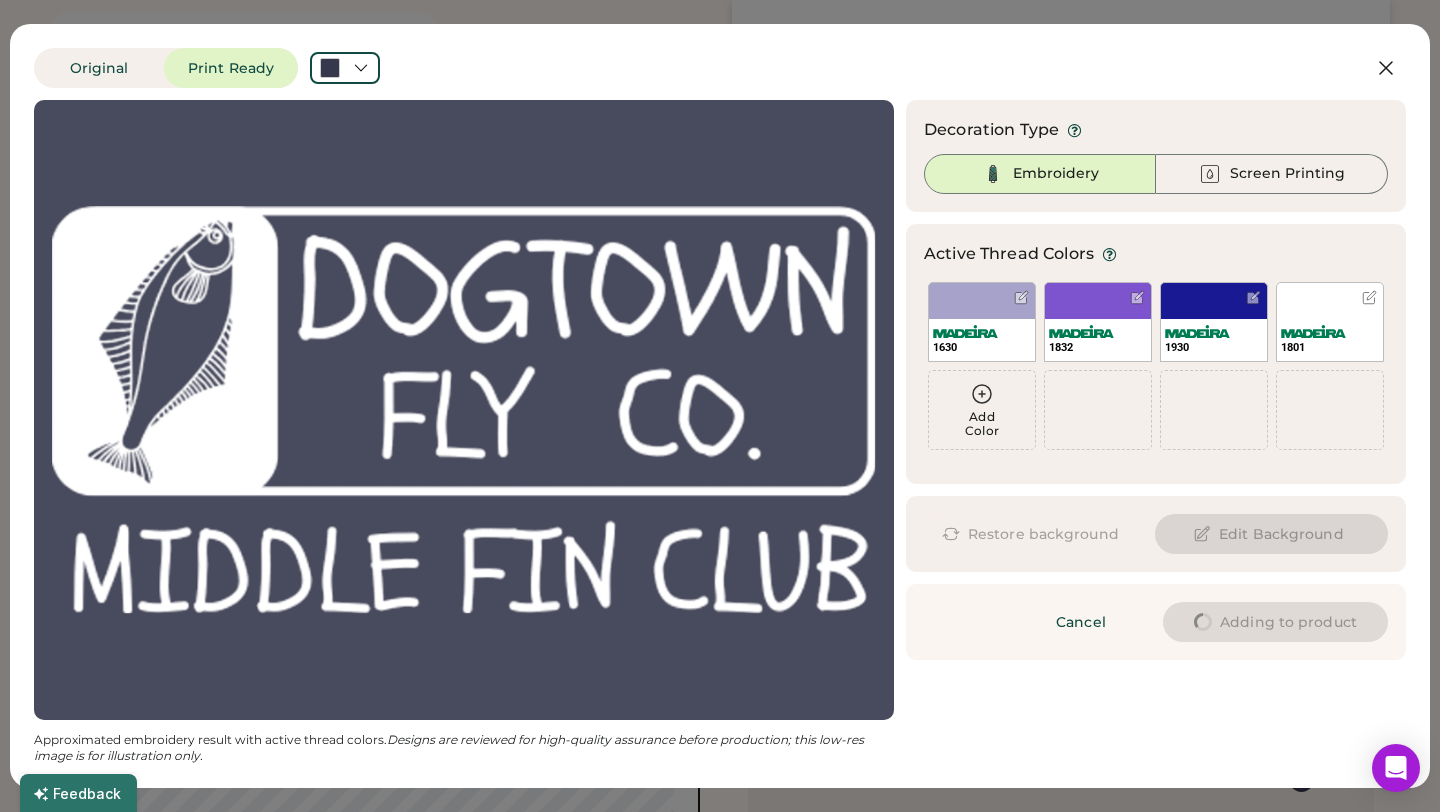 type on "****" 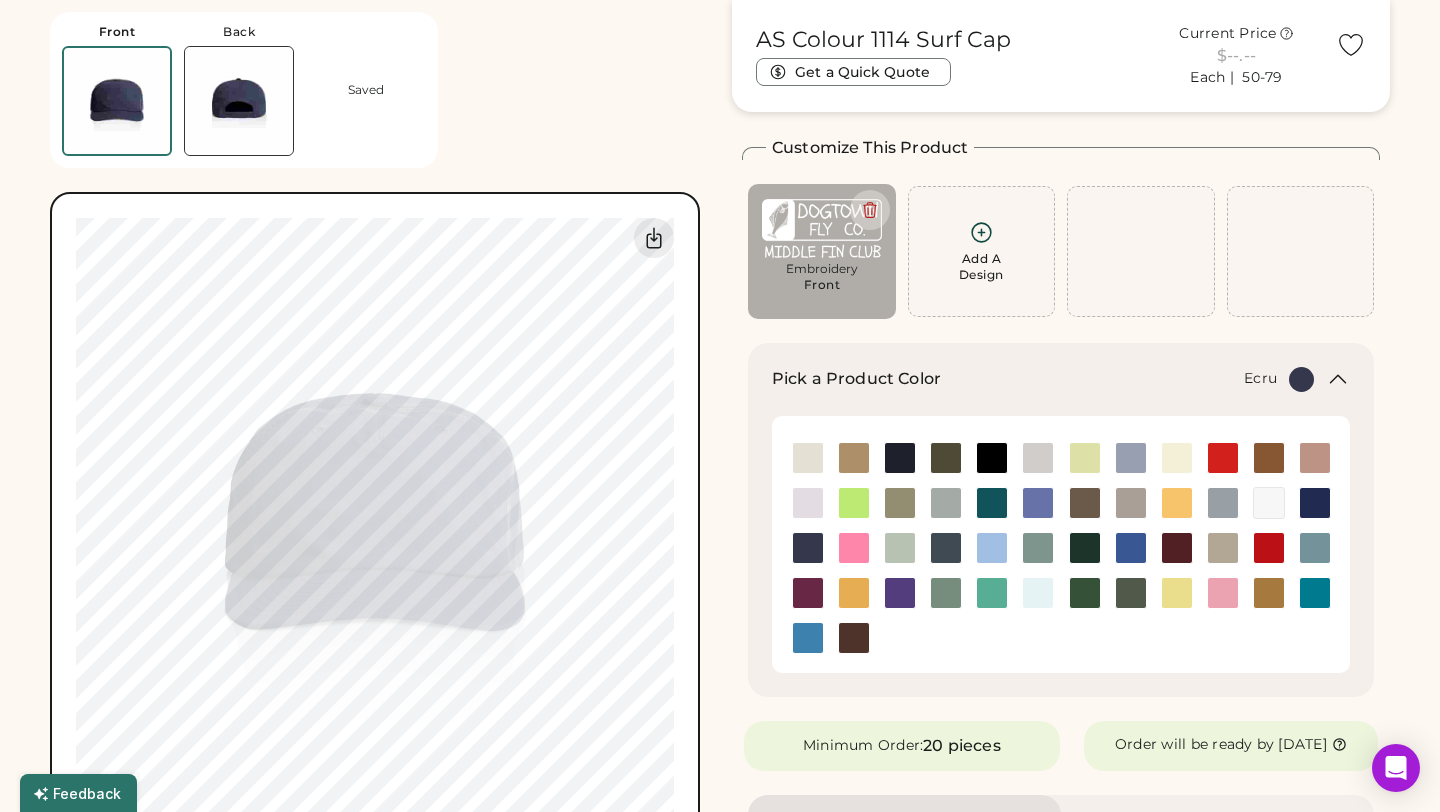 type on "****" 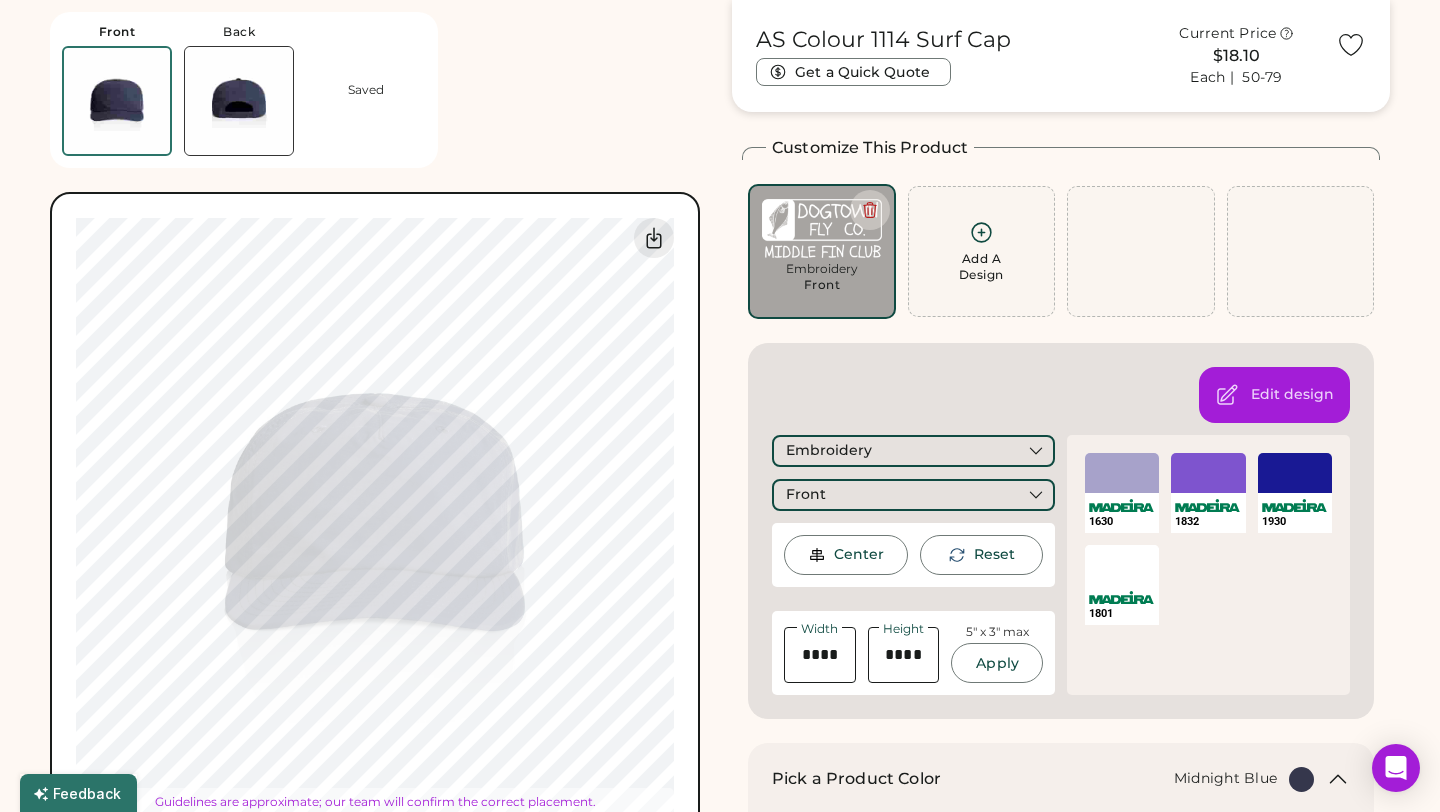 type on "****" 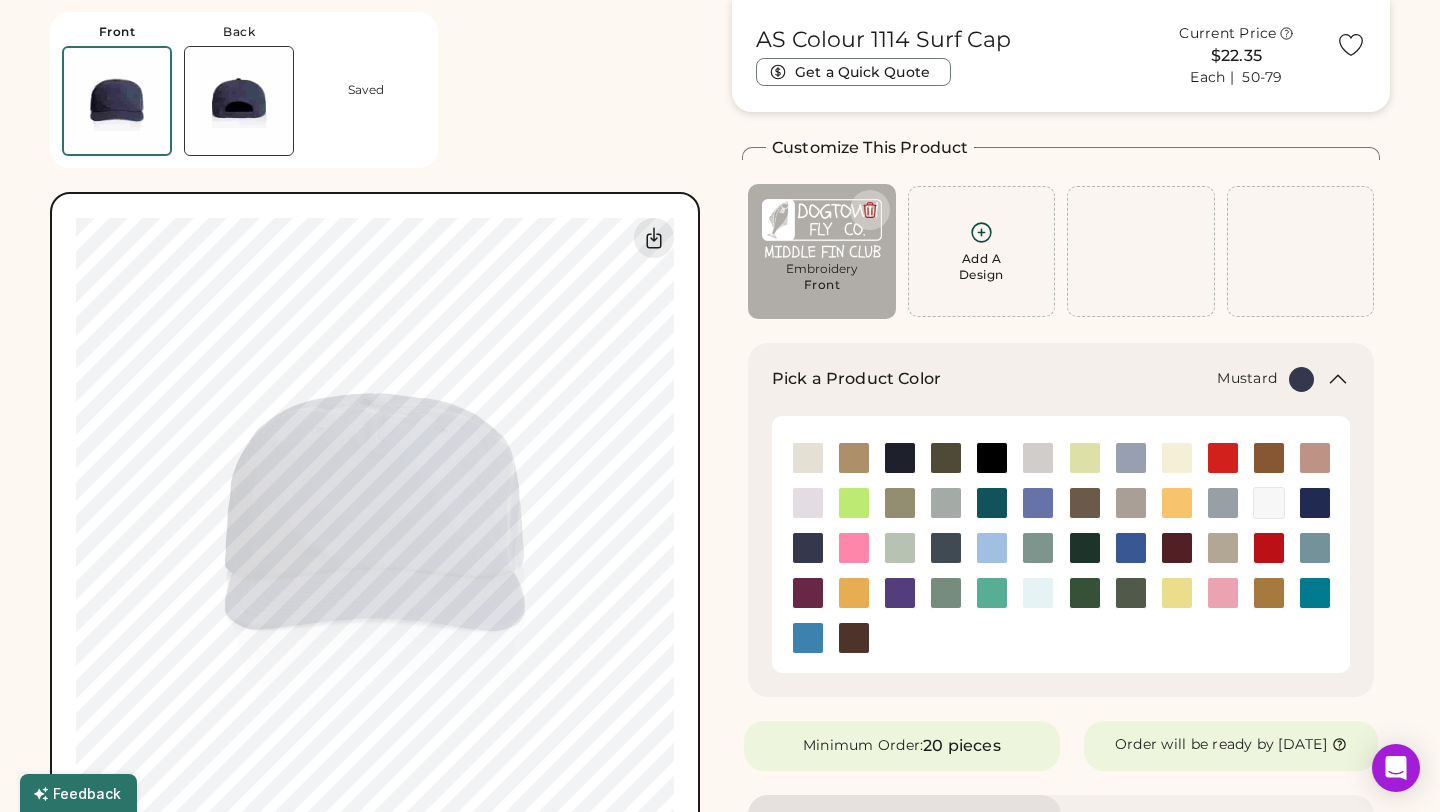 click at bounding box center (854, 593) 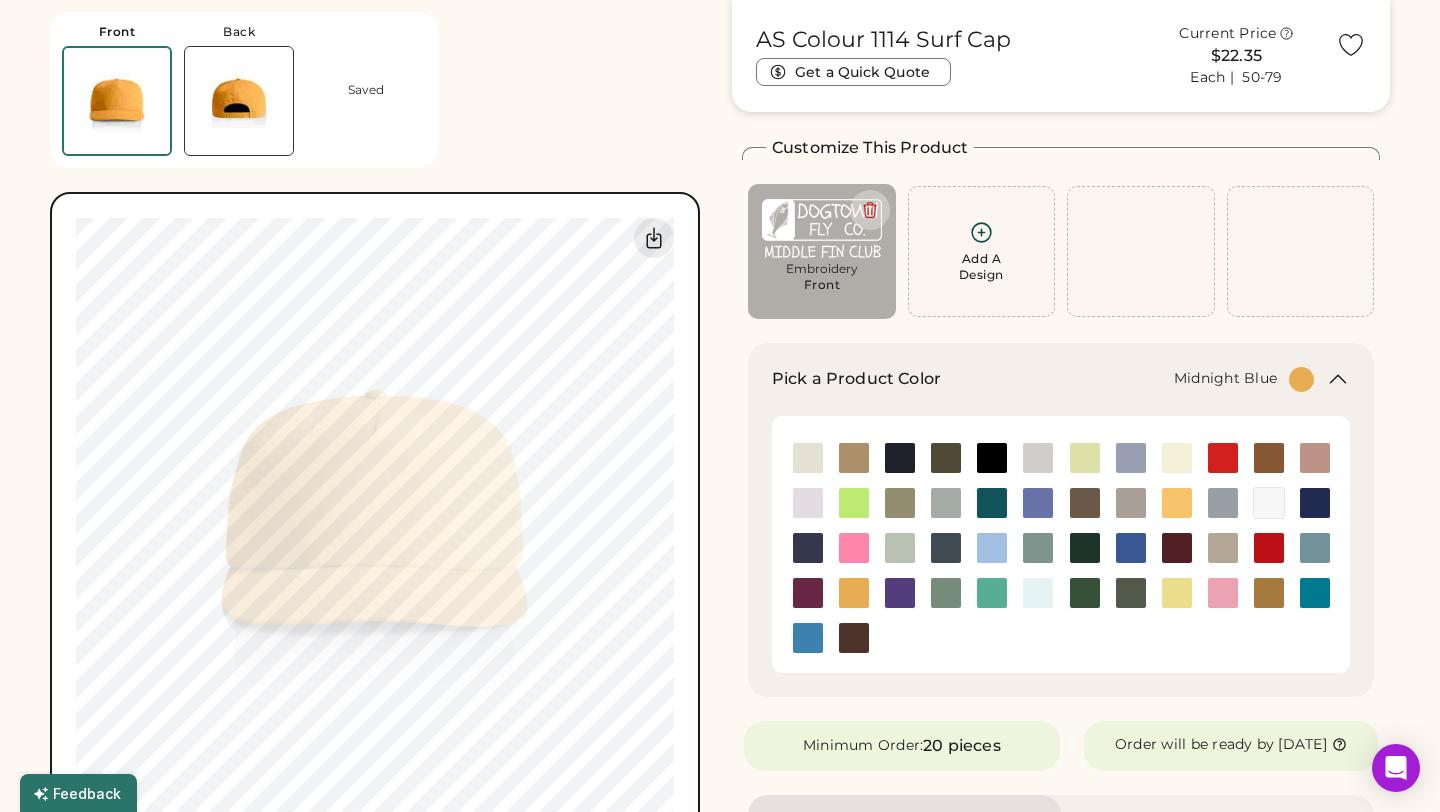 click at bounding box center [808, 548] 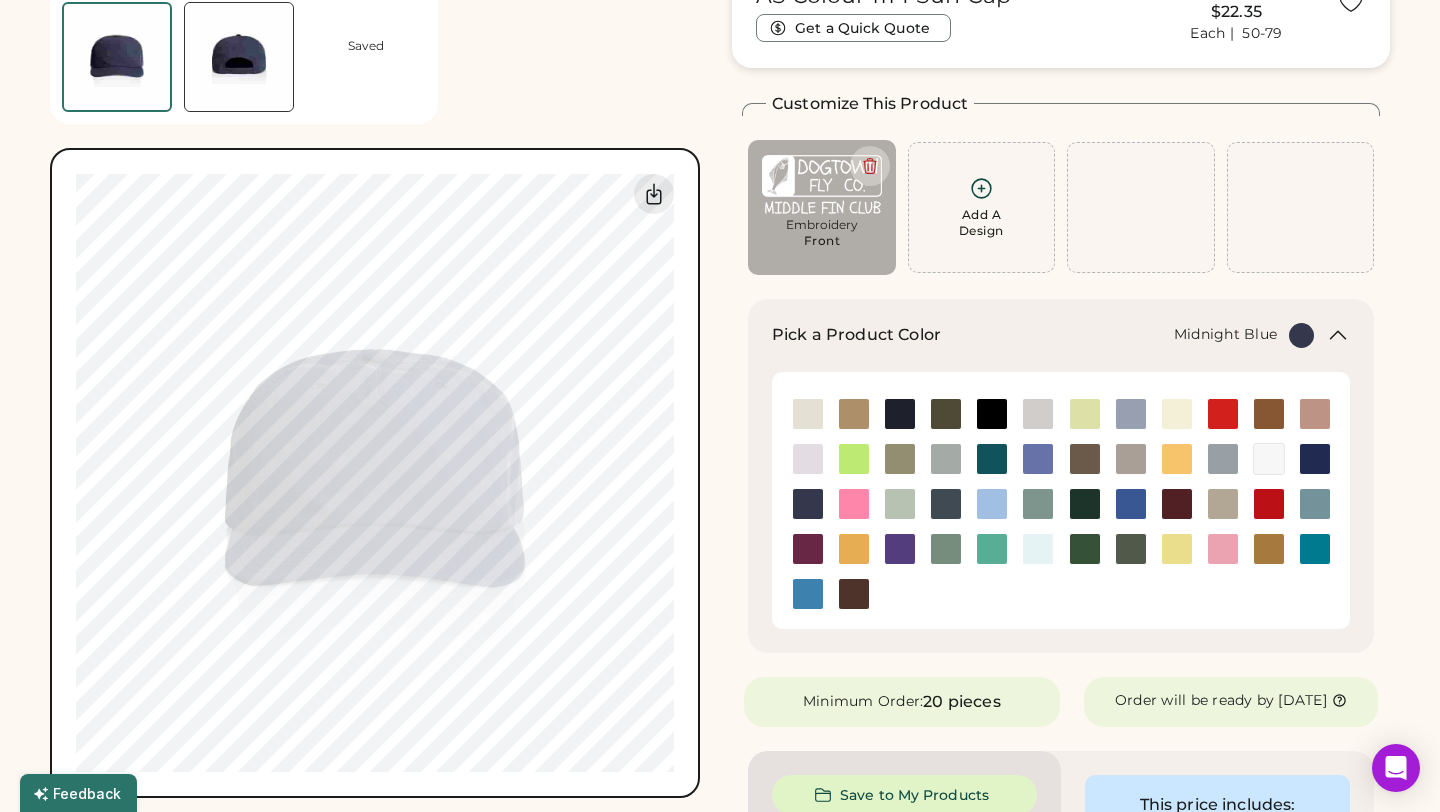 scroll, scrollTop: 121, scrollLeft: 0, axis: vertical 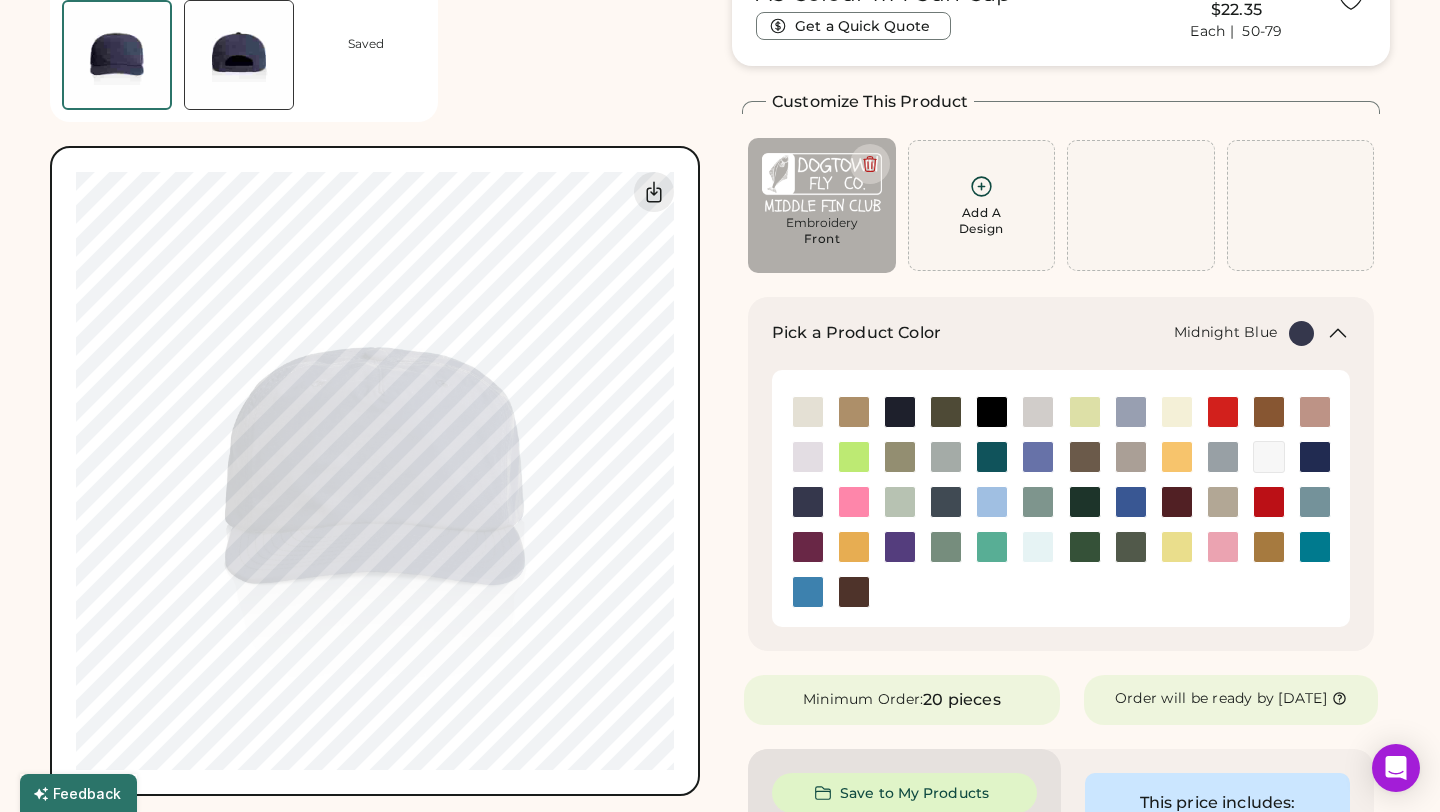 click on "Embroidery" at bounding box center [822, 223] 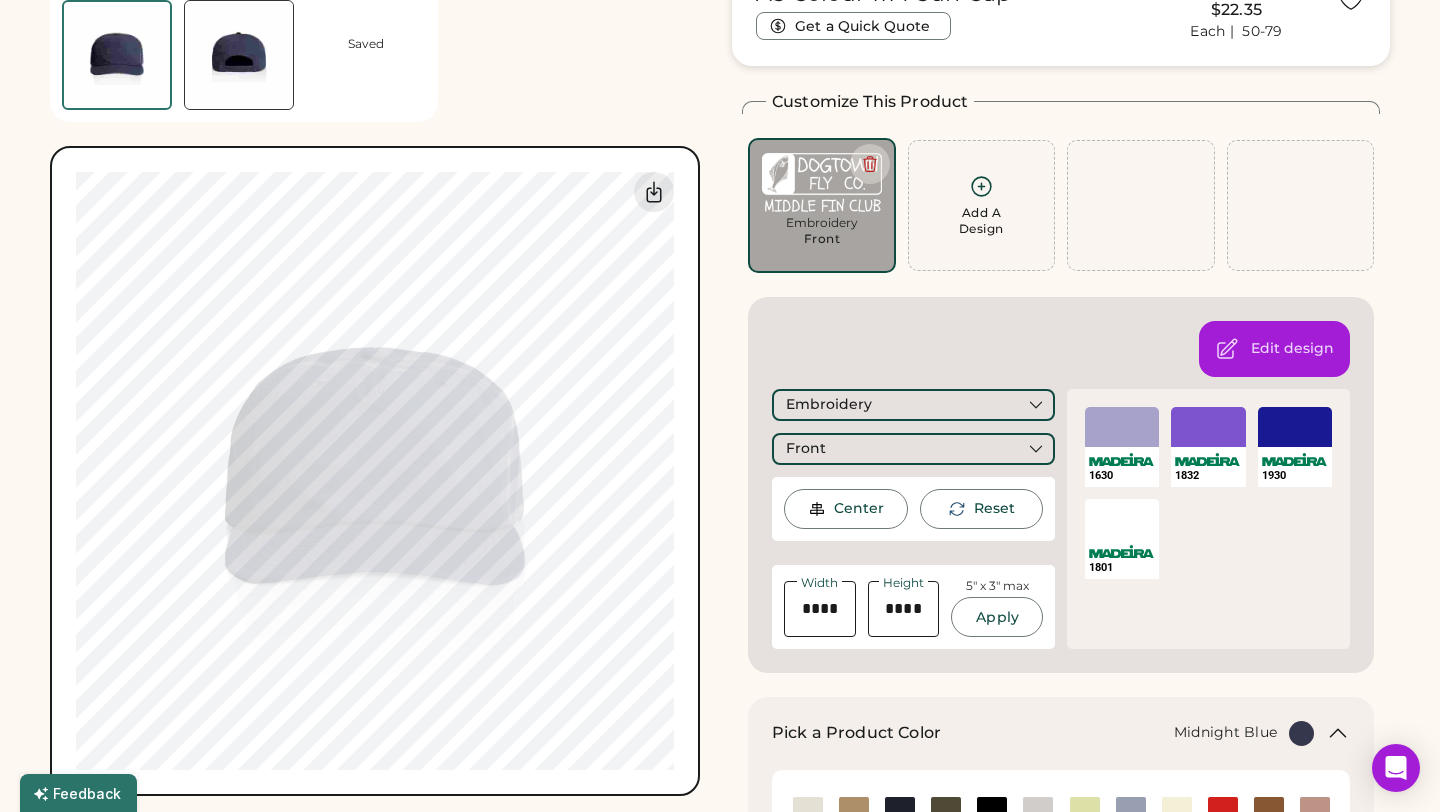 click on "SELECT
A COLOR" at bounding box center (1122, 519) 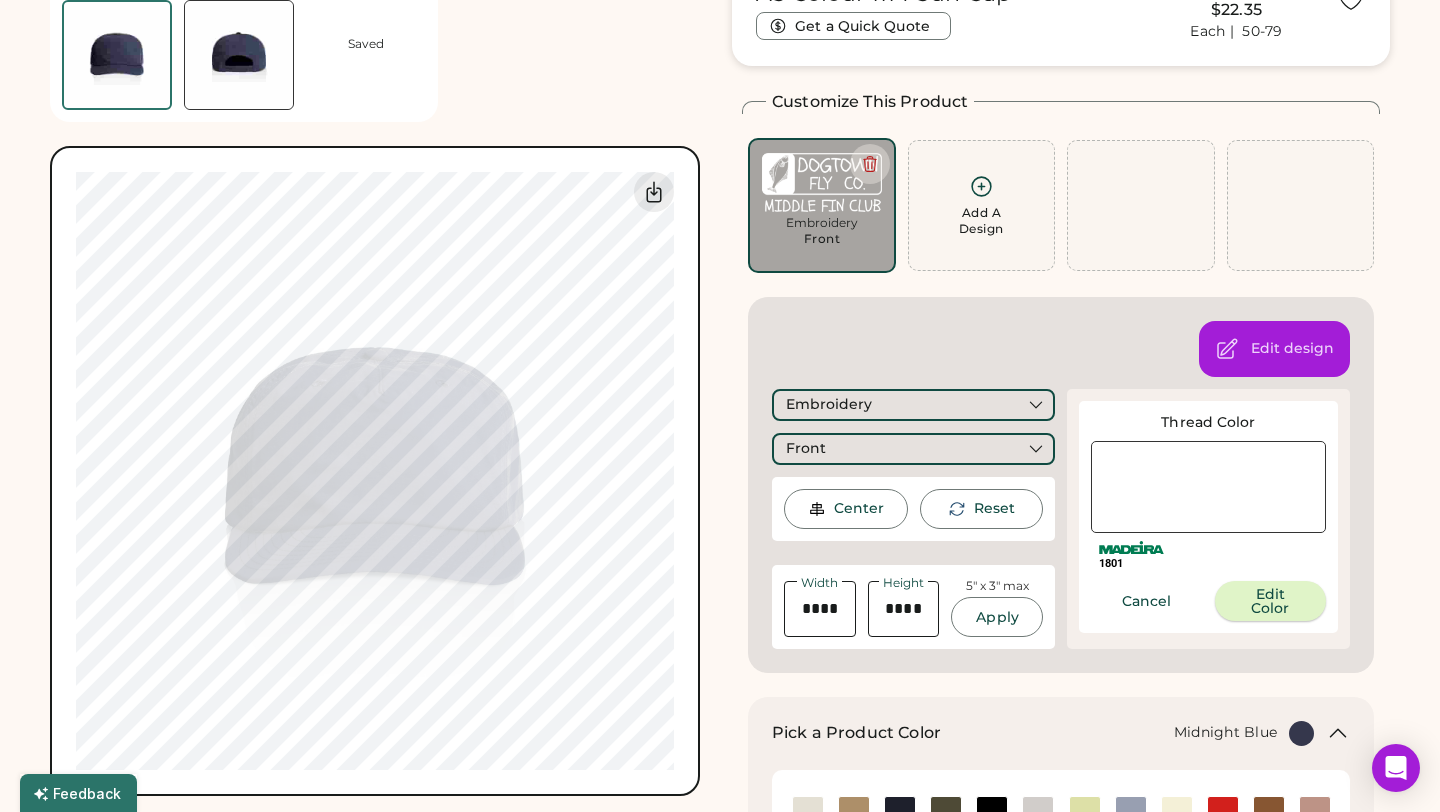 click on "Edit Color" at bounding box center [1271, 601] 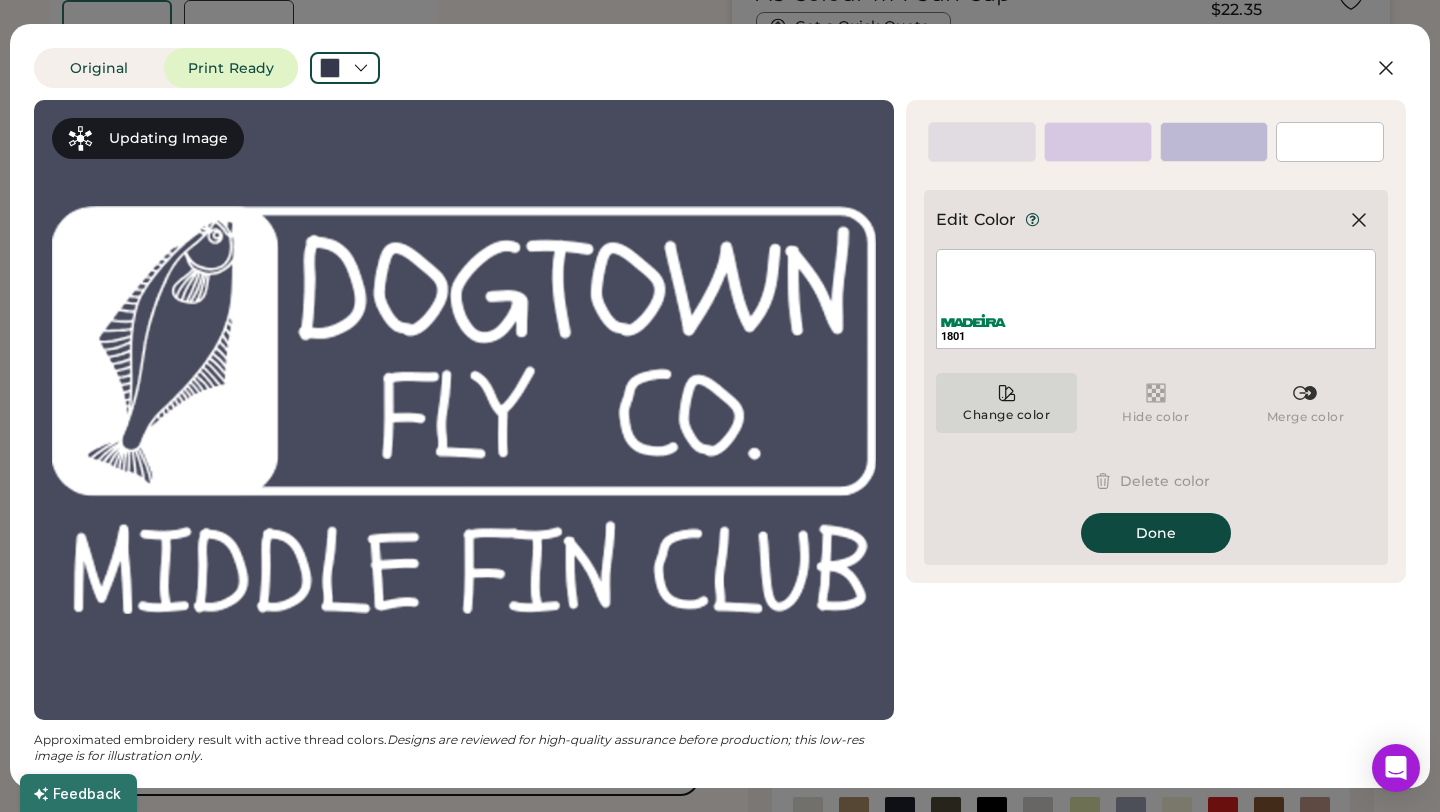 click 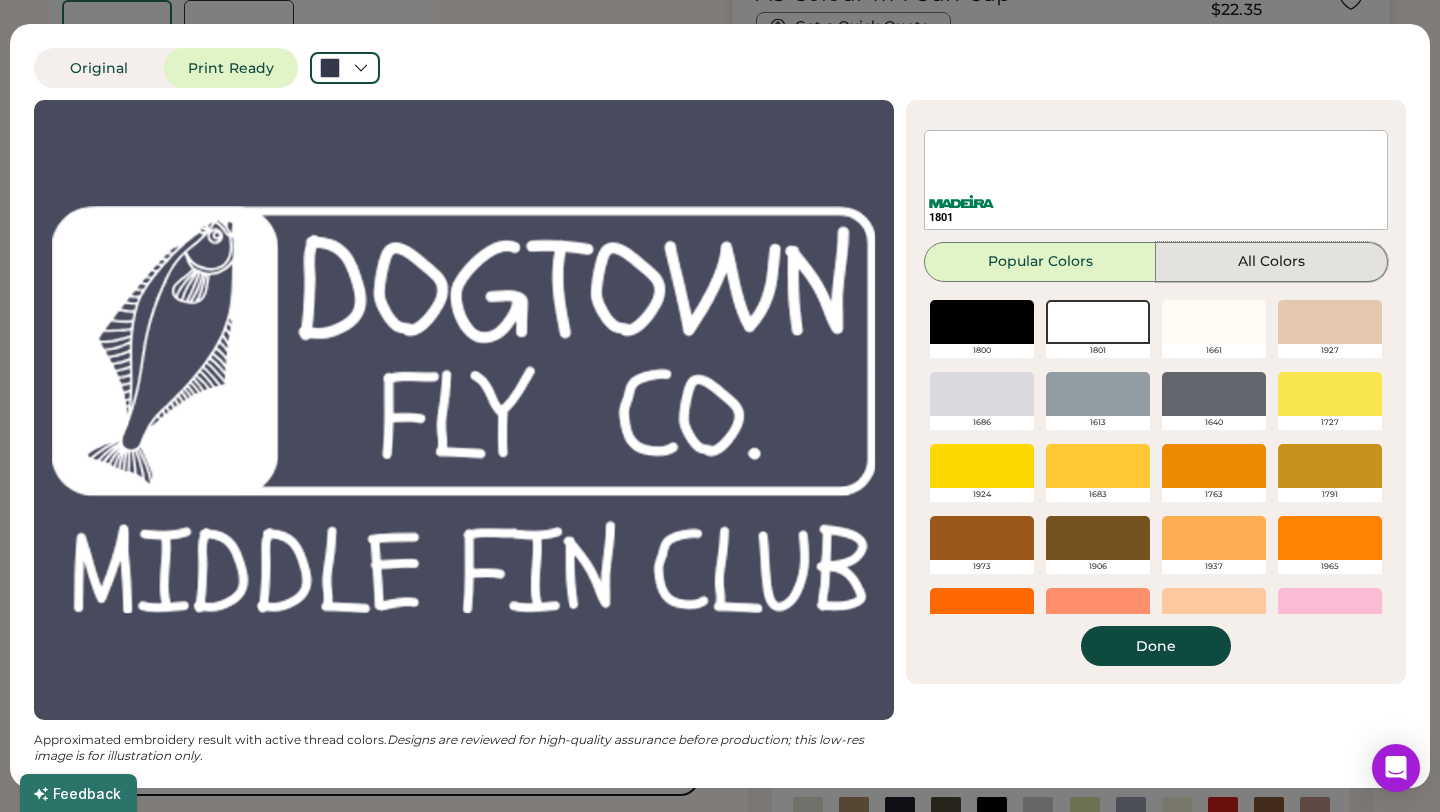 click on "All Colors" at bounding box center [1272, 262] 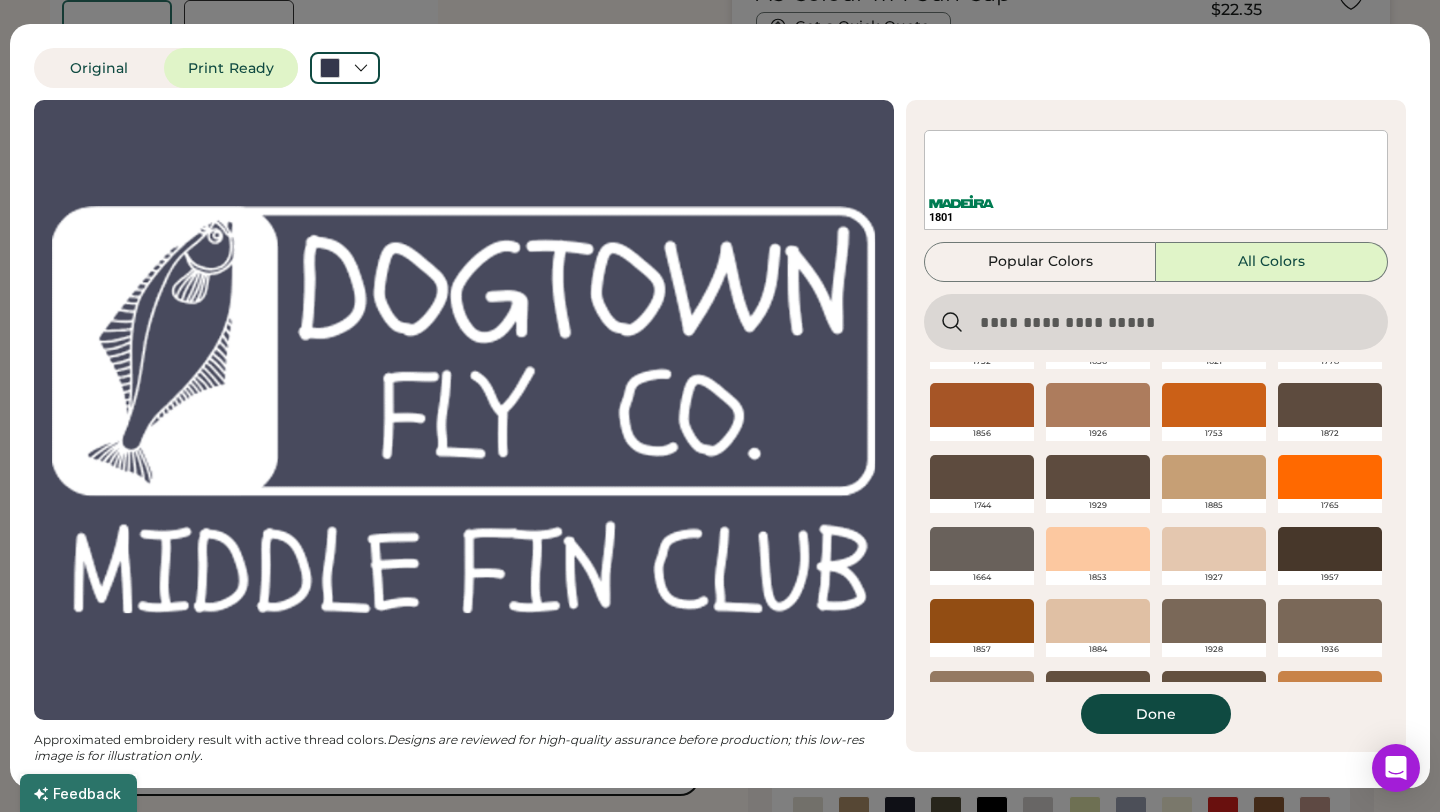 scroll, scrollTop: 502, scrollLeft: 0, axis: vertical 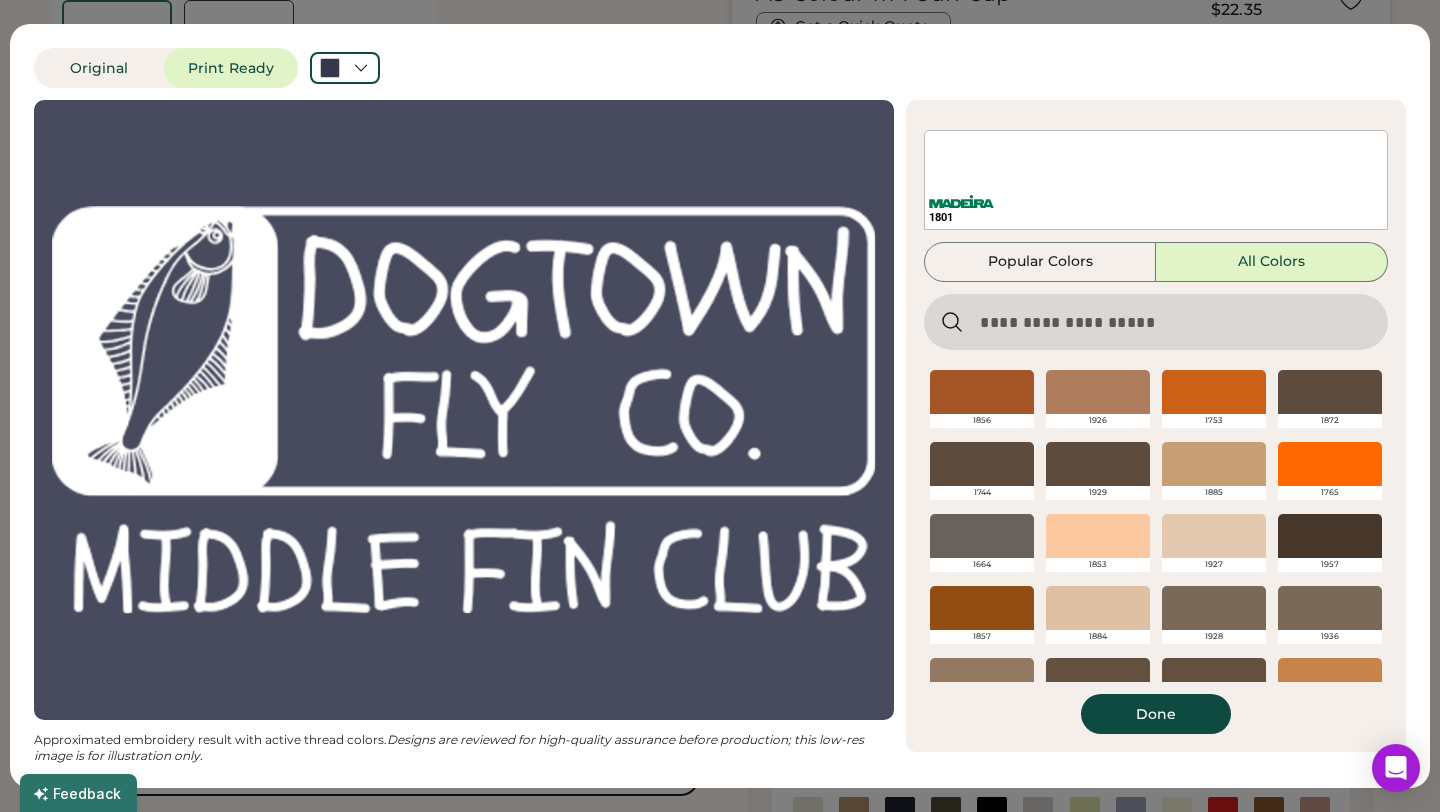 click at bounding box center (1098, 536) 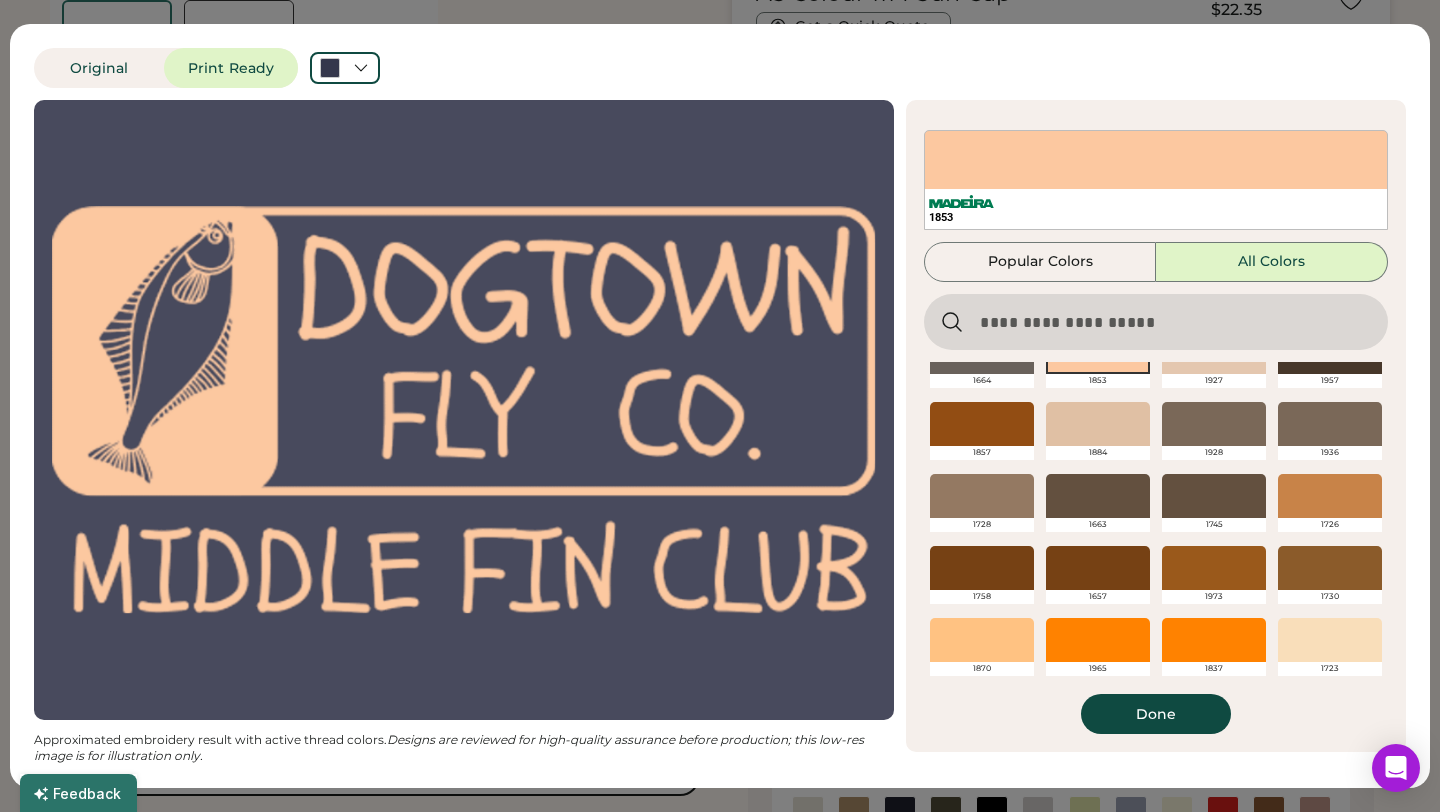 scroll, scrollTop: 760, scrollLeft: 0, axis: vertical 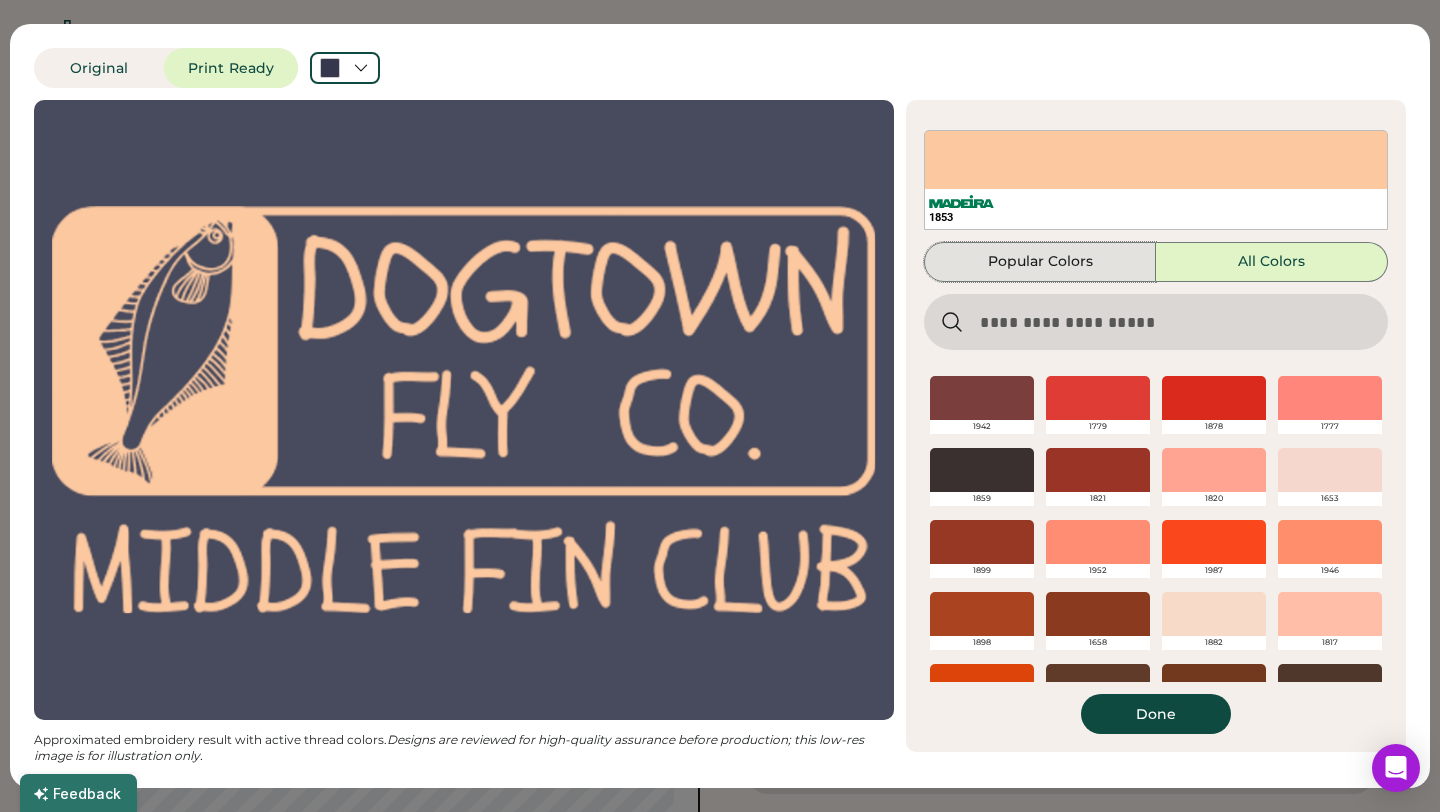 click on "Popular Colors" at bounding box center [1040, 262] 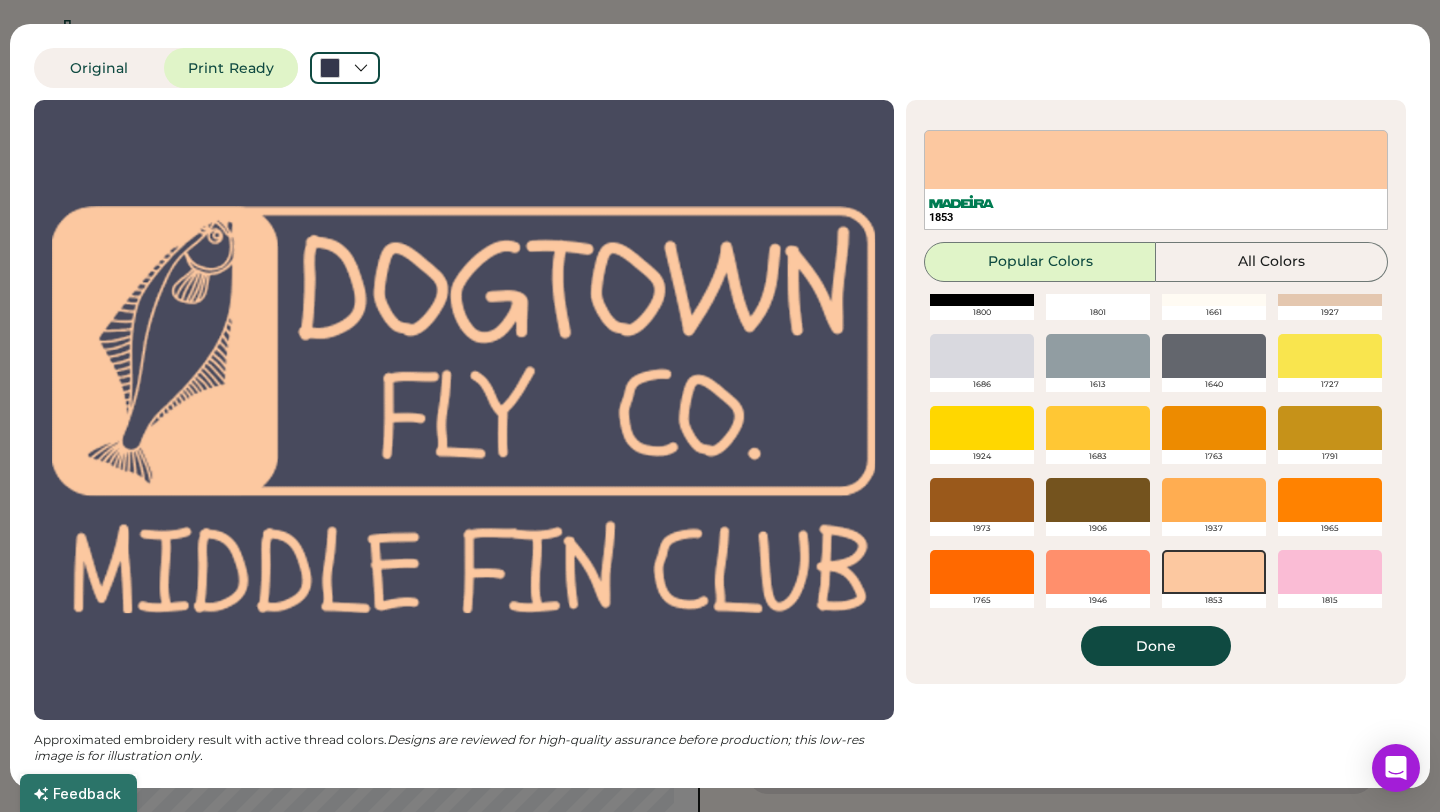 scroll, scrollTop: 42, scrollLeft: 0, axis: vertical 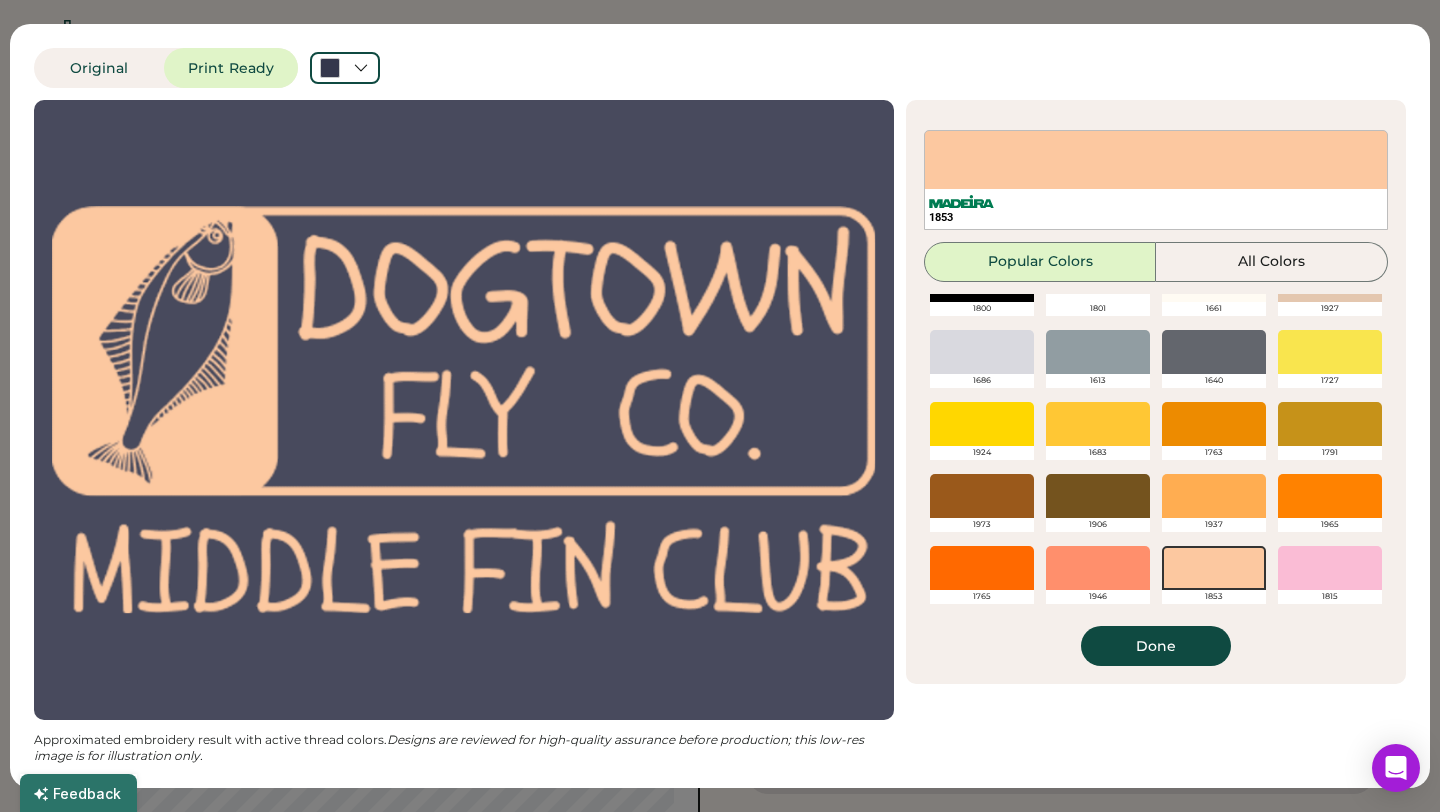 click at bounding box center (1098, 424) 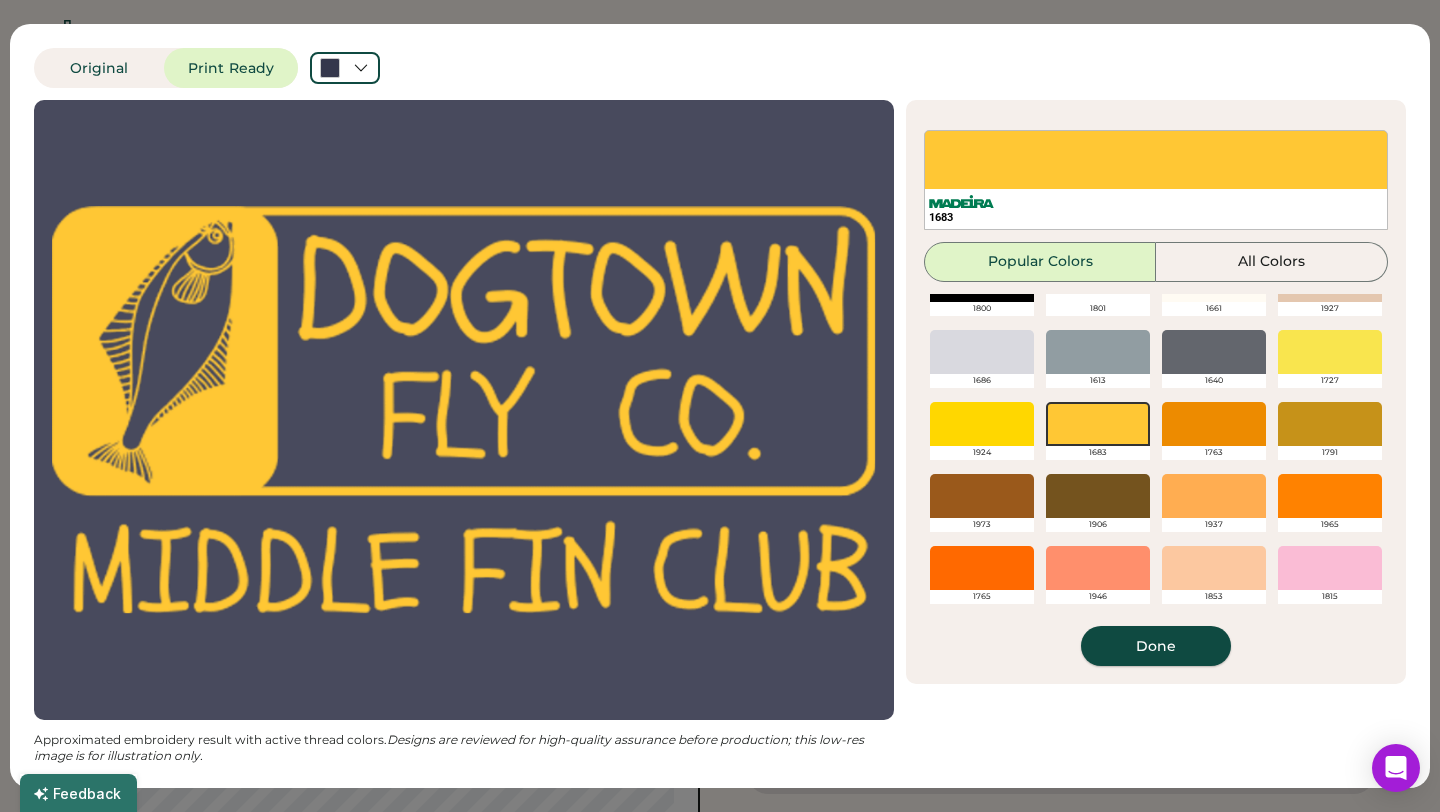 click on "Done" at bounding box center [1156, 646] 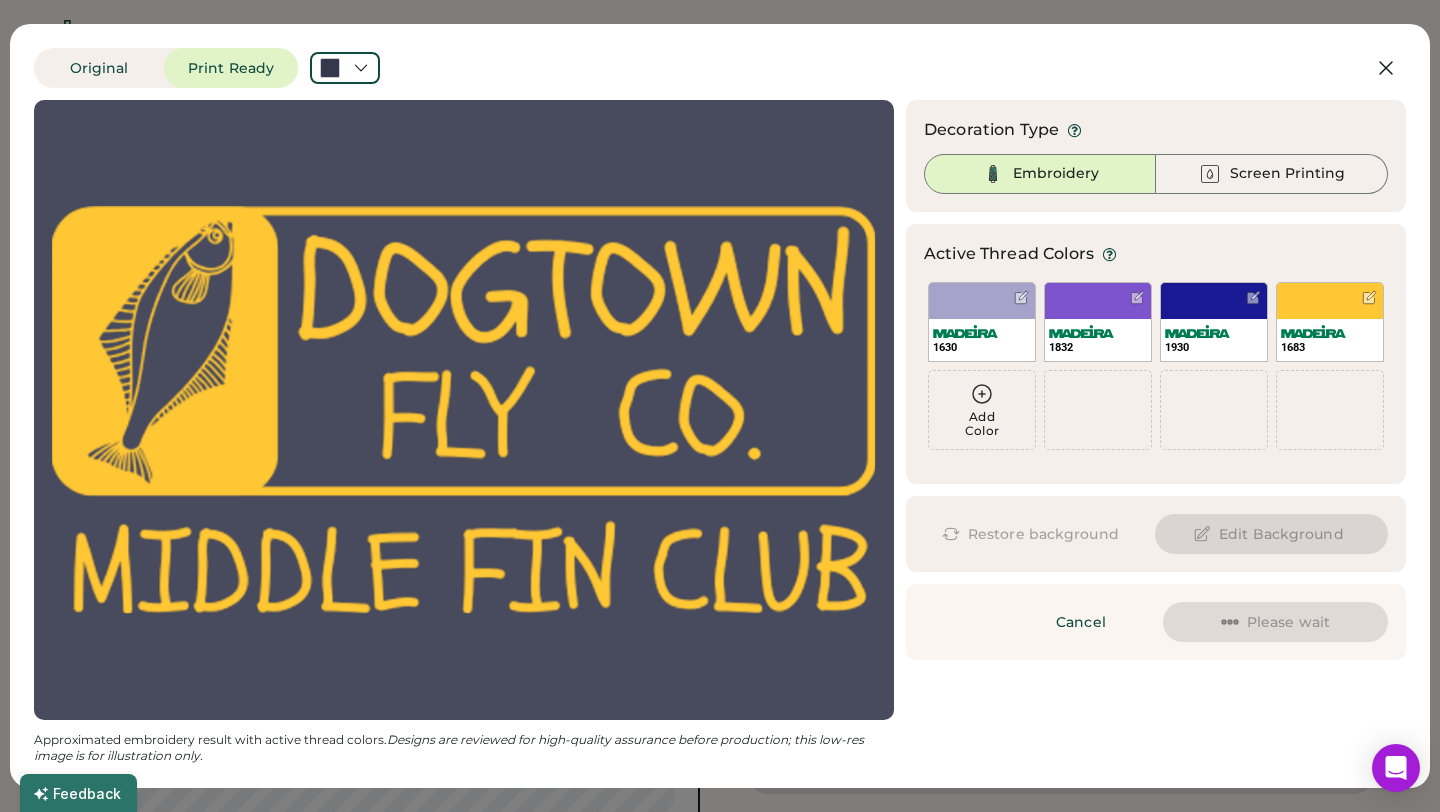 scroll, scrollTop: 0, scrollLeft: 0, axis: both 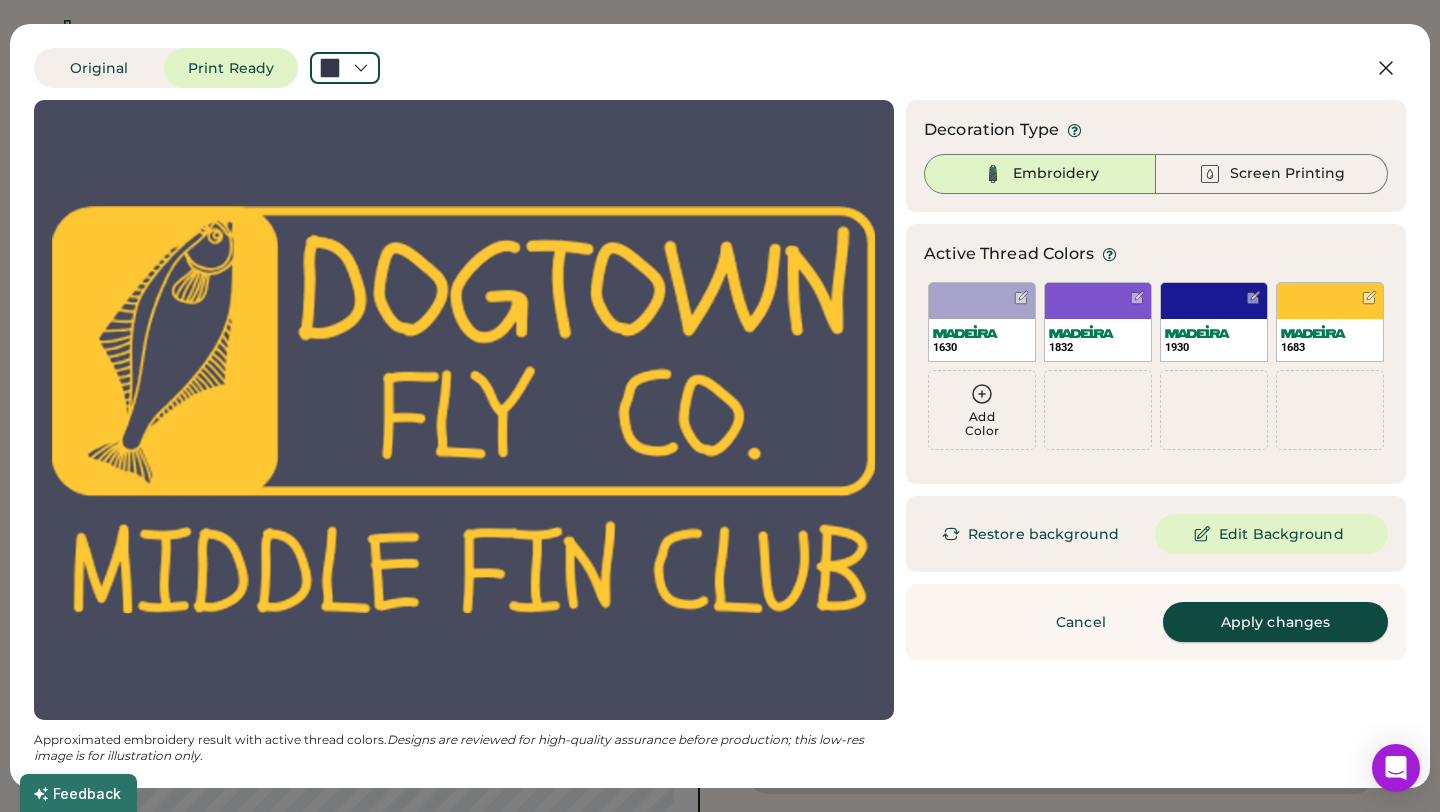 click on "Apply changes" at bounding box center [1275, 622] 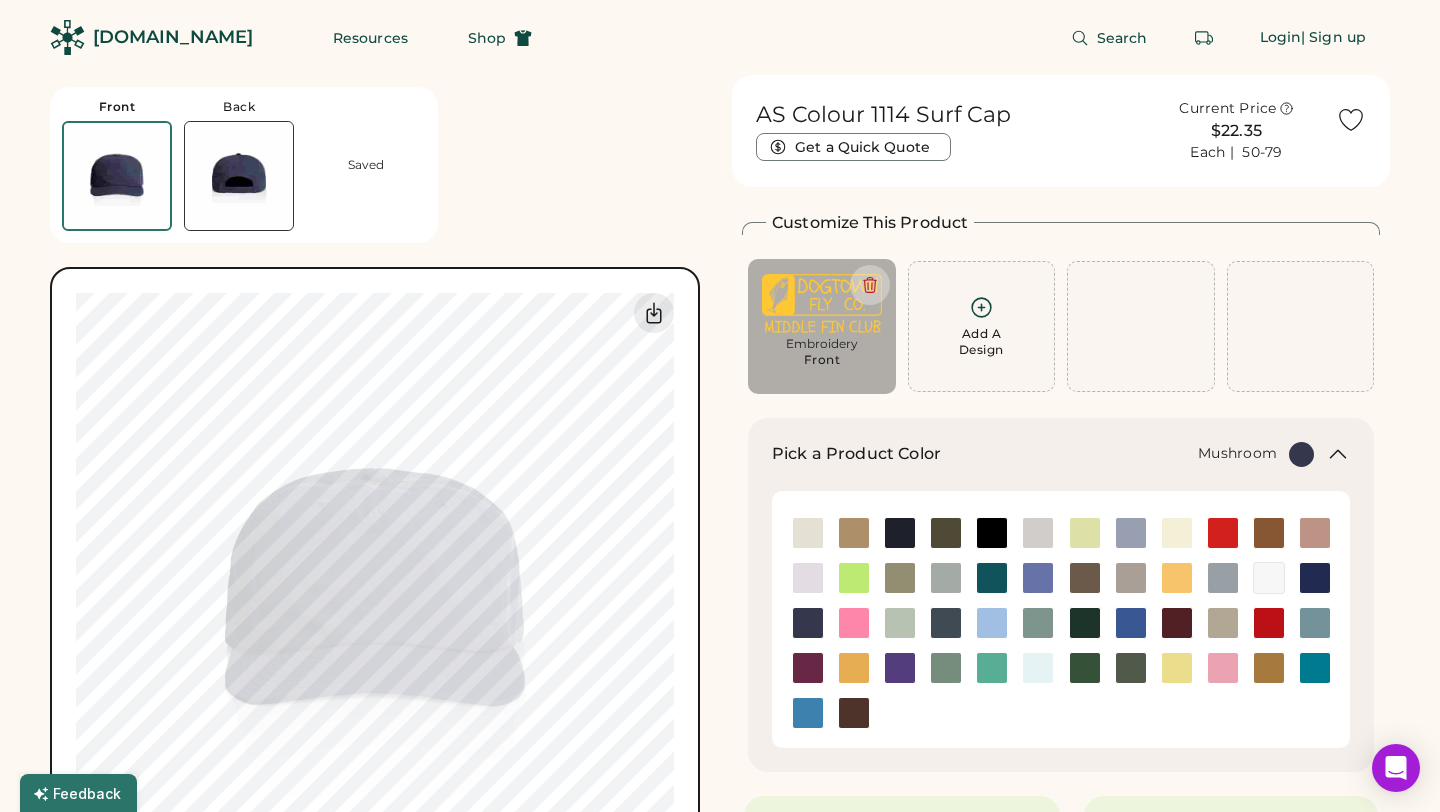 type on "****" 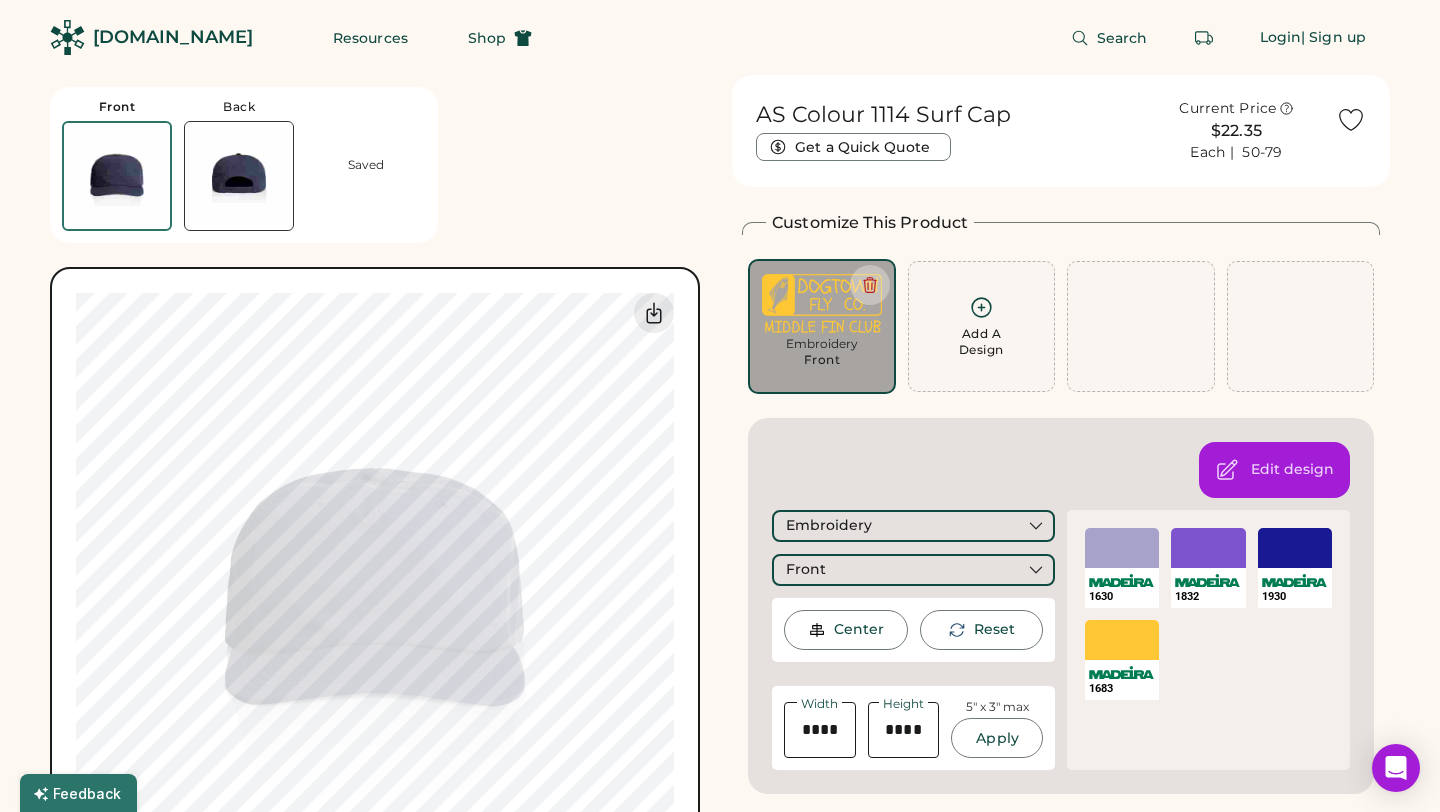 click on "Front Back Saved Switch to back    My uploaded designs Upload new design
SVG, Ai, PDF, EPS, PSD Non-preferred files:
PNG, JPG, TIFF Max File Size: 25MB    Guidelines are approximate; our team will confirm the correct placement. 0% 0%" at bounding box center [379, 496] 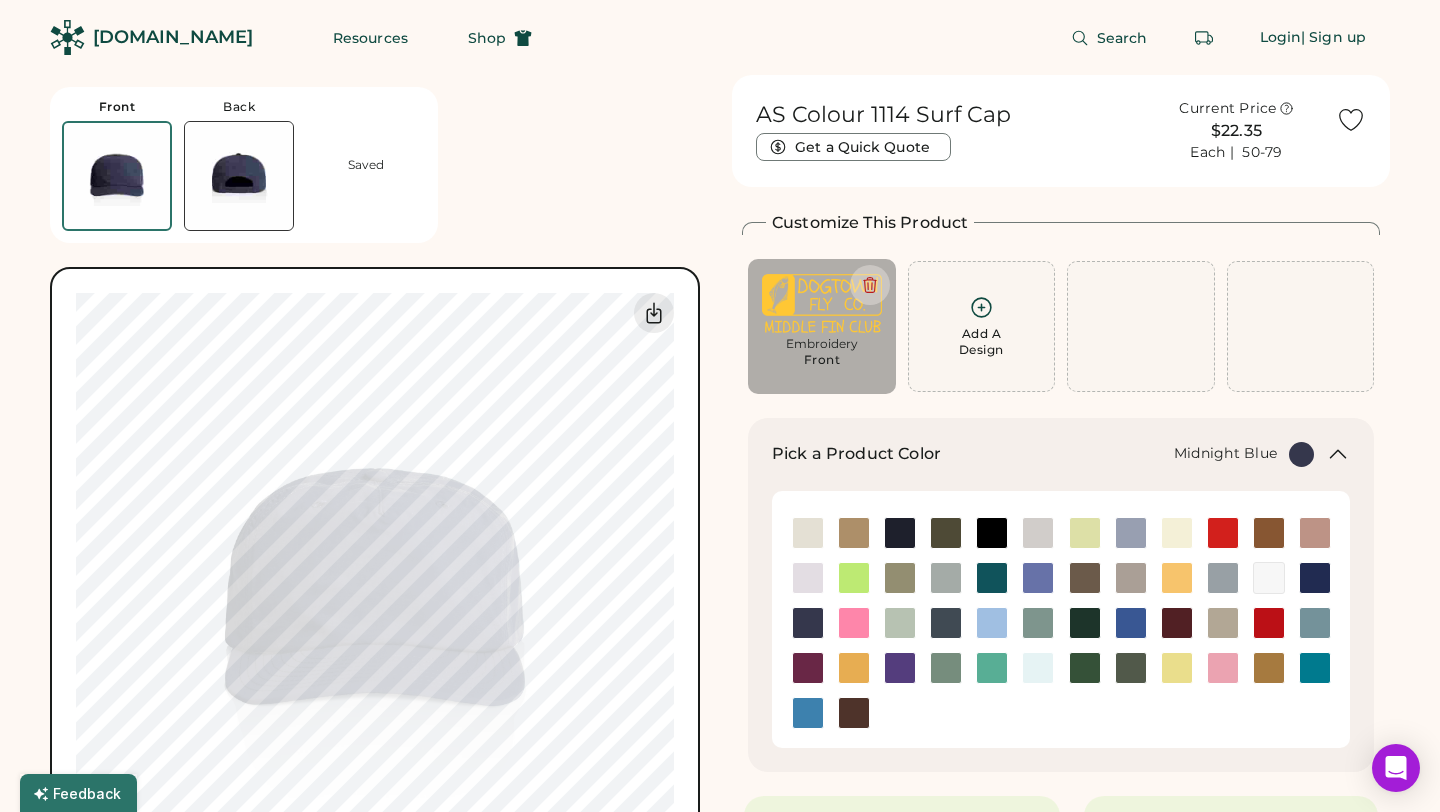 click on "Front Back Saved Switch to back    My uploaded designs Upload new design
SVG, Ai, PDF, EPS, PSD Non-preferred files:
PNG, JPG, TIFF Max File Size: 25MB    Guidelines are approximate; our team will confirm the correct placement. 0% 0%" at bounding box center (379, 496) 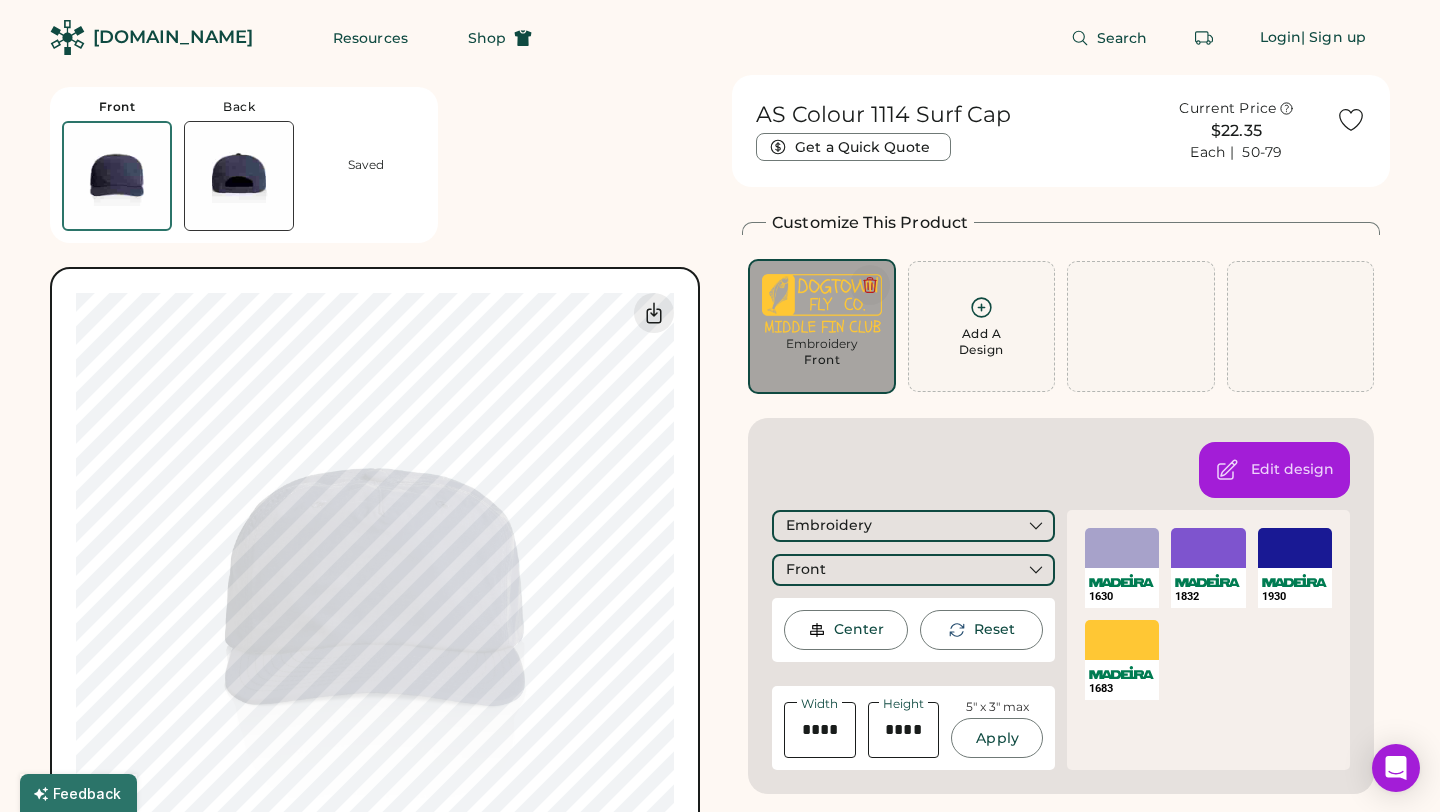 click 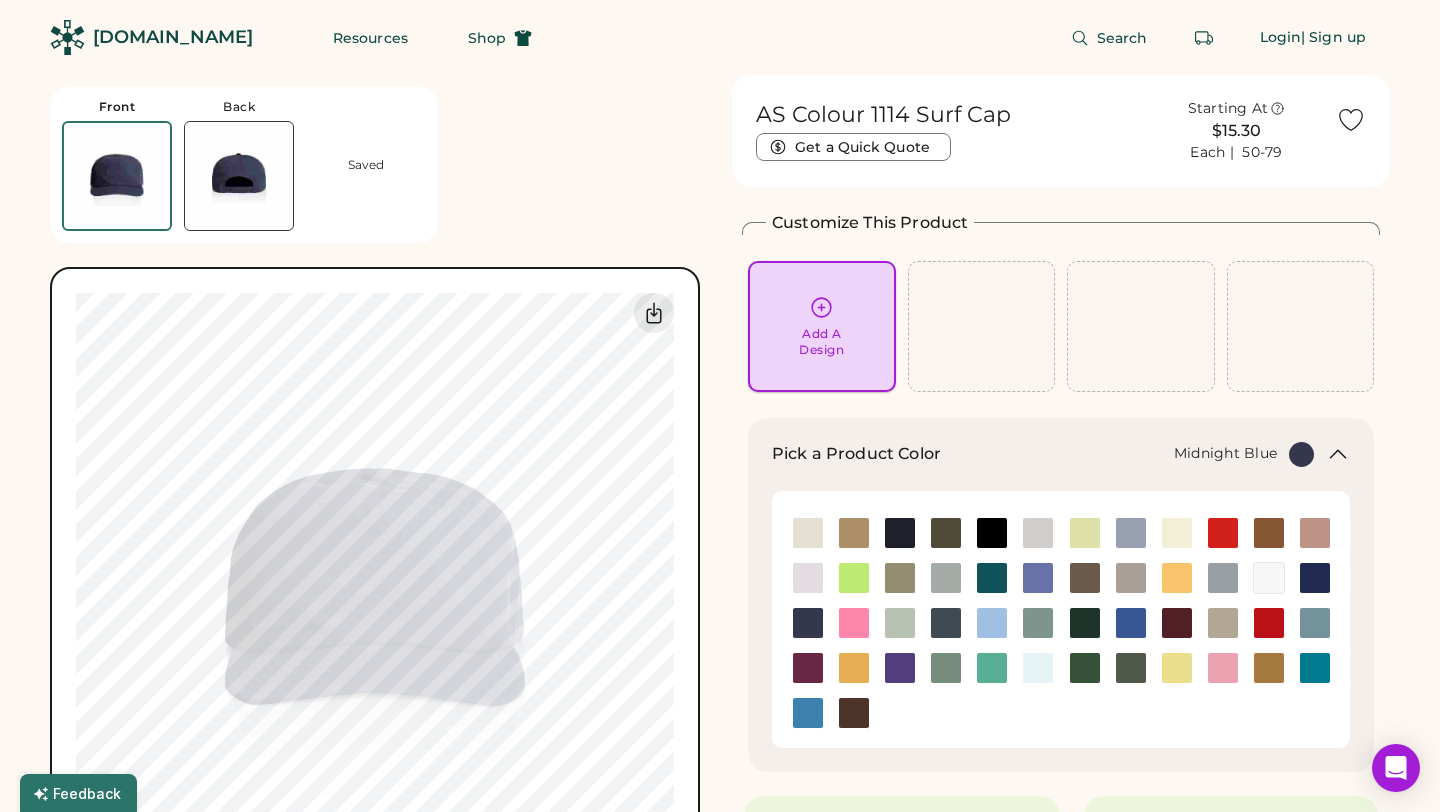 click on "Add A
Design" at bounding box center [822, 326] 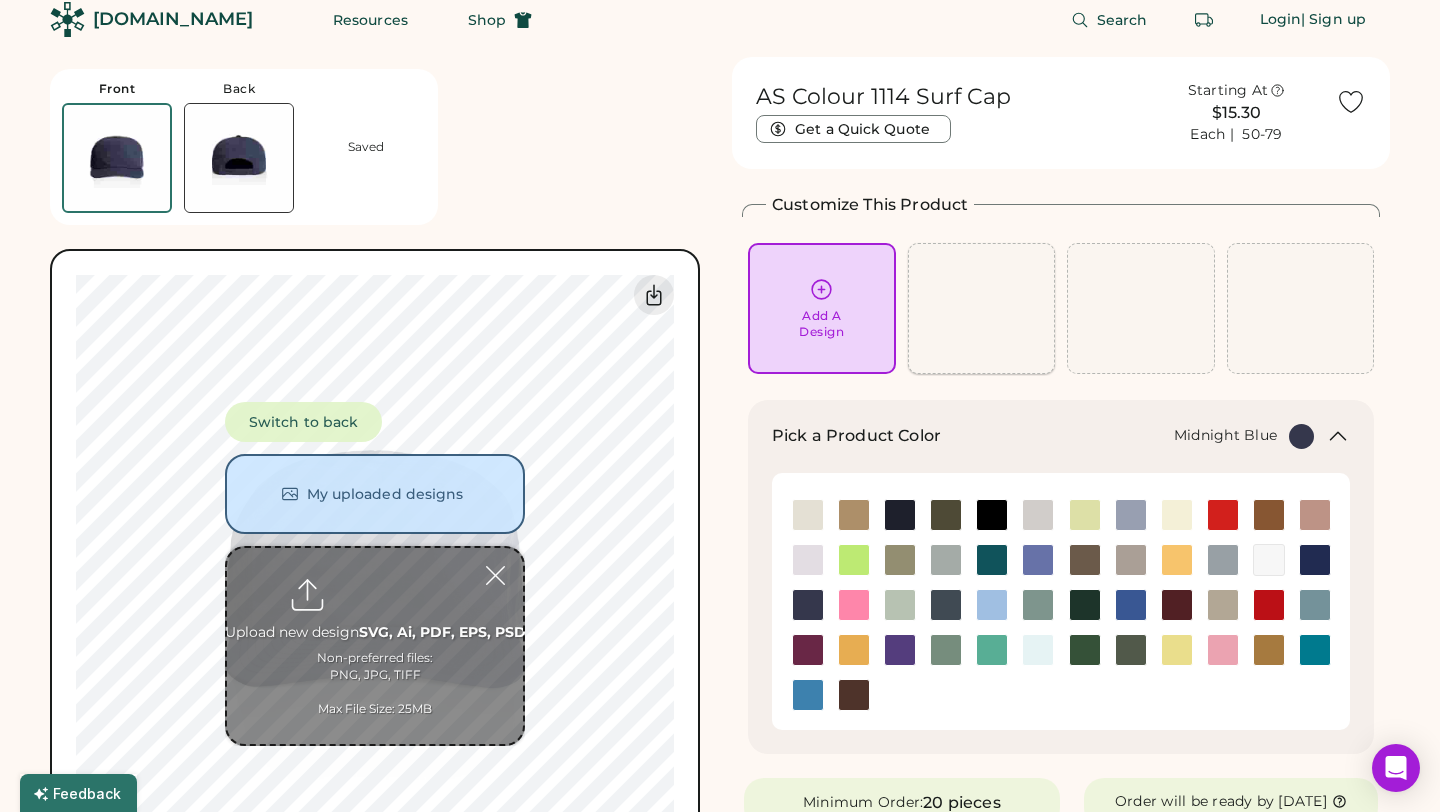 scroll, scrollTop: 75, scrollLeft: 0, axis: vertical 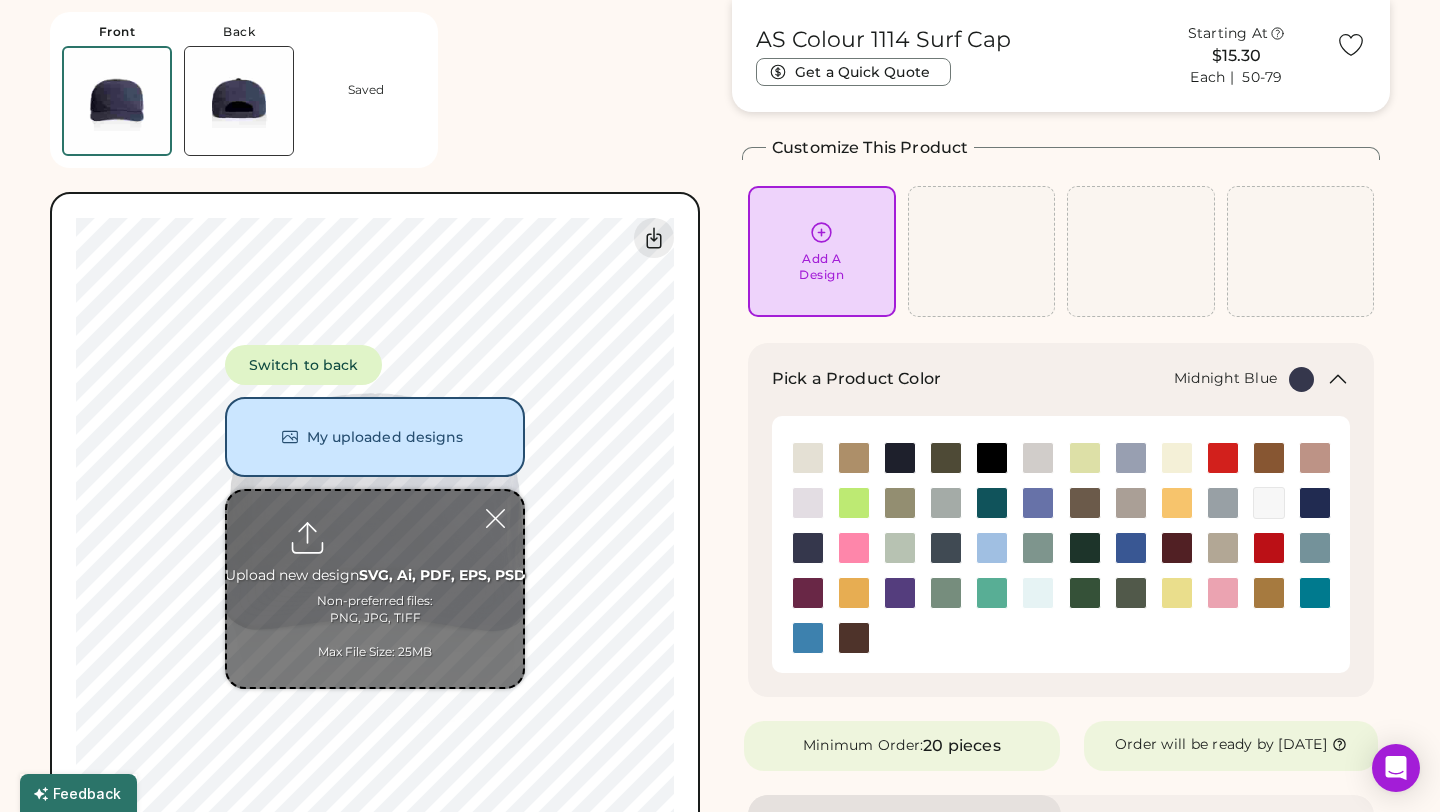type on "**********" 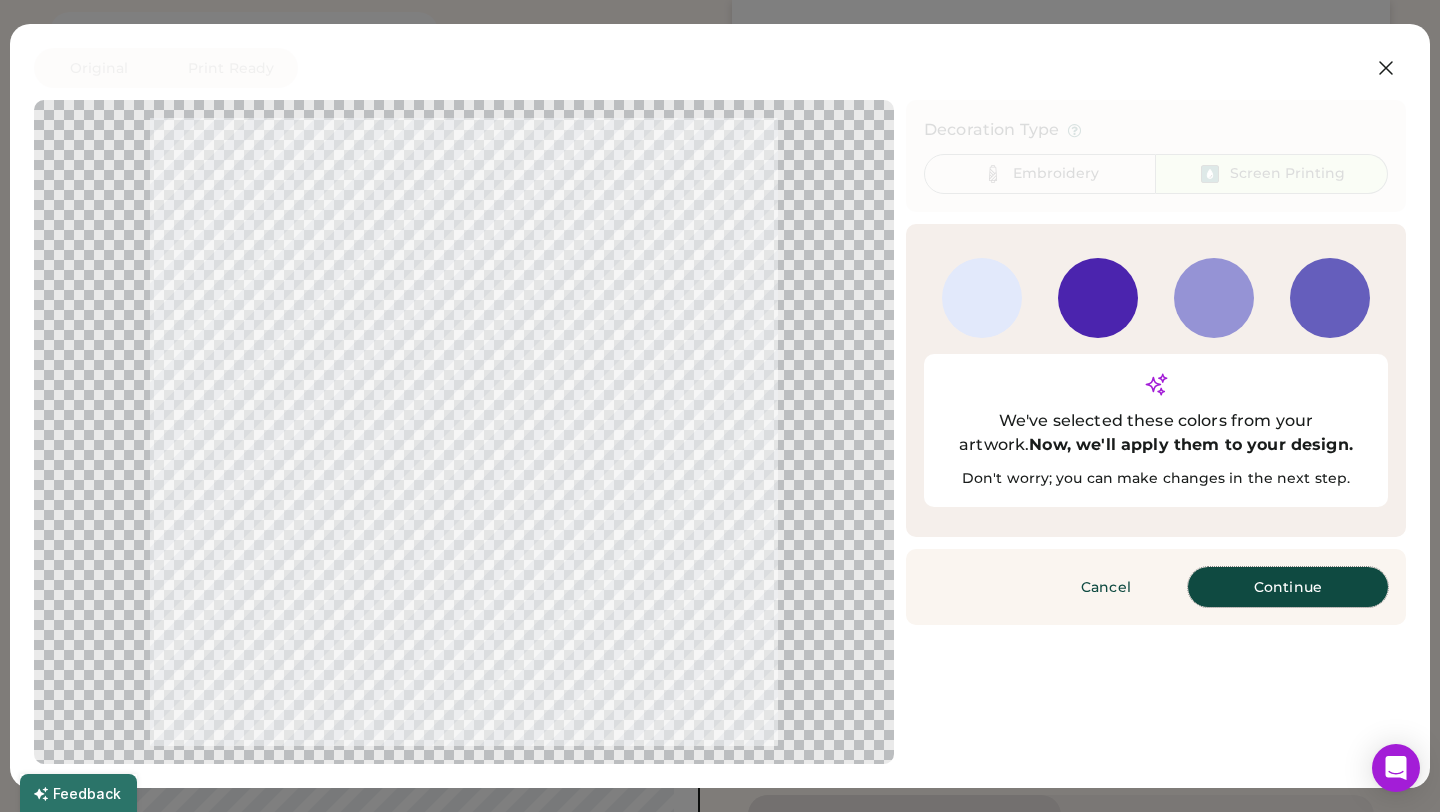 click on "Continue" at bounding box center [1288, 587] 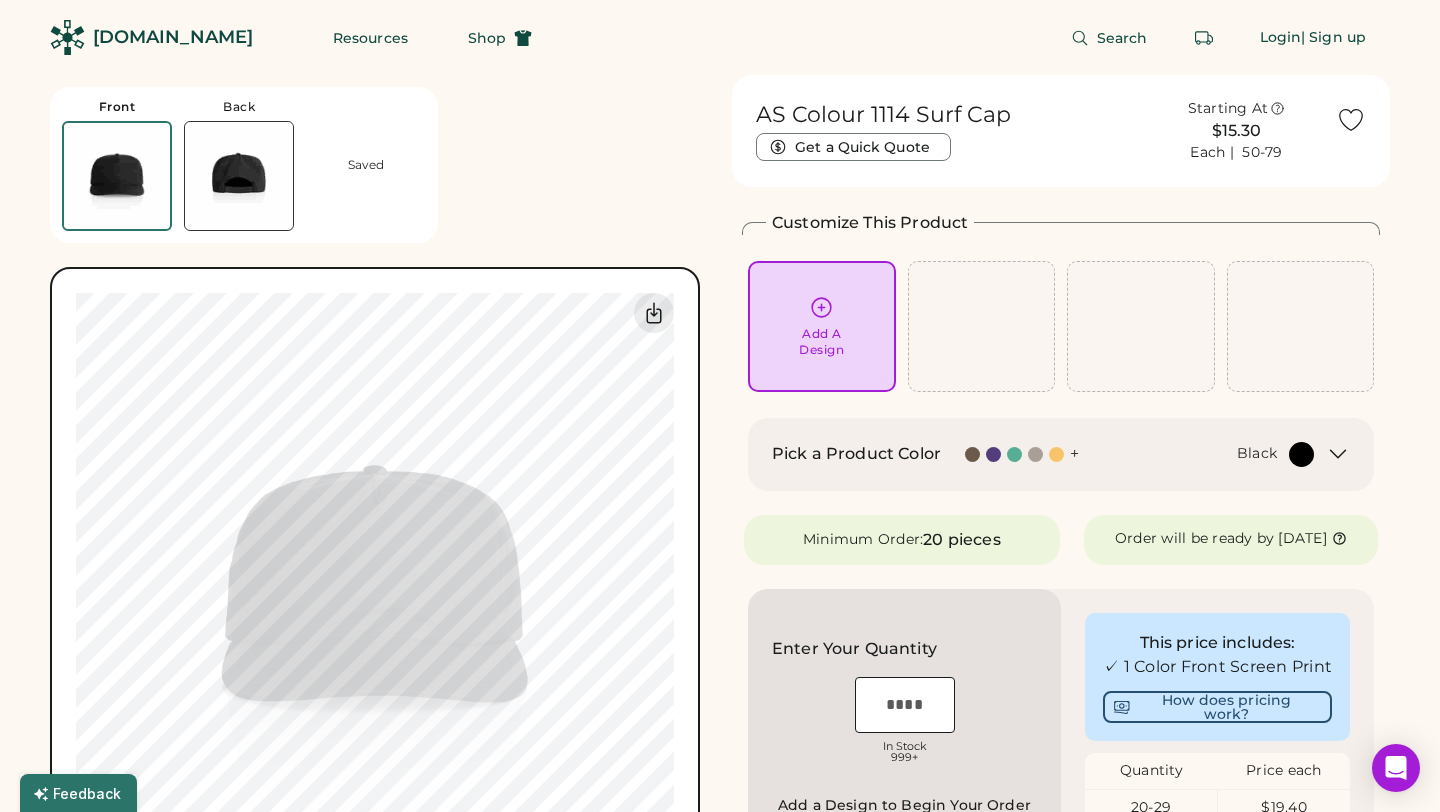 scroll, scrollTop: 0, scrollLeft: 0, axis: both 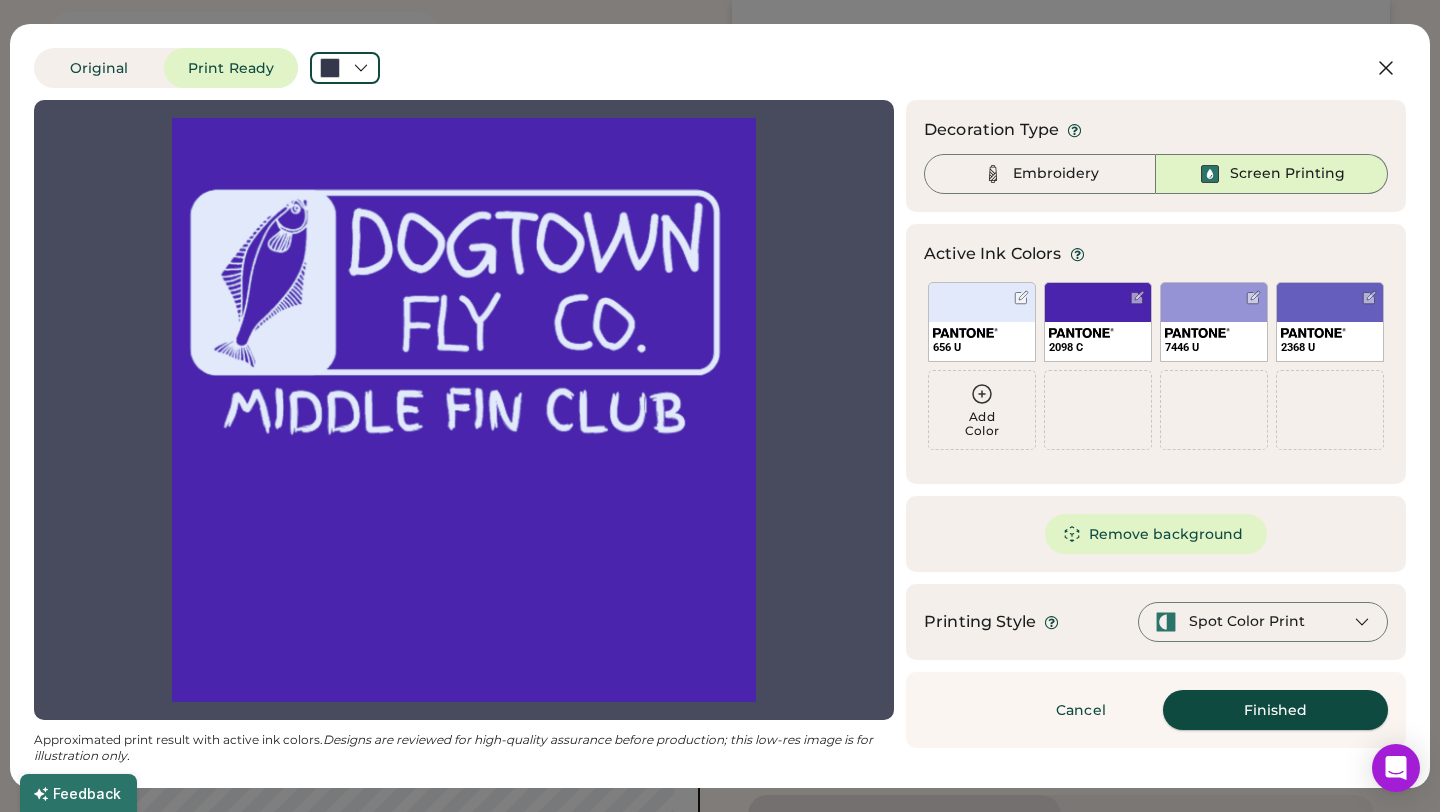 click on "Finished" at bounding box center [1275, 710] 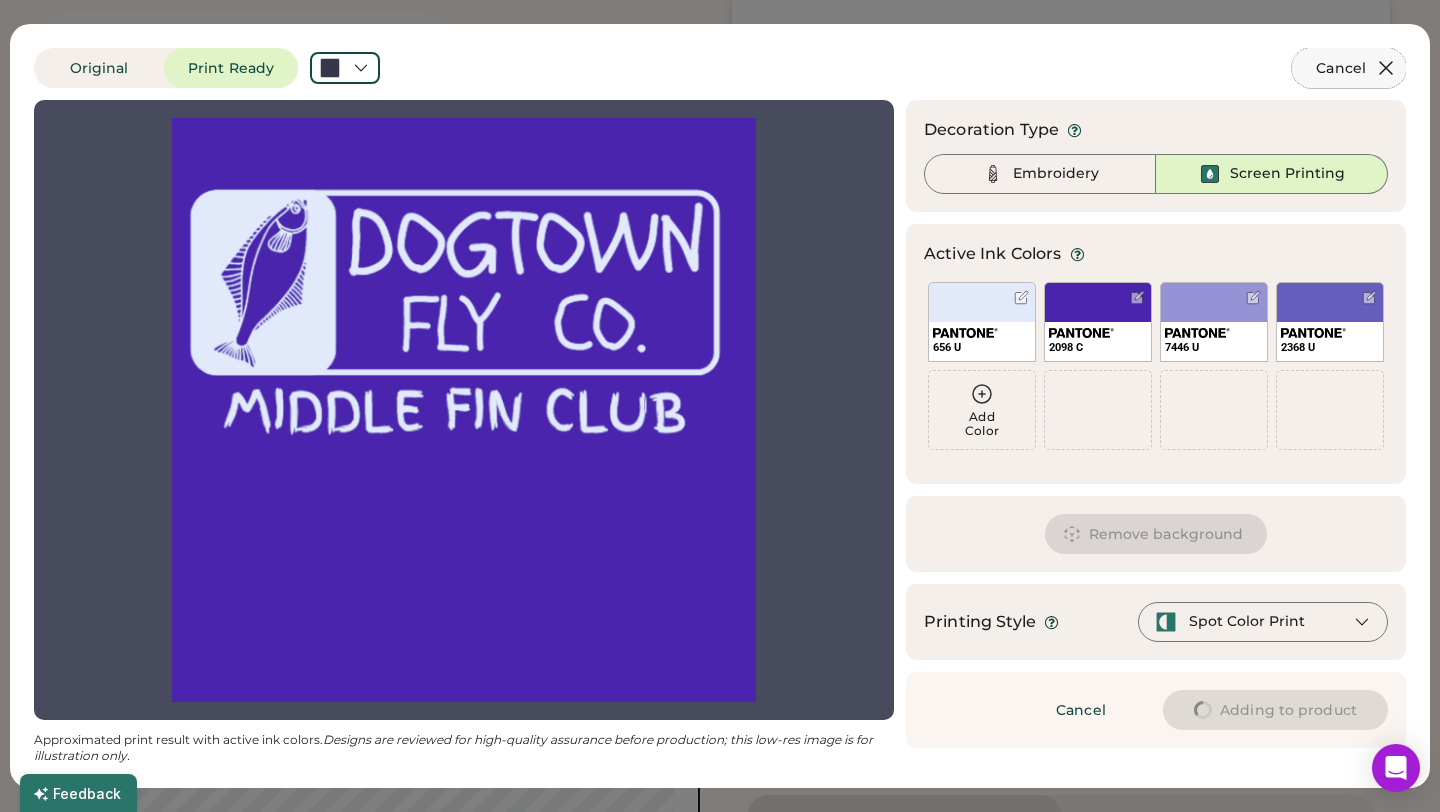 click 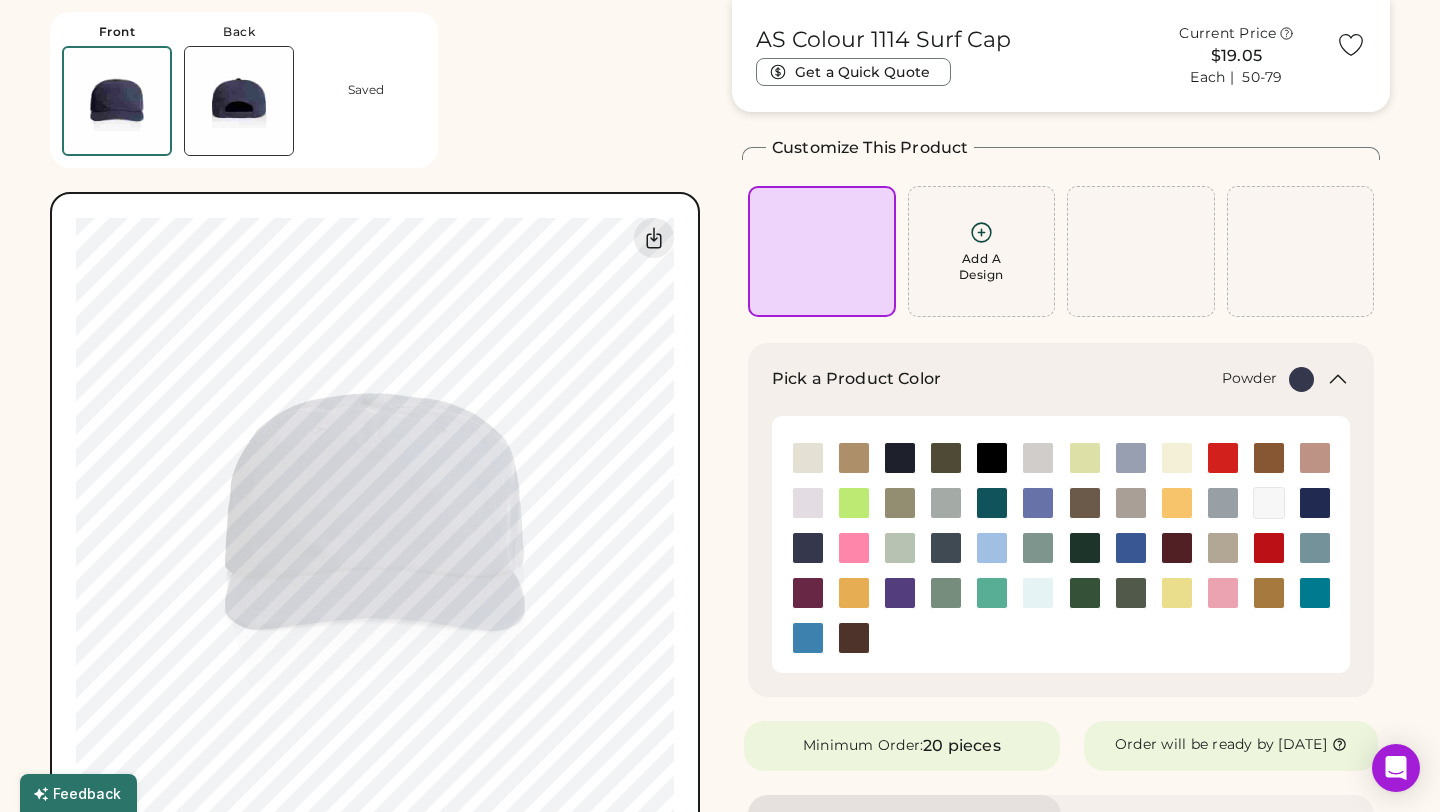 click at bounding box center [1131, 458] 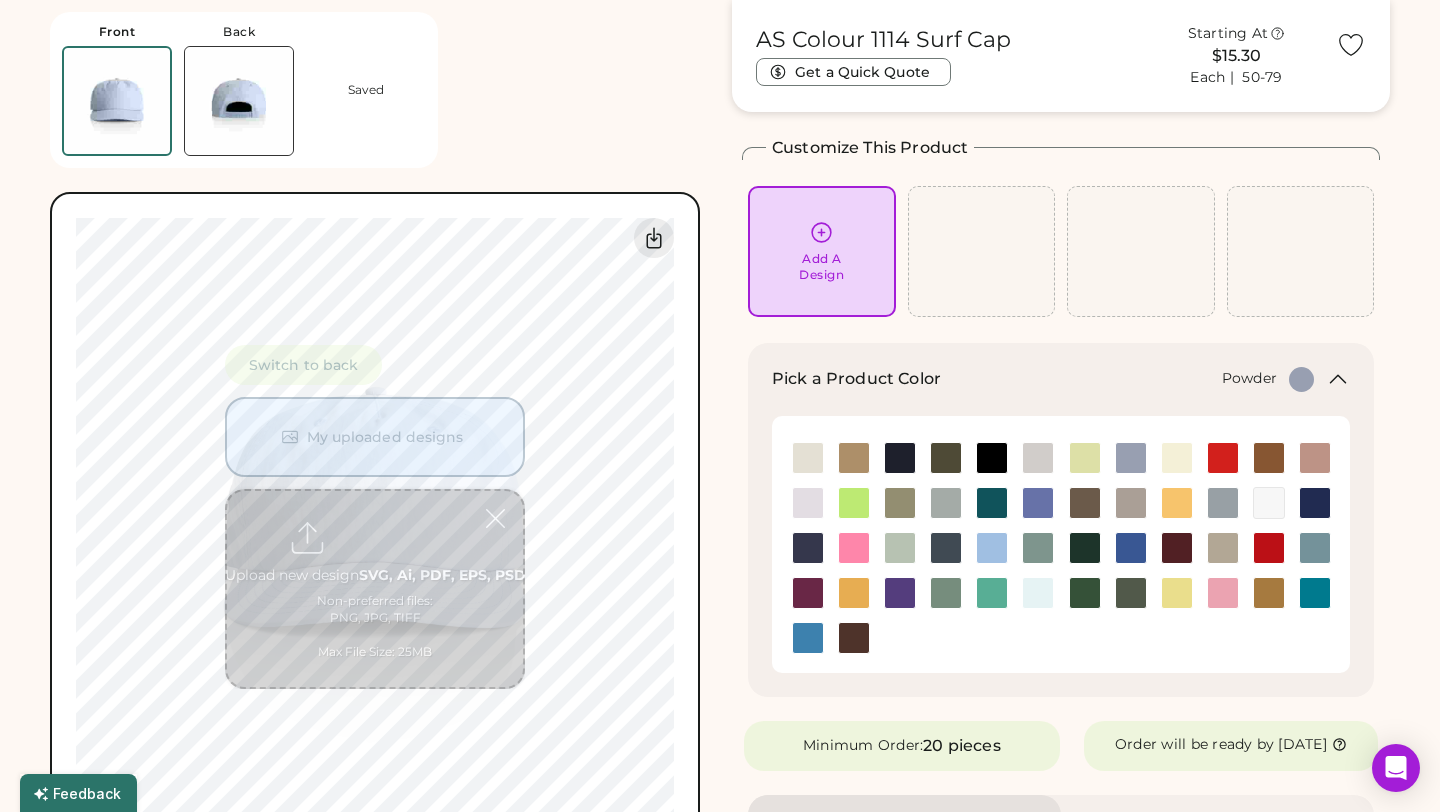 click at bounding box center (375, 589) 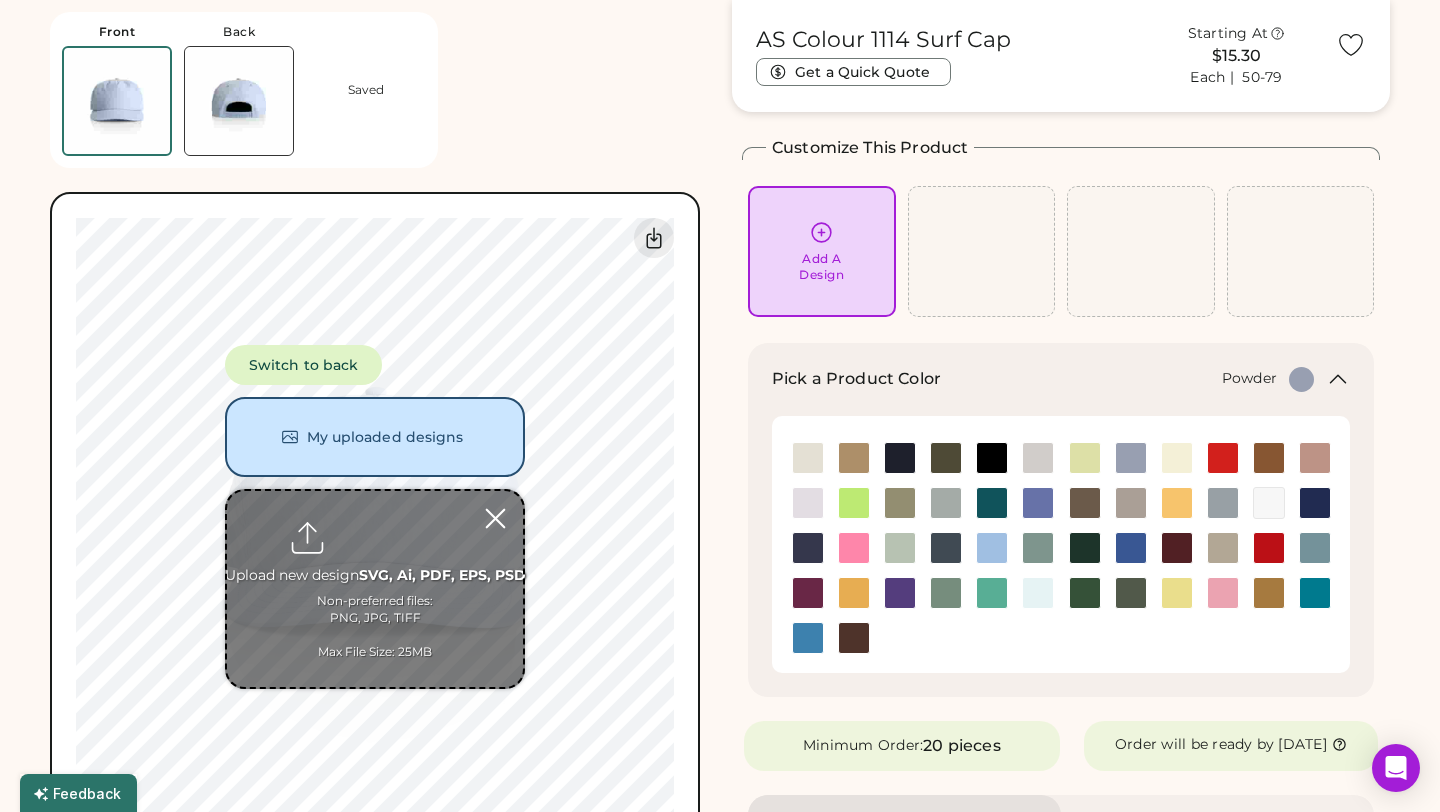 click at bounding box center (495, 518) 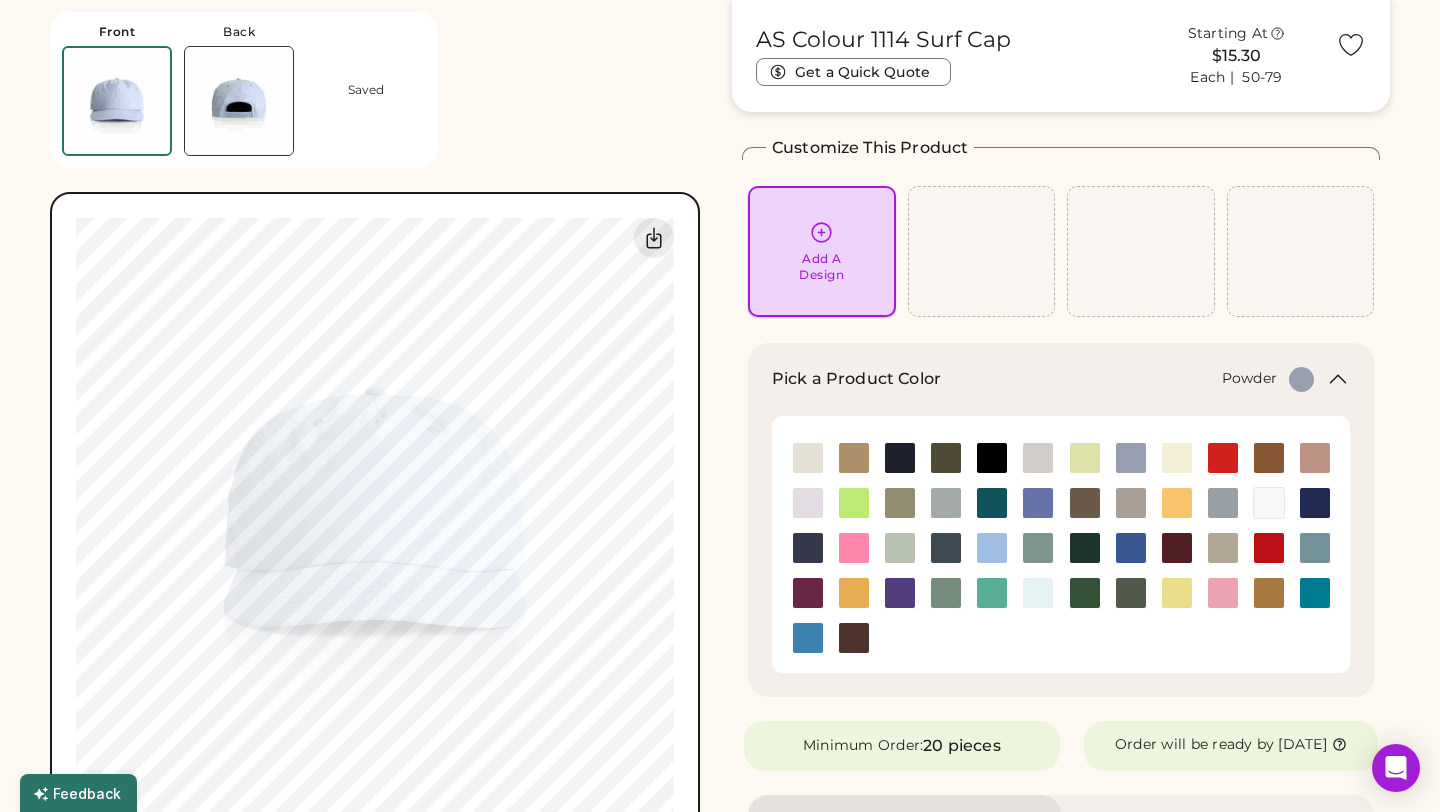 click on "Add A
Design" at bounding box center (821, 267) 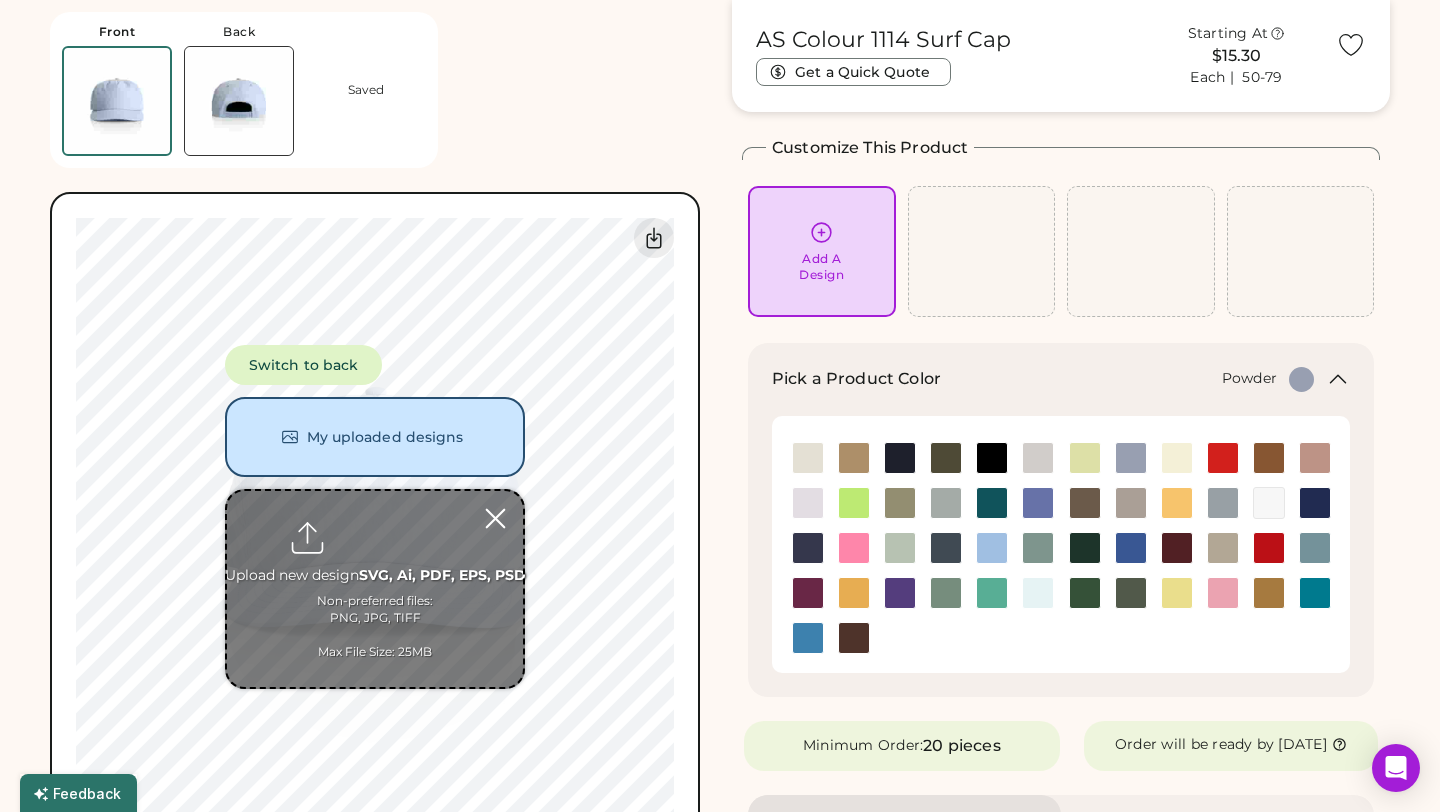 click at bounding box center [495, 518] 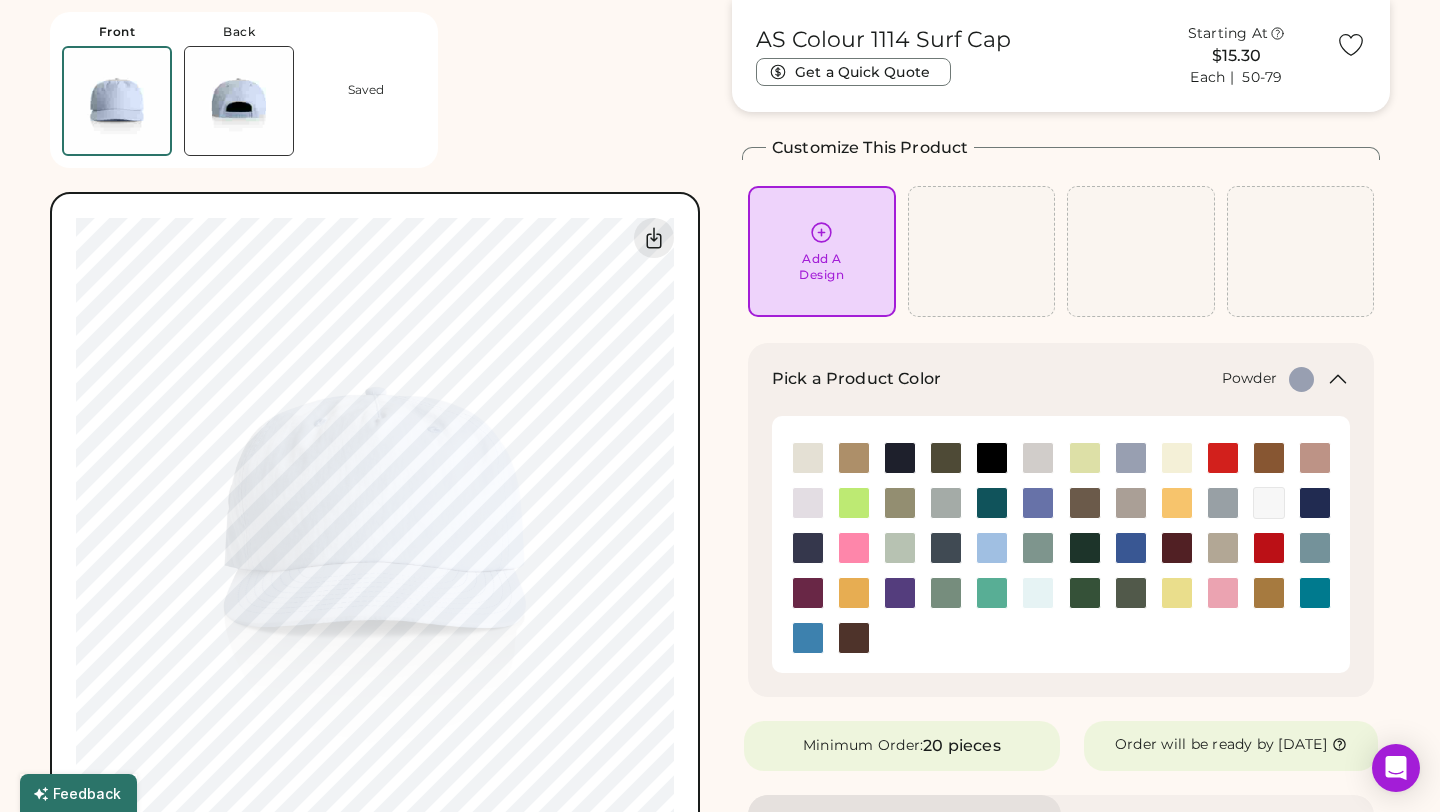 click on "Add A
Design" at bounding box center [821, 267] 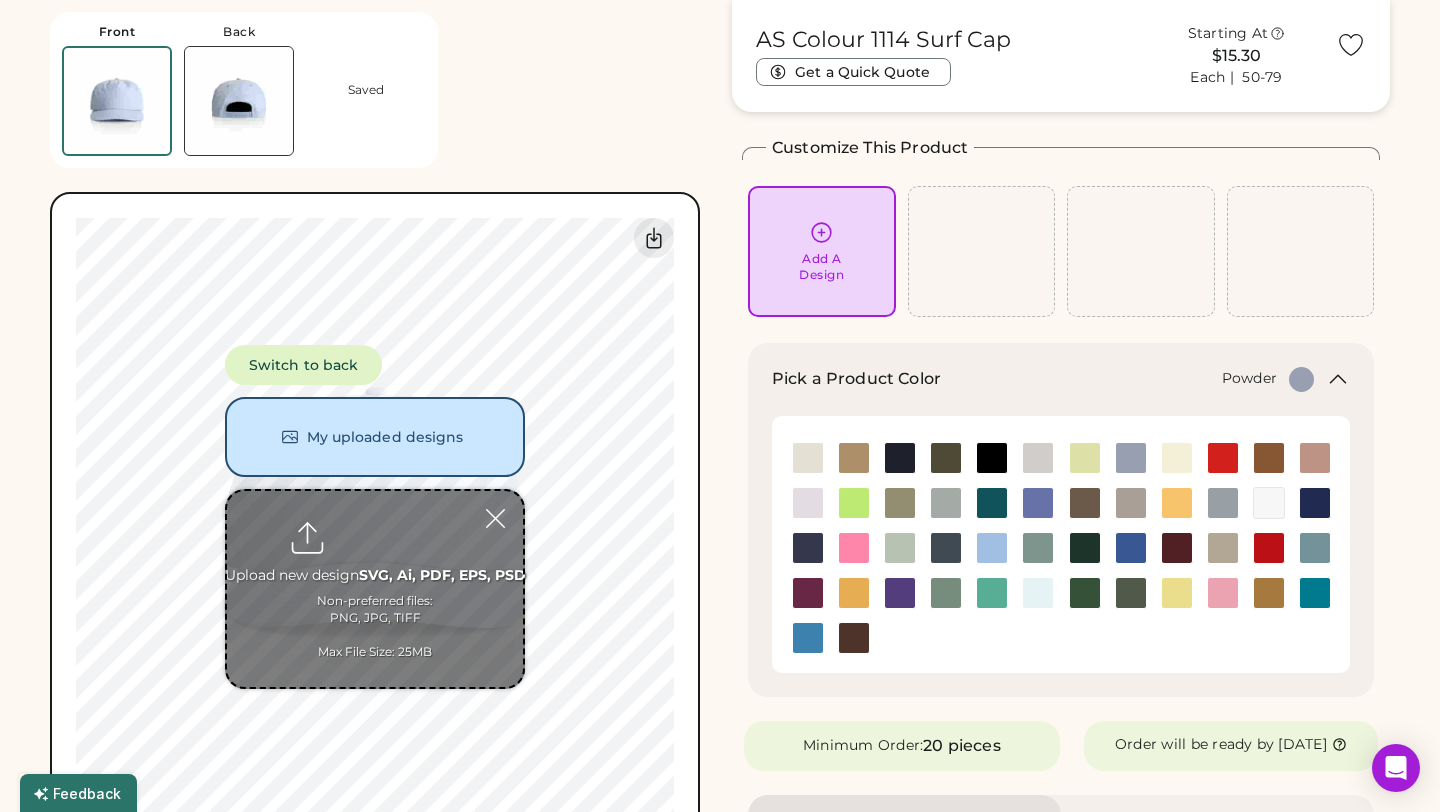 type on "**********" 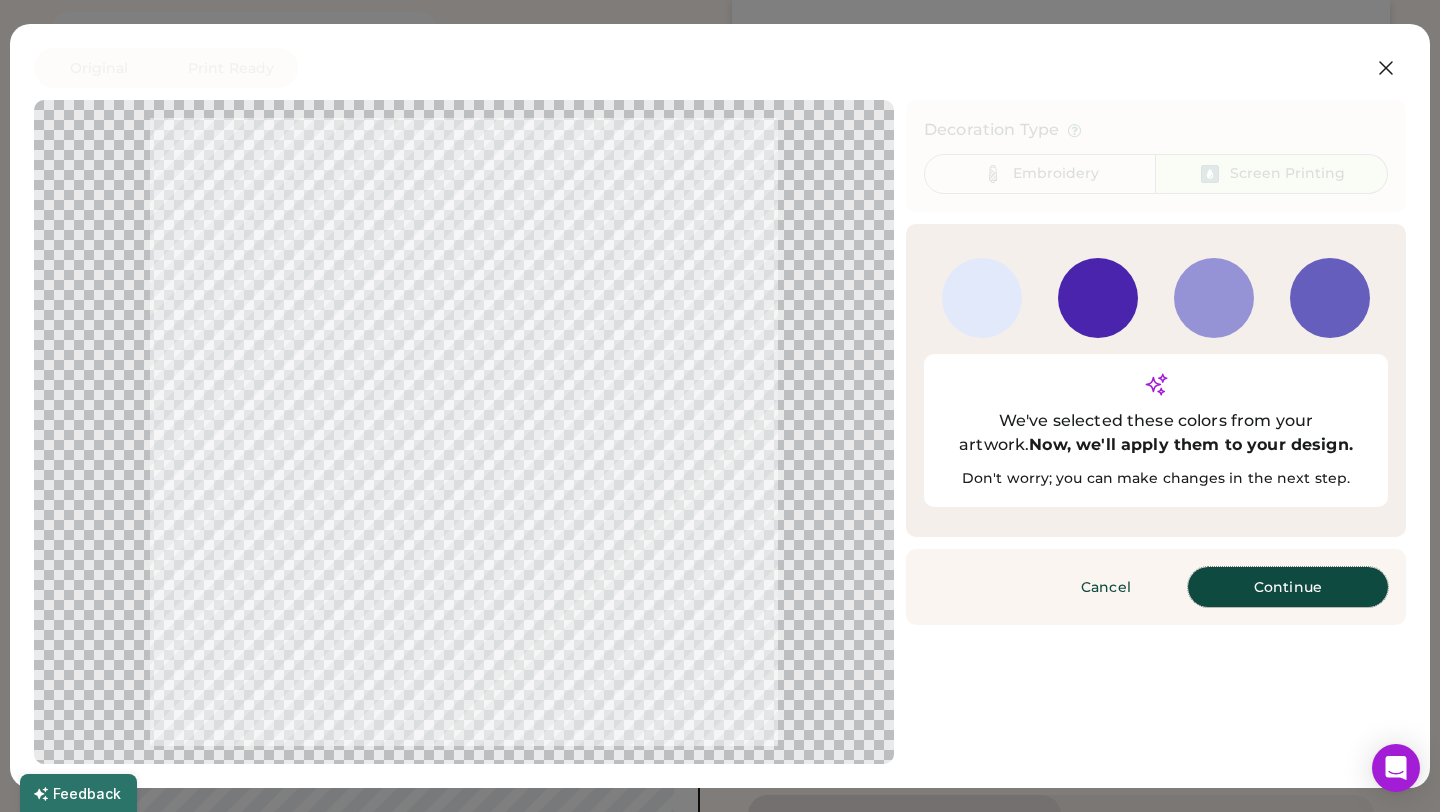 click on "Continue" at bounding box center (1288, 587) 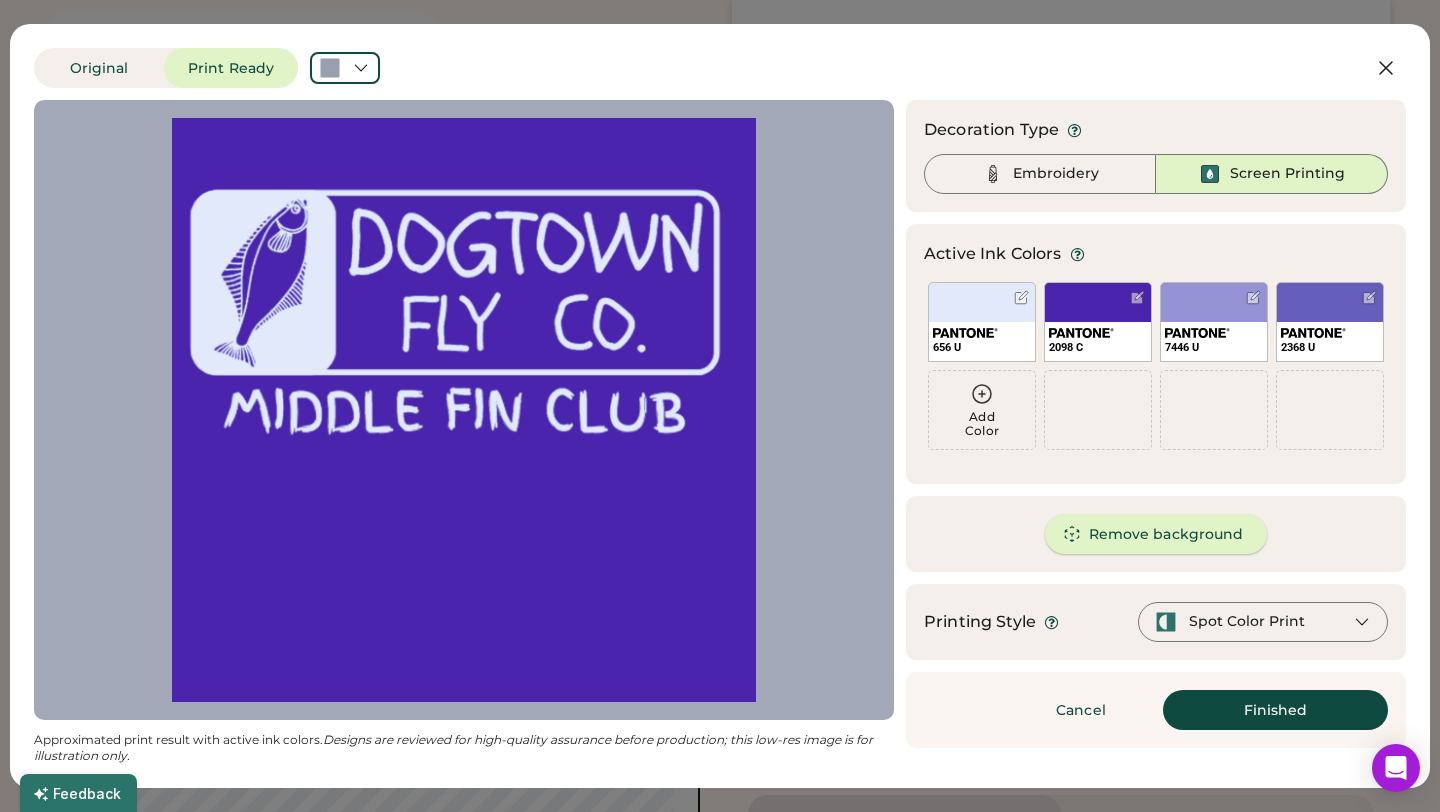 click on "Remove background" at bounding box center [1156, 534] 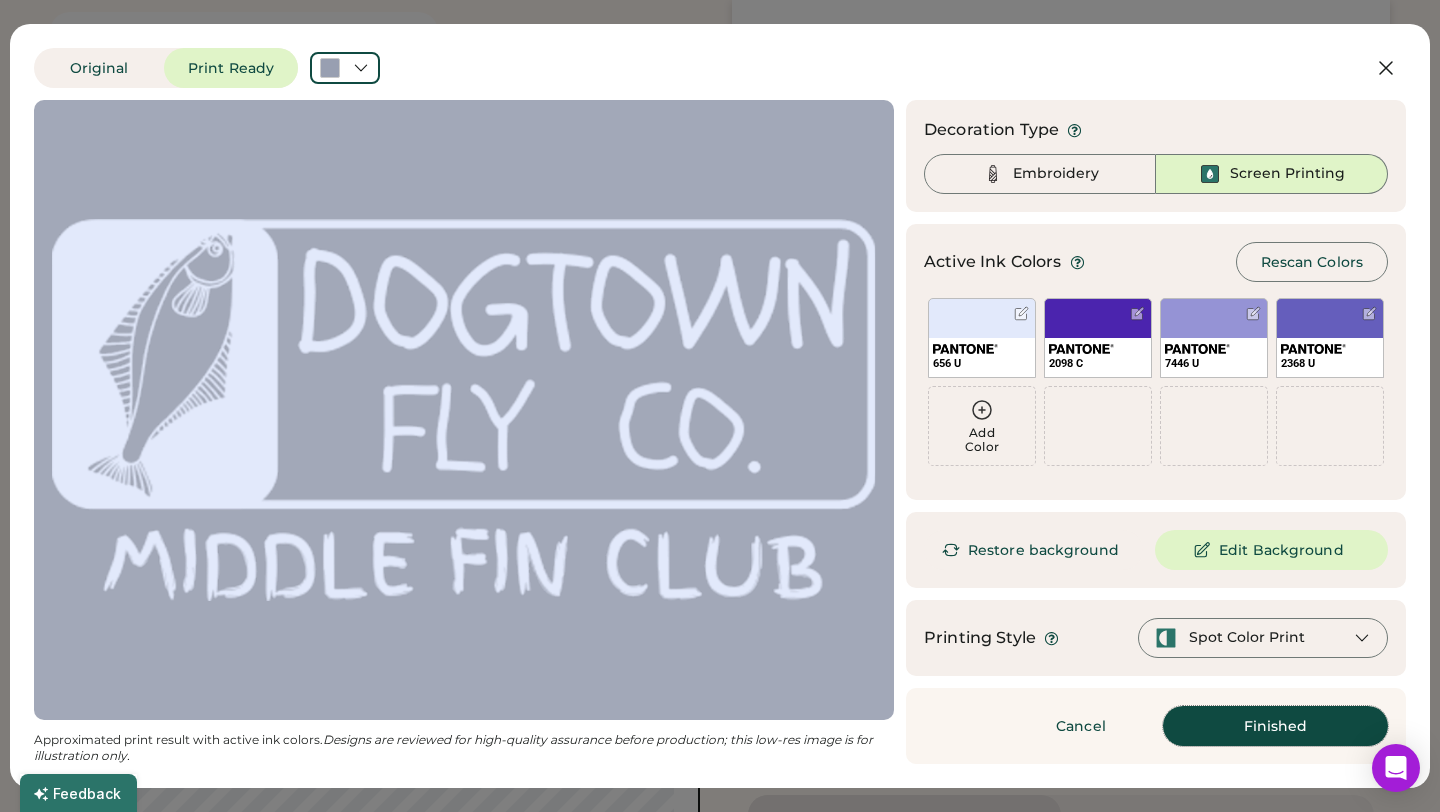 click on "Finished" at bounding box center (1275, 726) 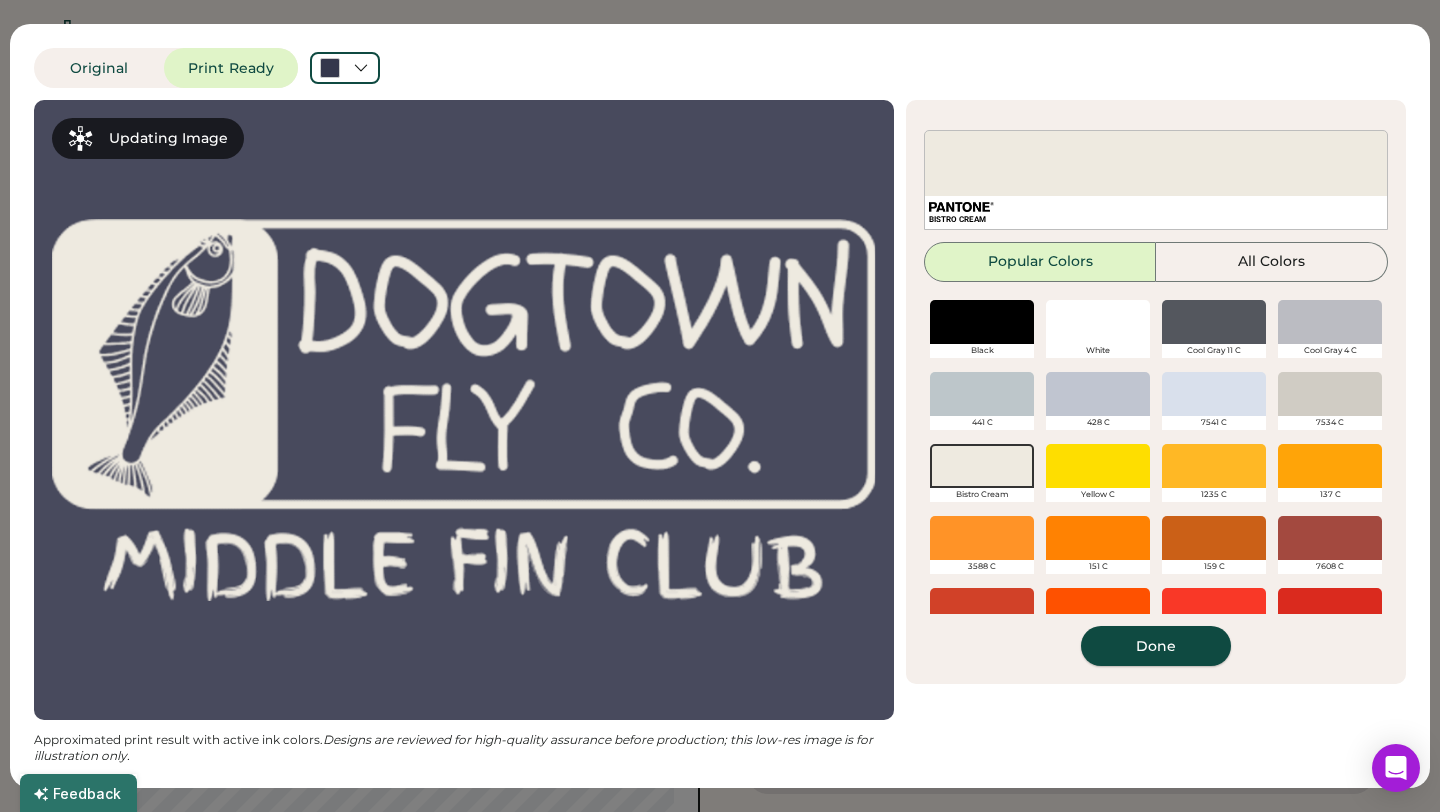 scroll, scrollTop: 75, scrollLeft: 0, axis: vertical 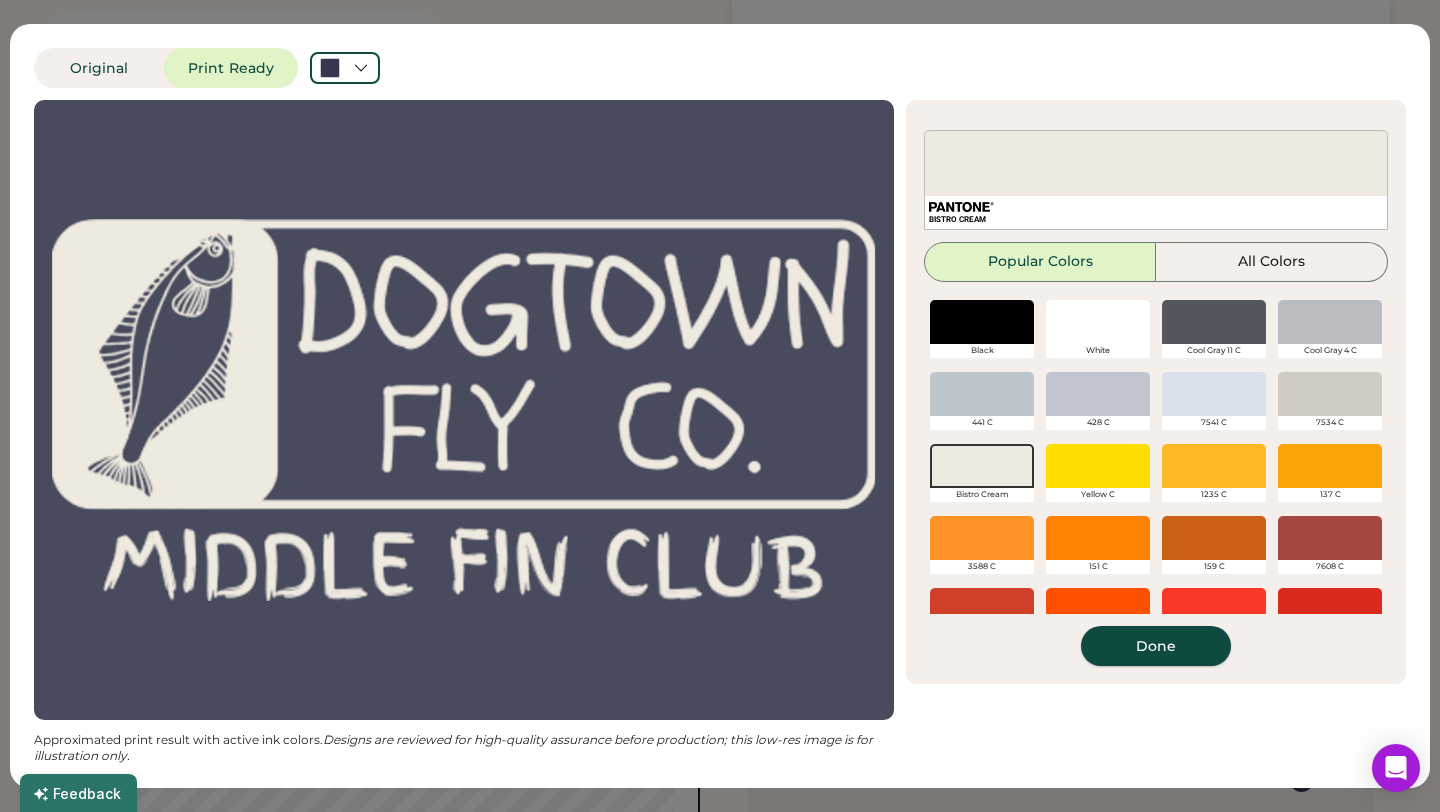 click on "Done" at bounding box center [1156, 646] 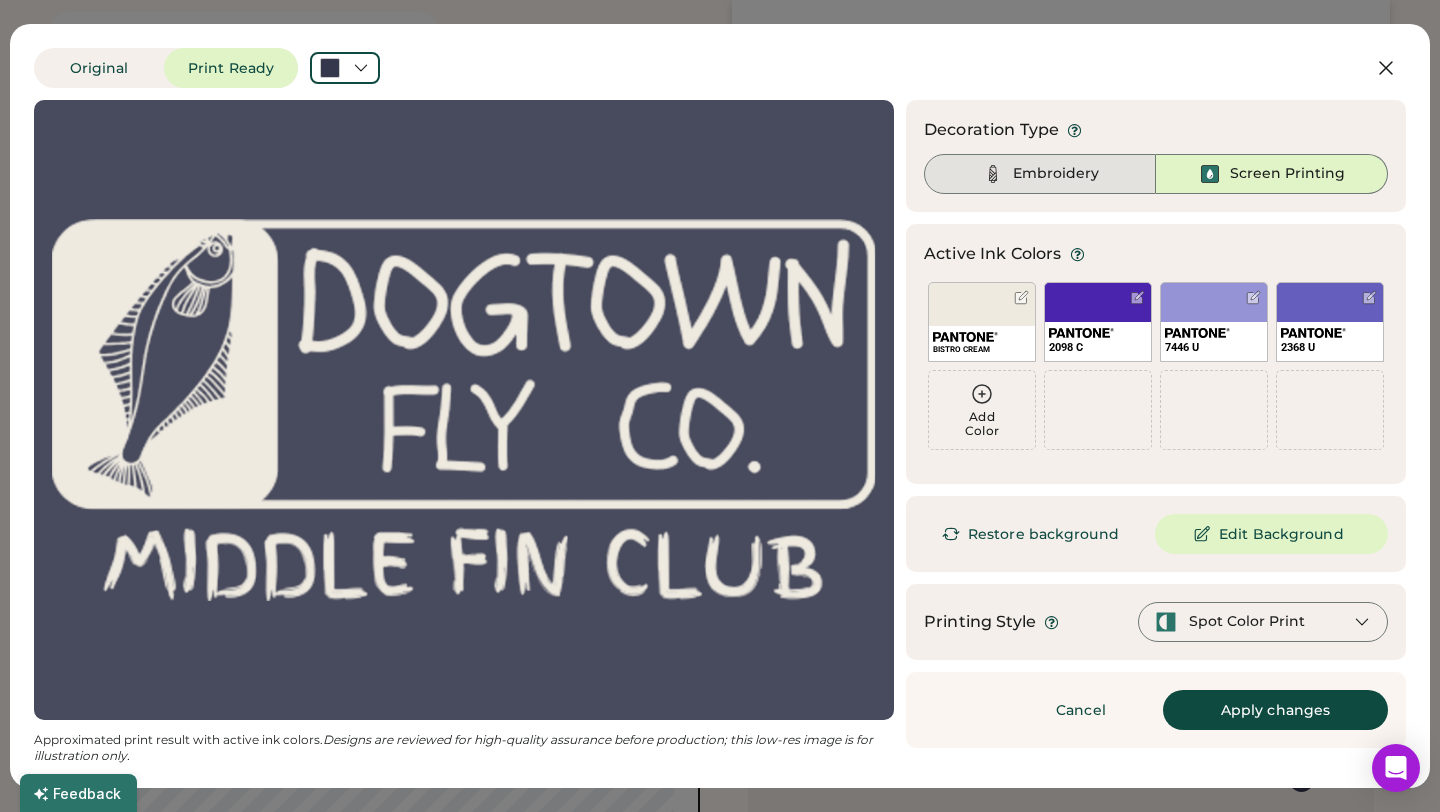 click on "Embroidery" at bounding box center (1056, 174) 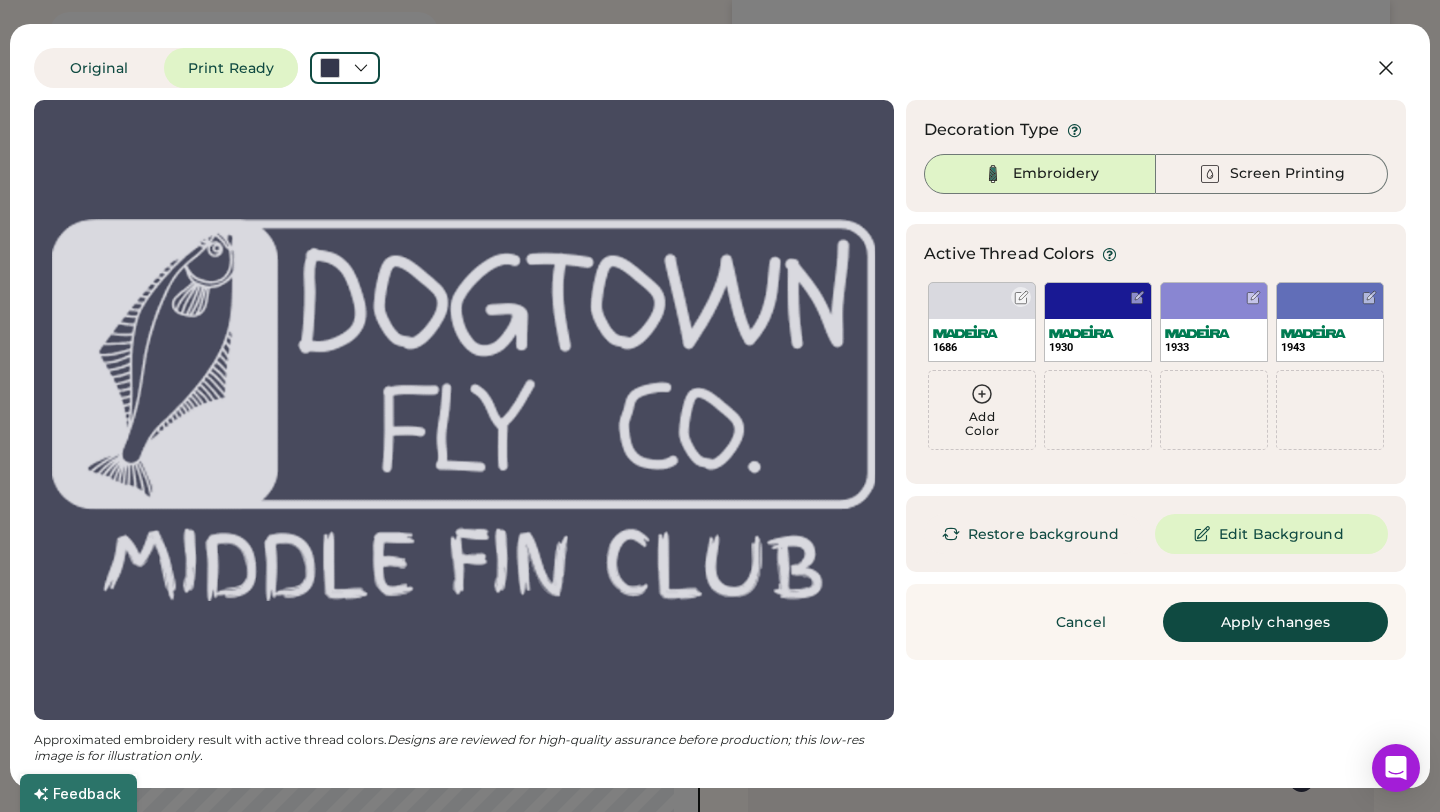 click on "1686" at bounding box center [982, 322] 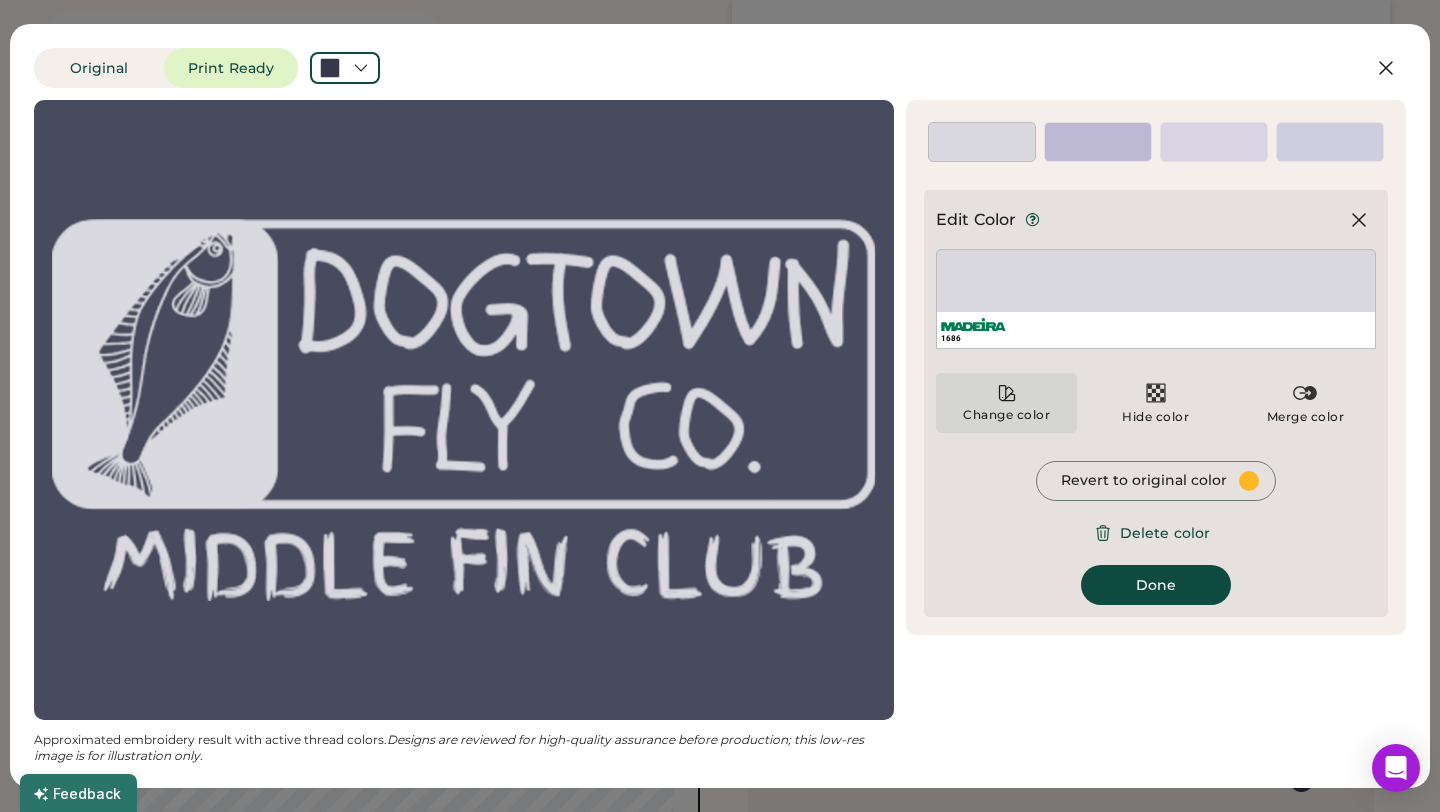 click on "Change color" at bounding box center [1006, 403] 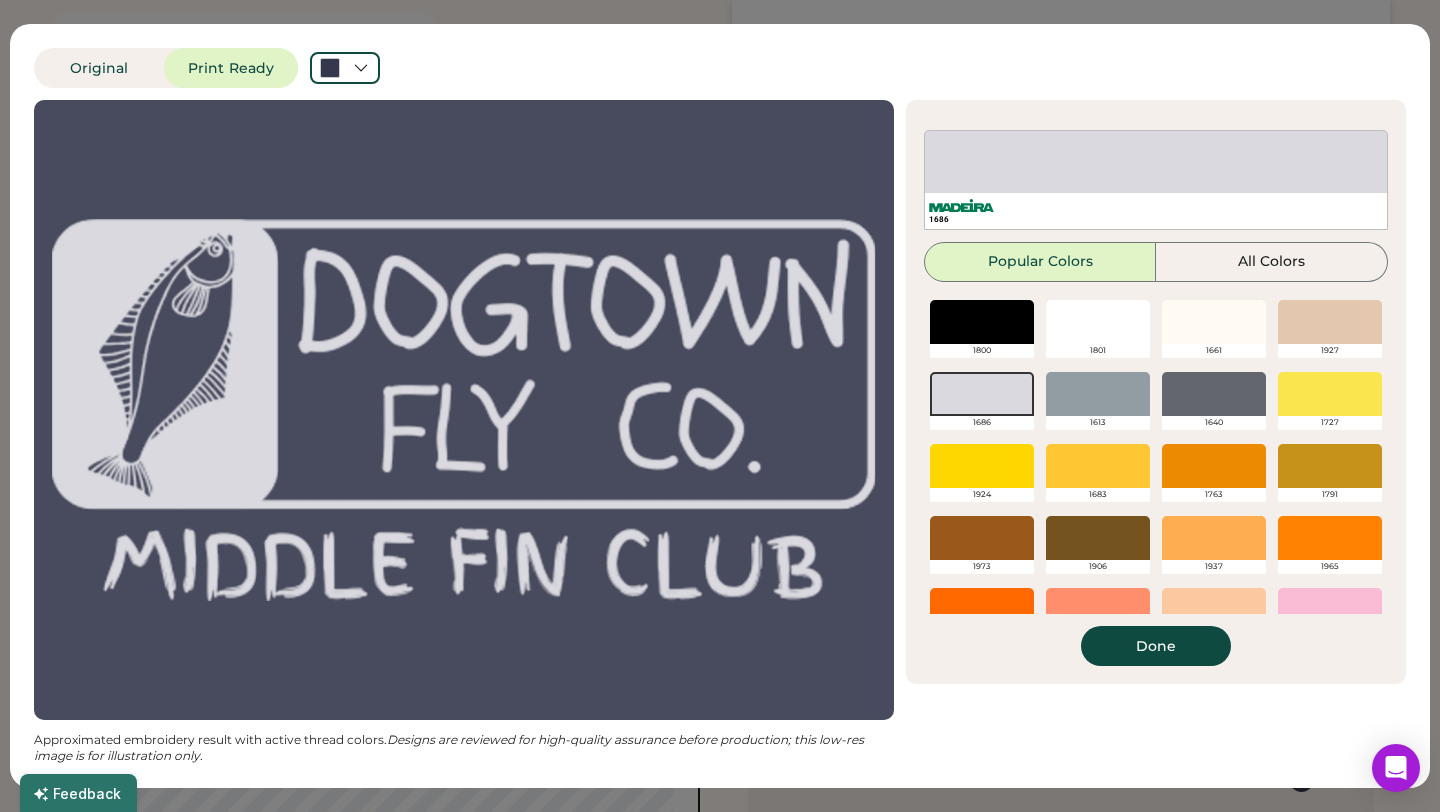 click at bounding box center [1214, 322] 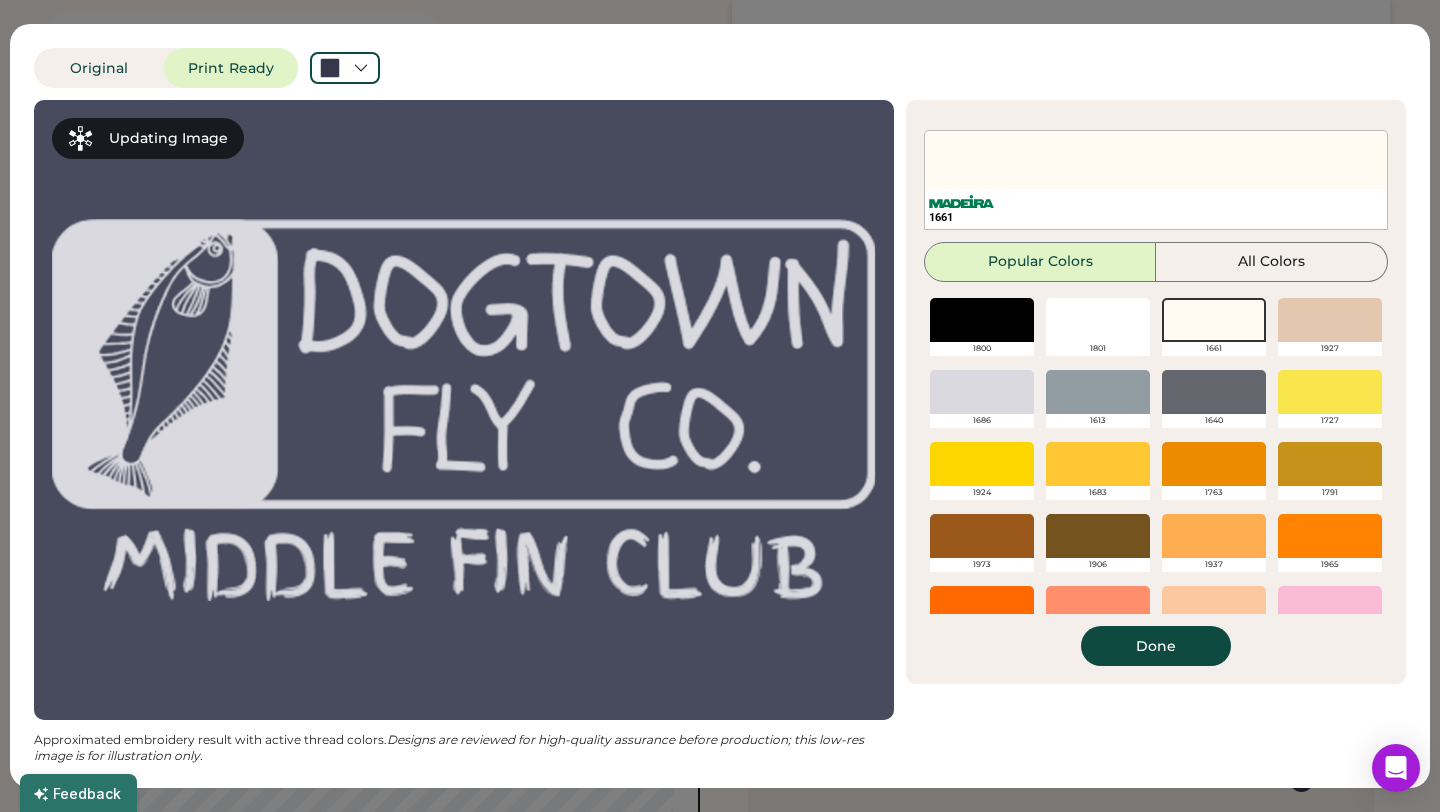 scroll, scrollTop: 0, scrollLeft: 0, axis: both 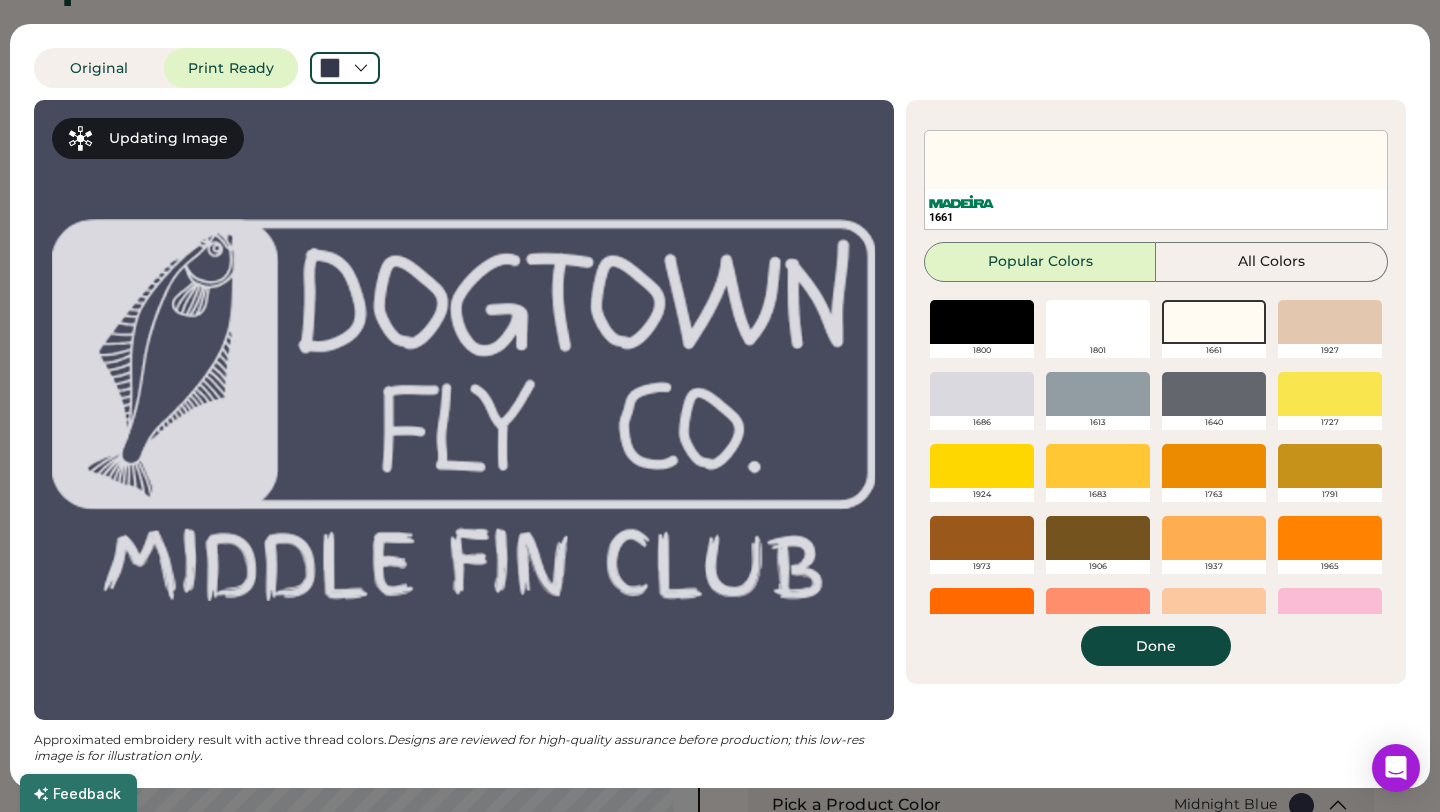 click at bounding box center [1330, 322] 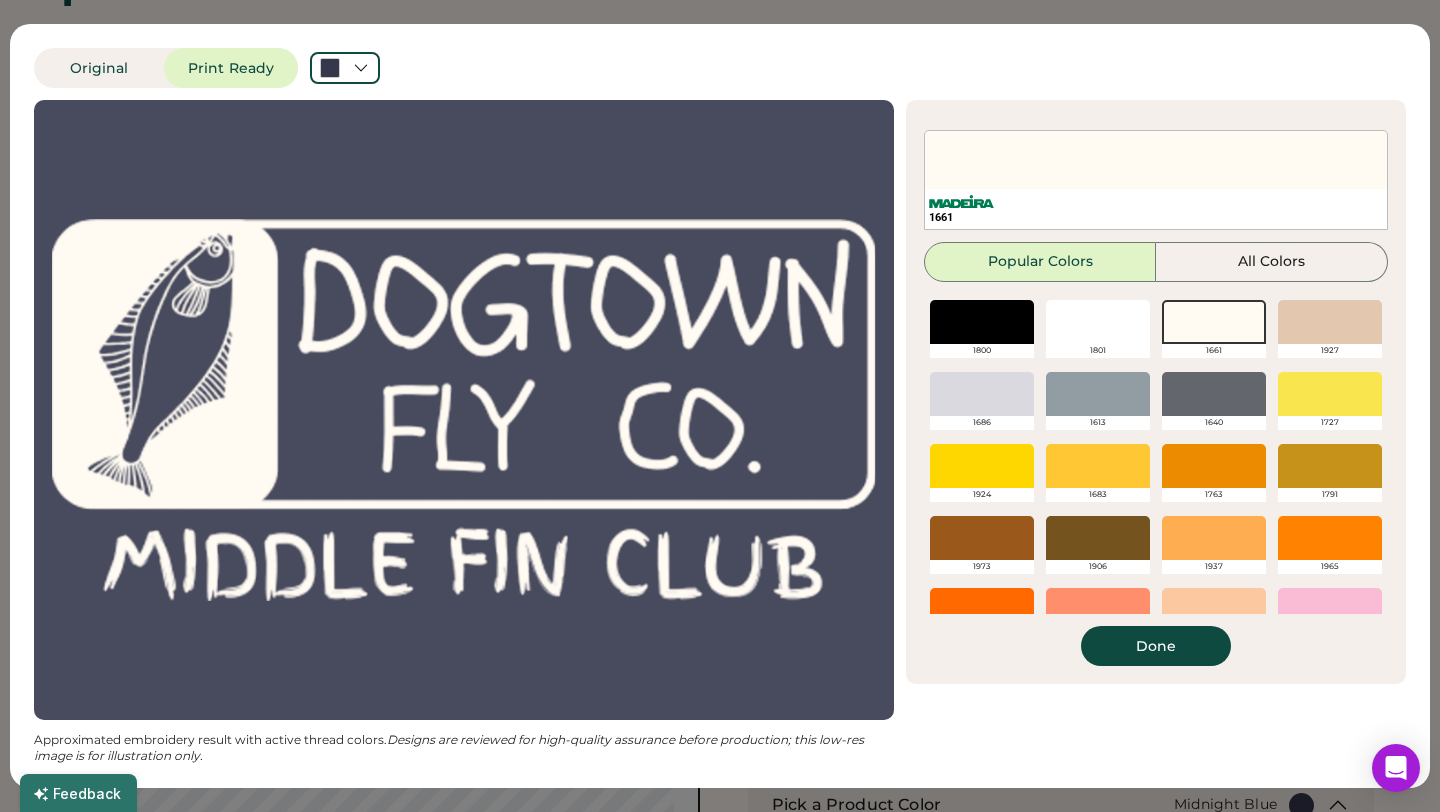 click at bounding box center [1330, 322] 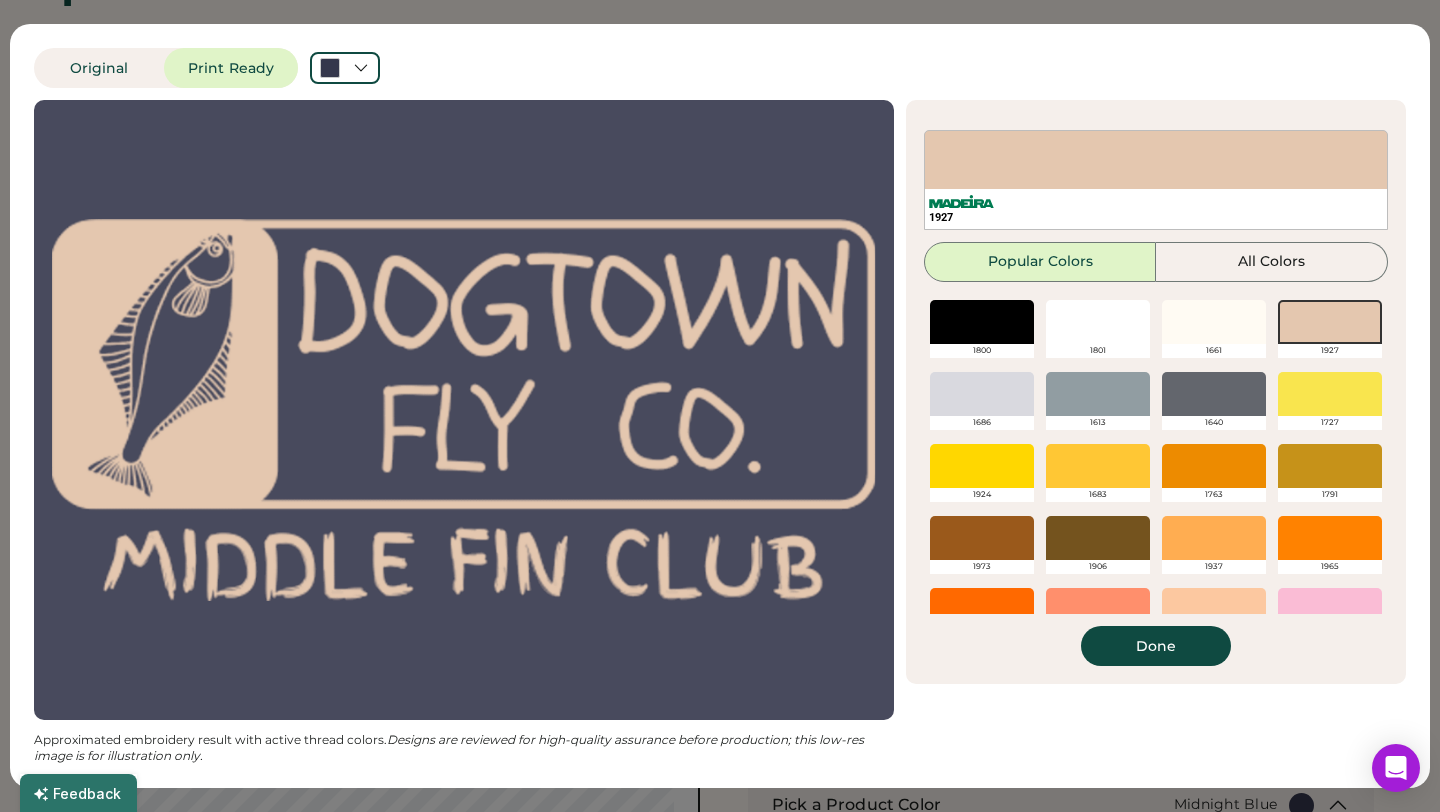 click at bounding box center [1214, 322] 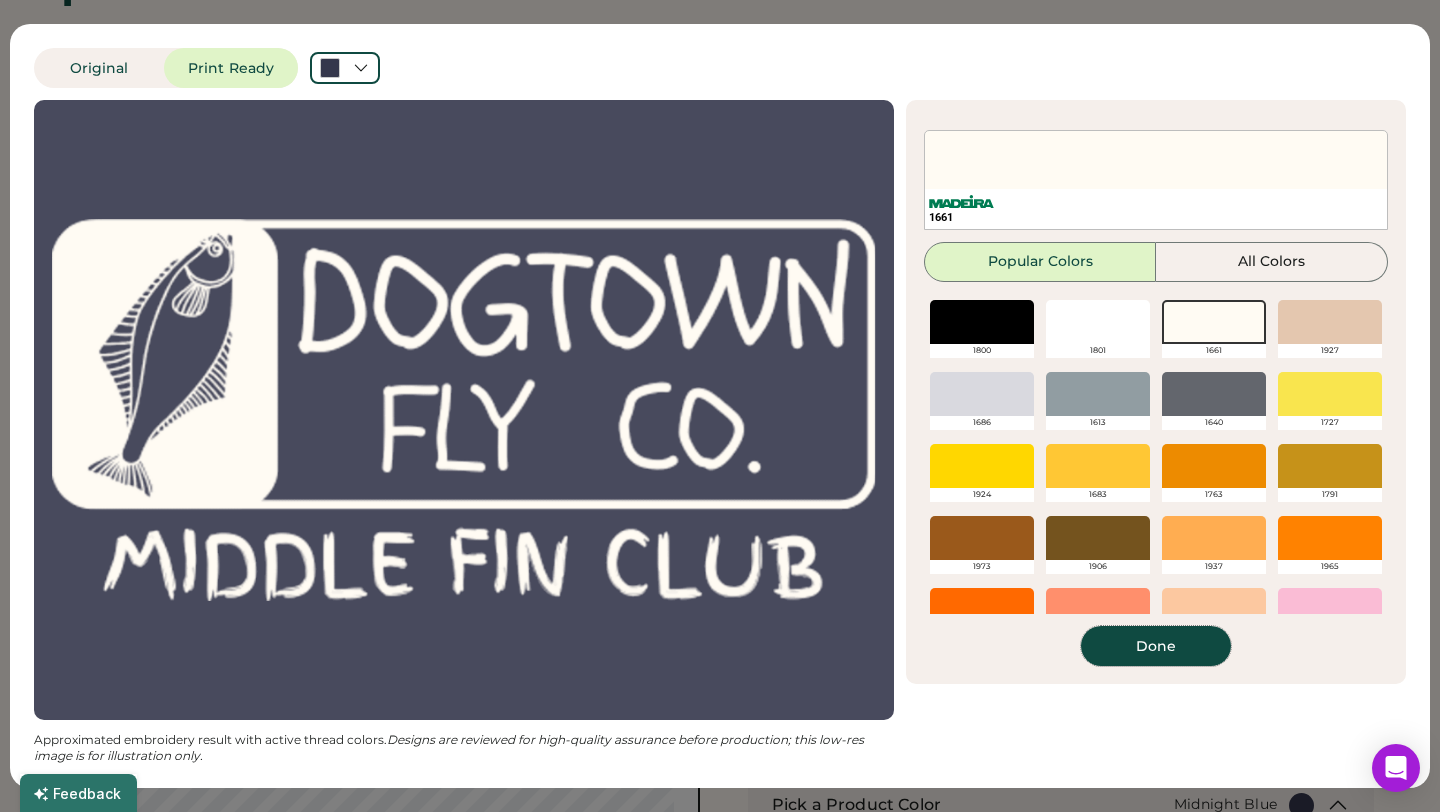 click on "Done" at bounding box center (1156, 646) 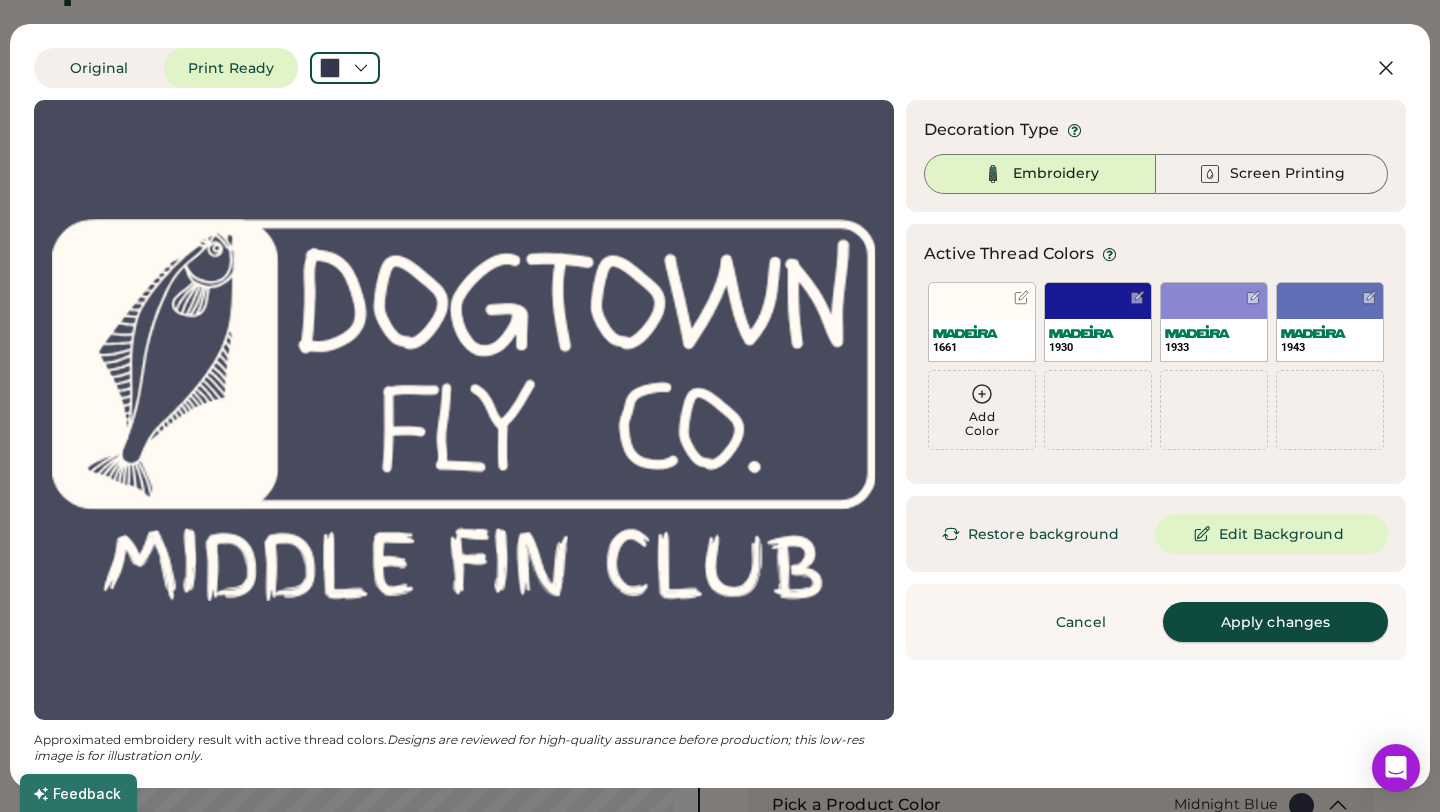 click on "Apply changes" at bounding box center [1275, 622] 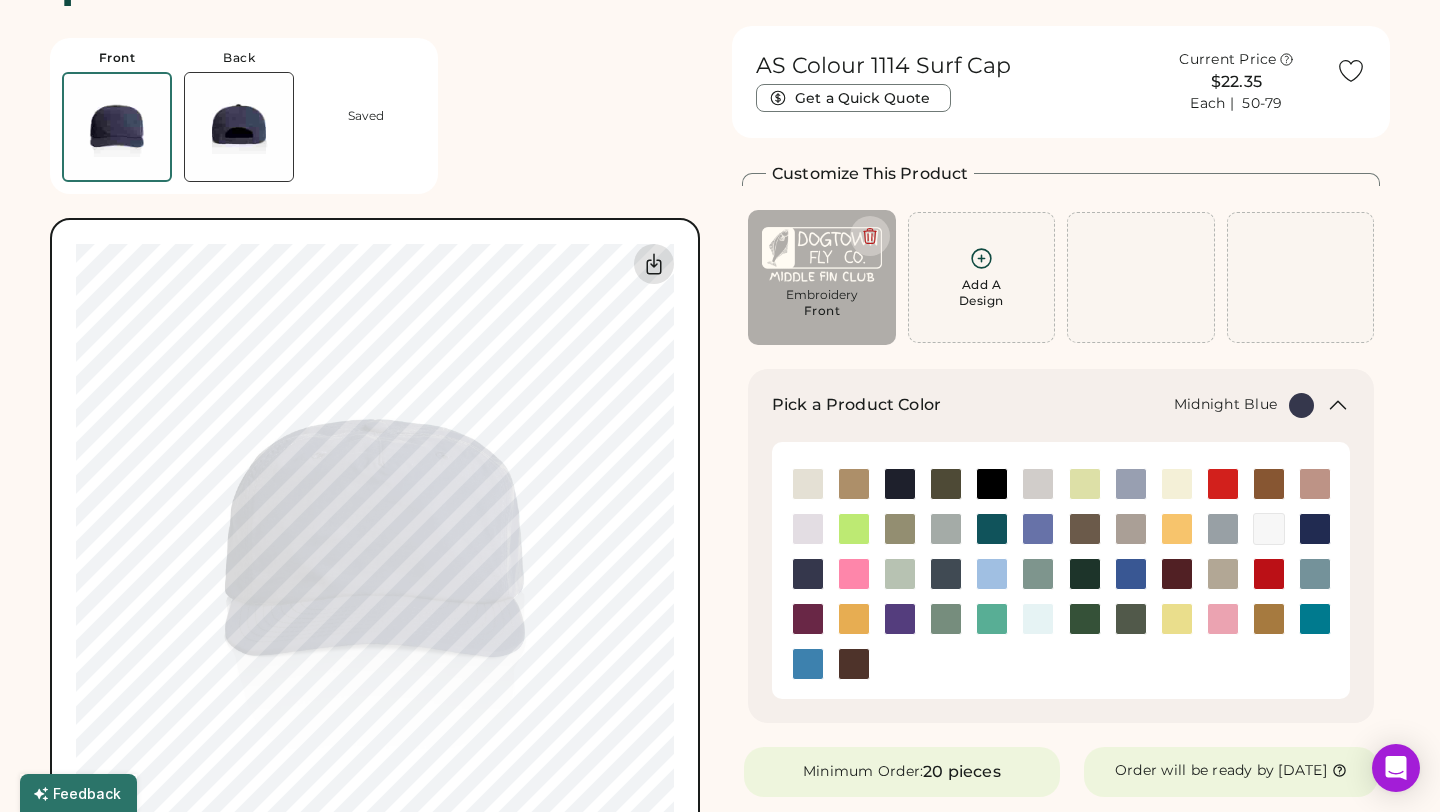 click 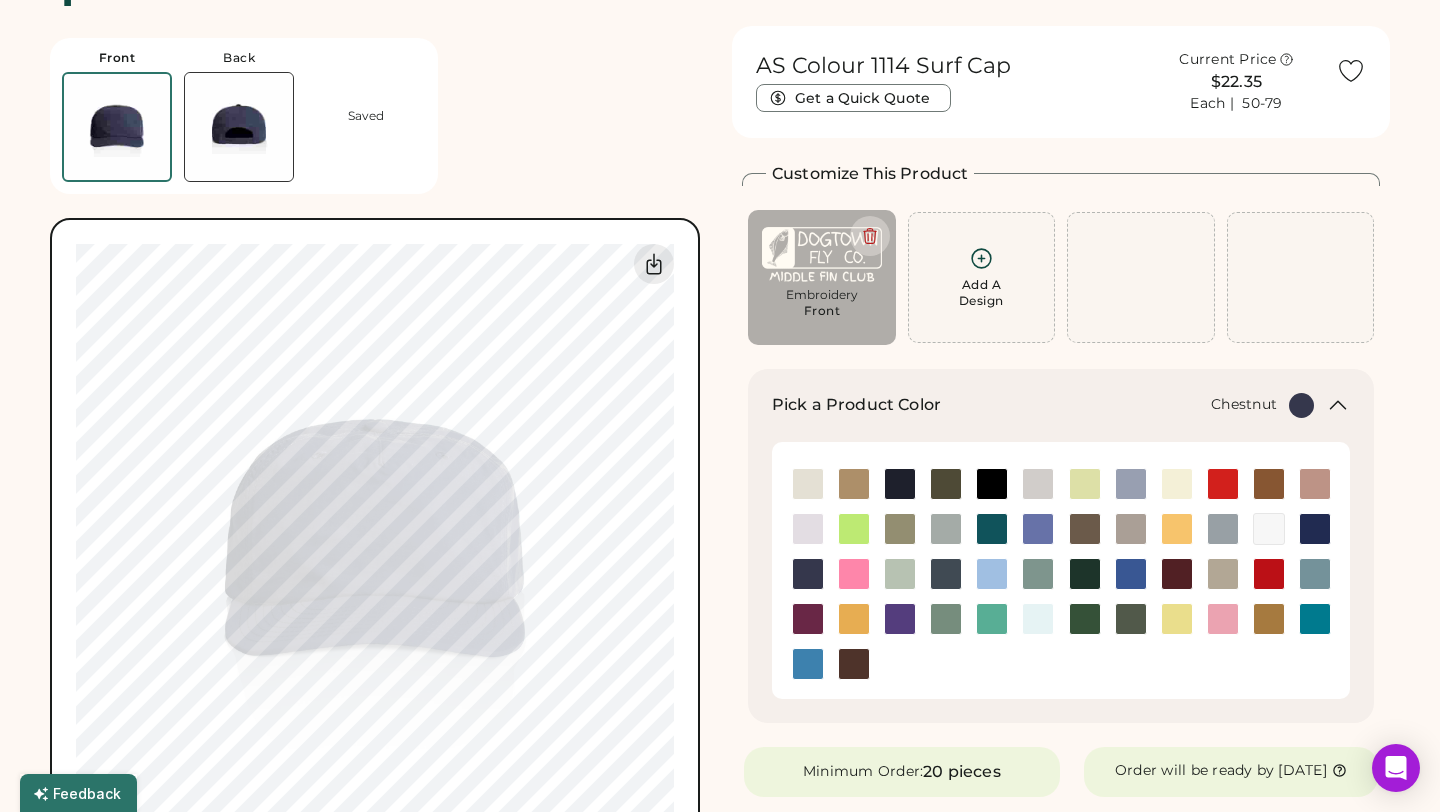 click at bounding box center (854, 664) 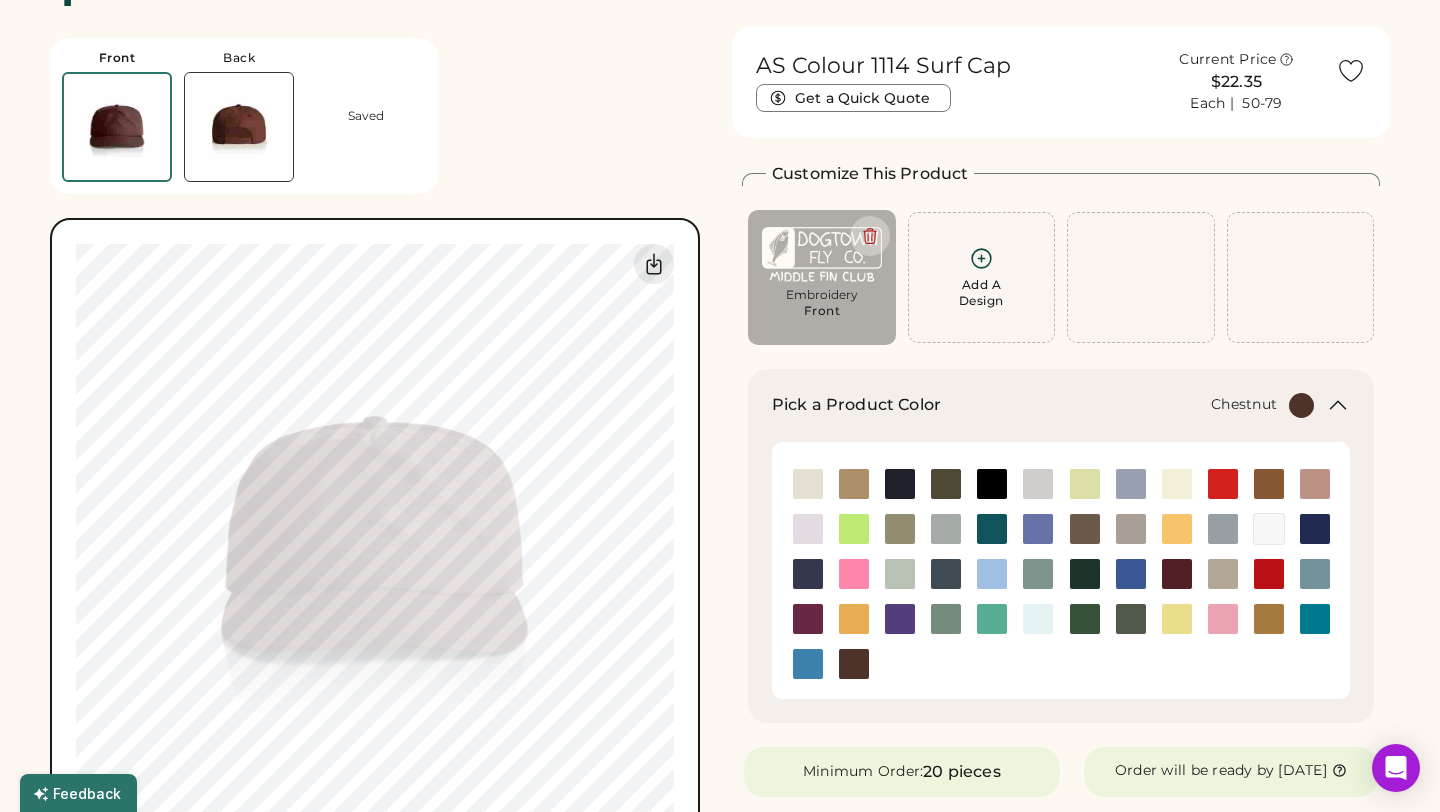 click on "Front Back Saved Switch to back    My uploaded designs Upload new design
SVG, Ai, PDF, EPS, PSD Non-preferred files:
PNG, JPG, TIFF Max File Size: 25MB    Guidelines are approximate; our team will confirm the correct placement. 0% 0%" at bounding box center (379, 447) 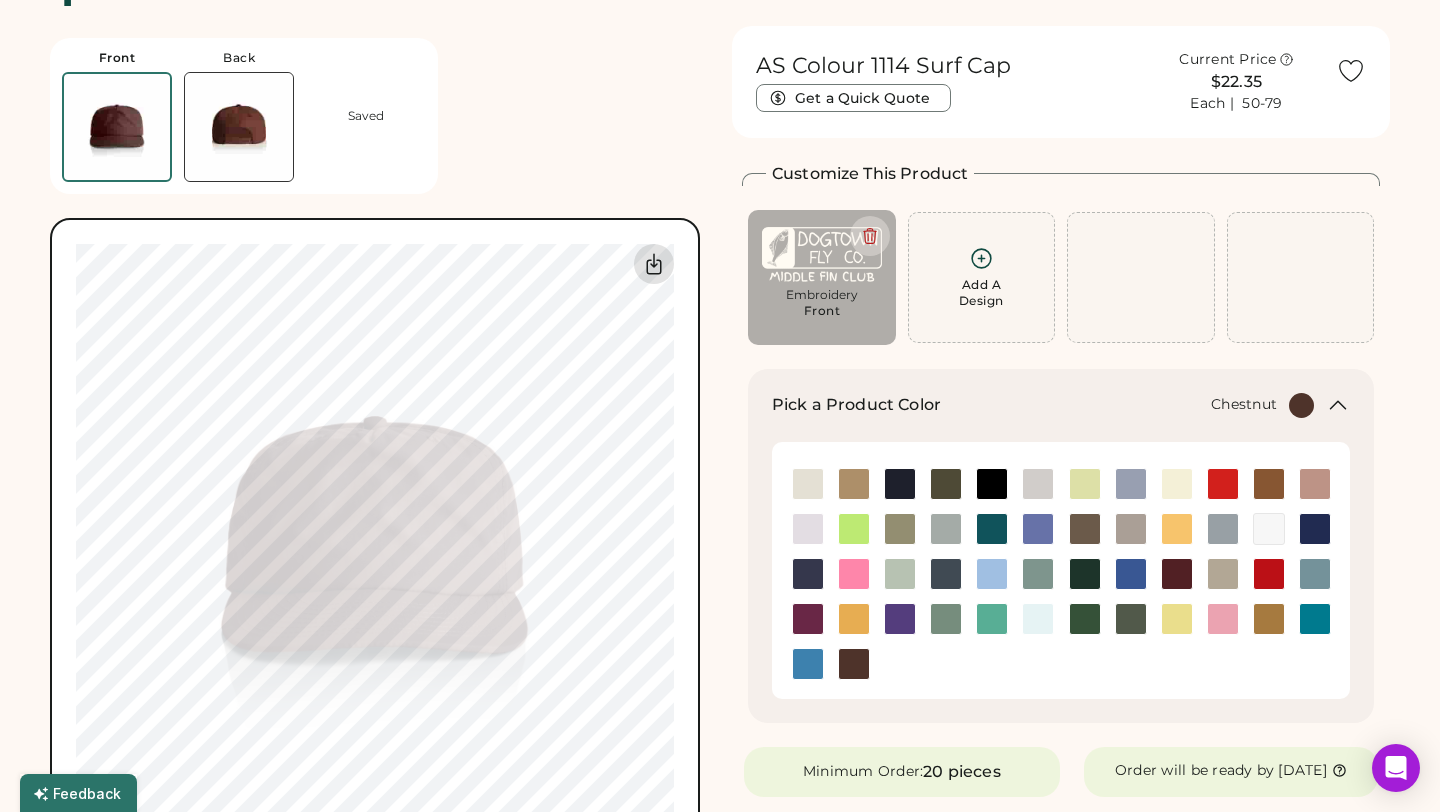 click 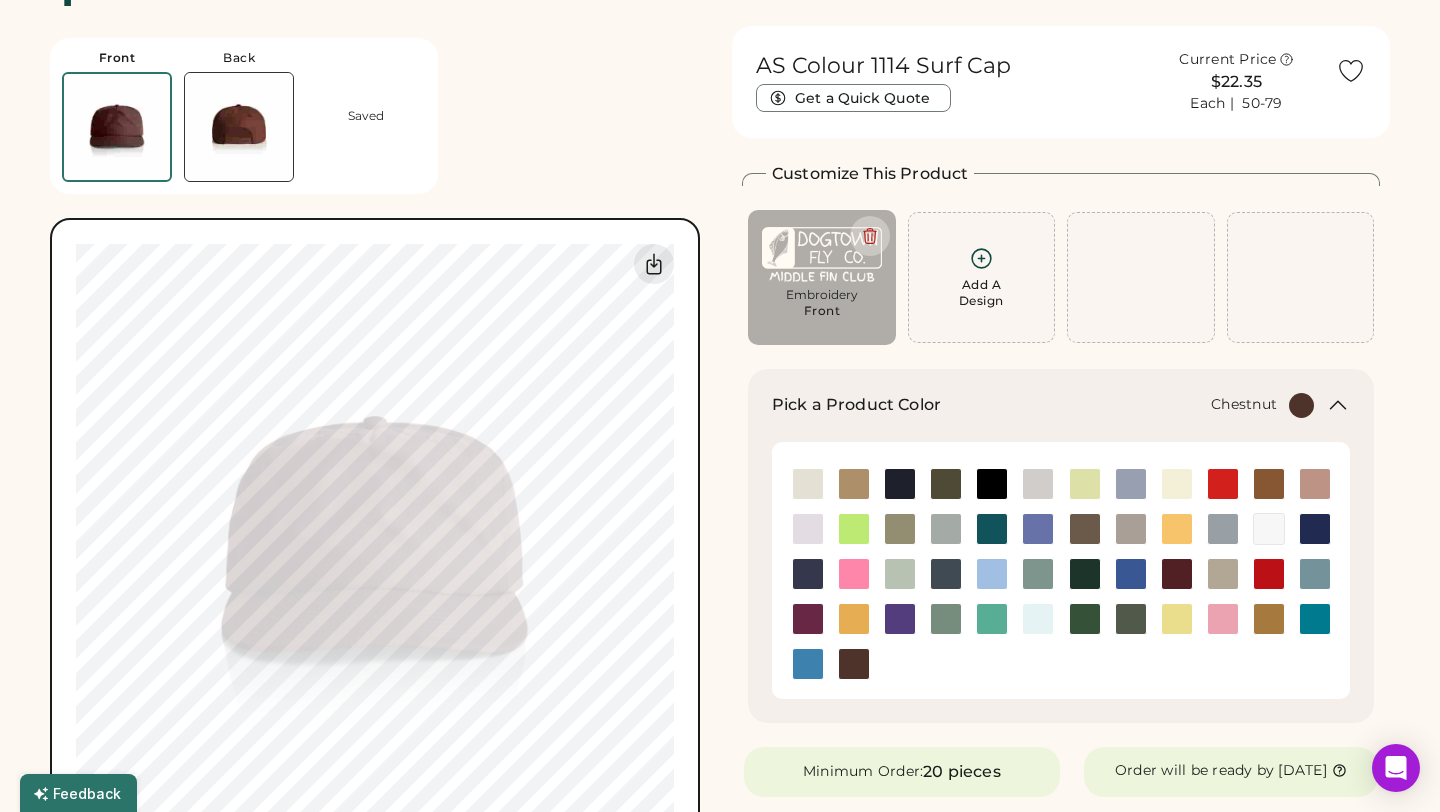 click 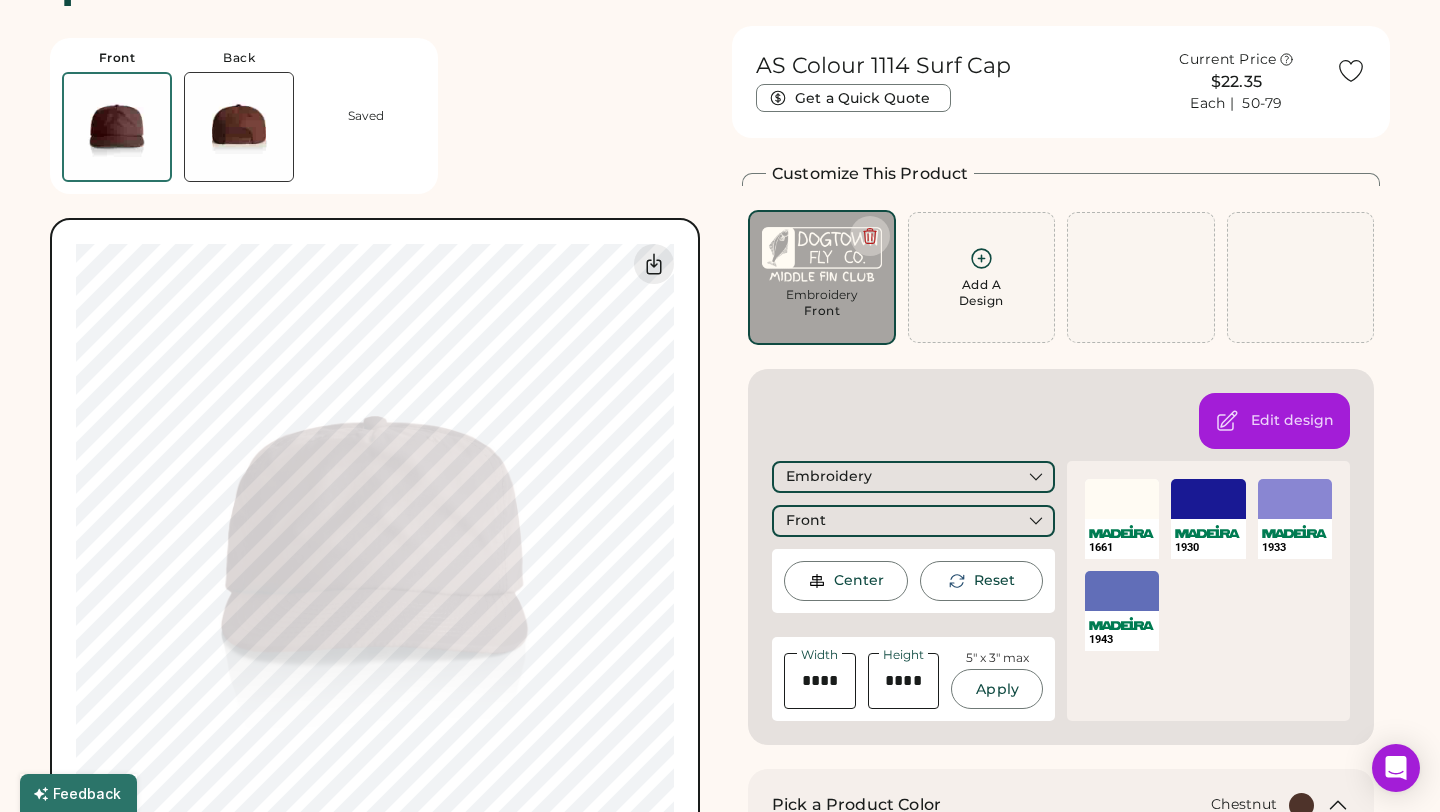 click at bounding box center [1122, 499] 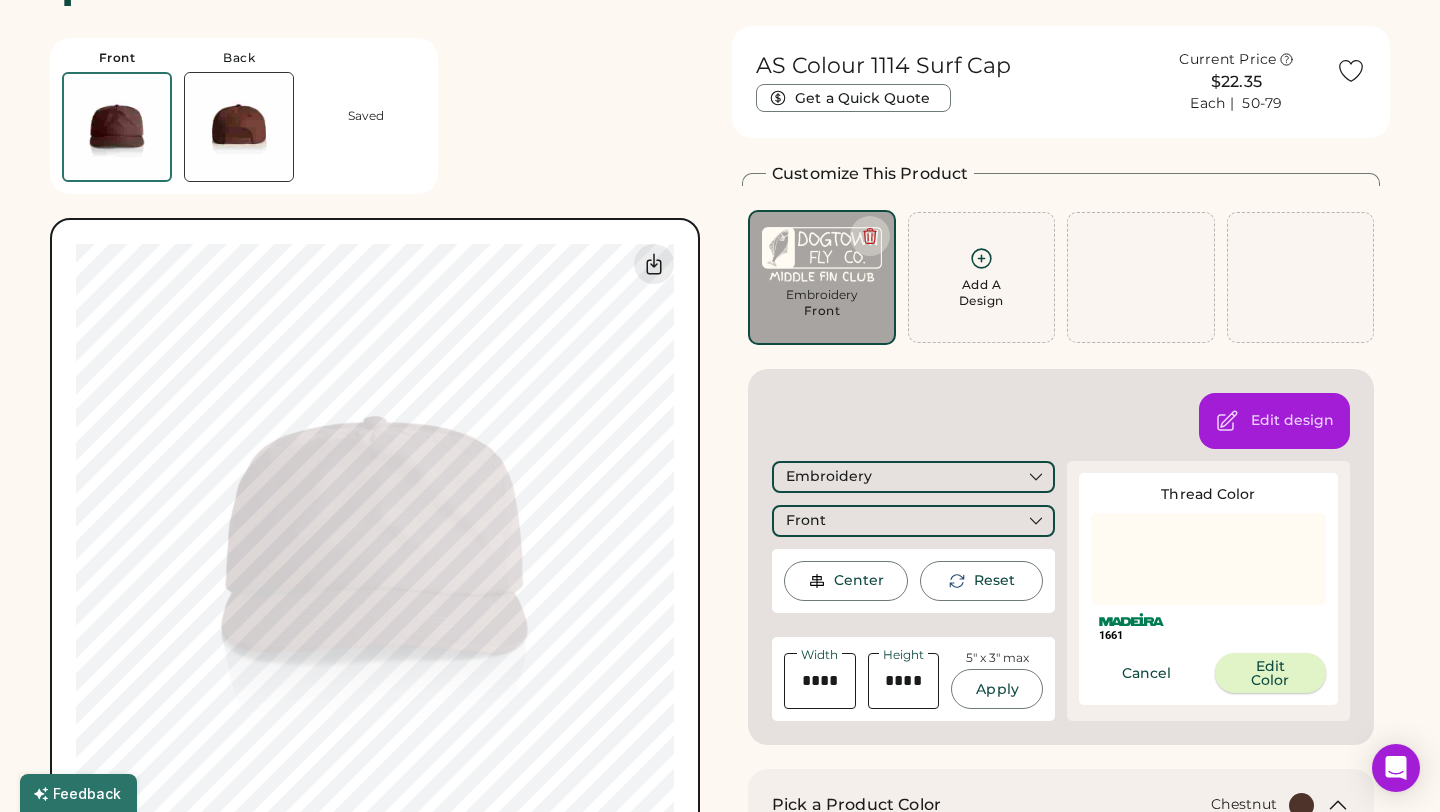 click on "Edit Color" at bounding box center (1271, 673) 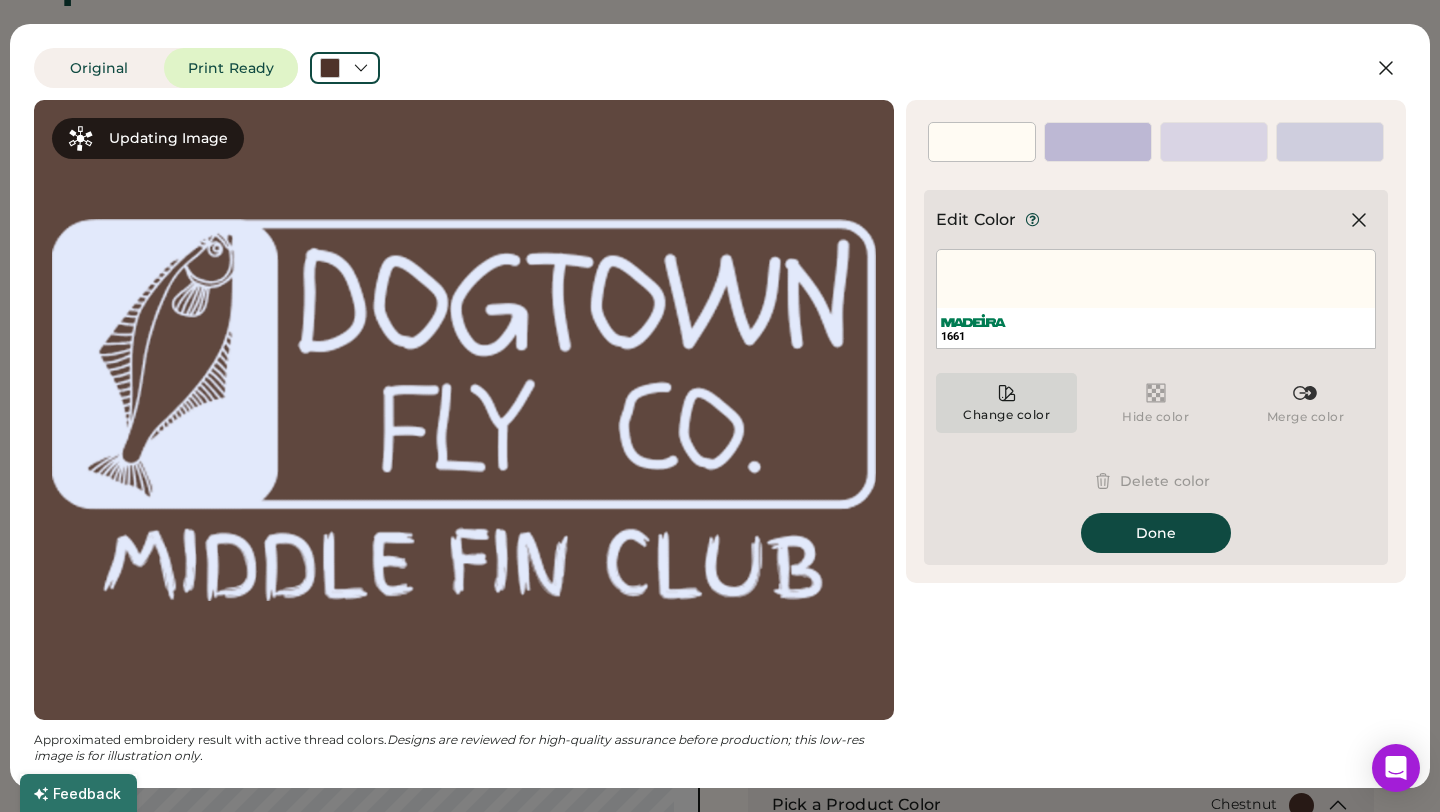 click on "Change color" at bounding box center [1006, 403] 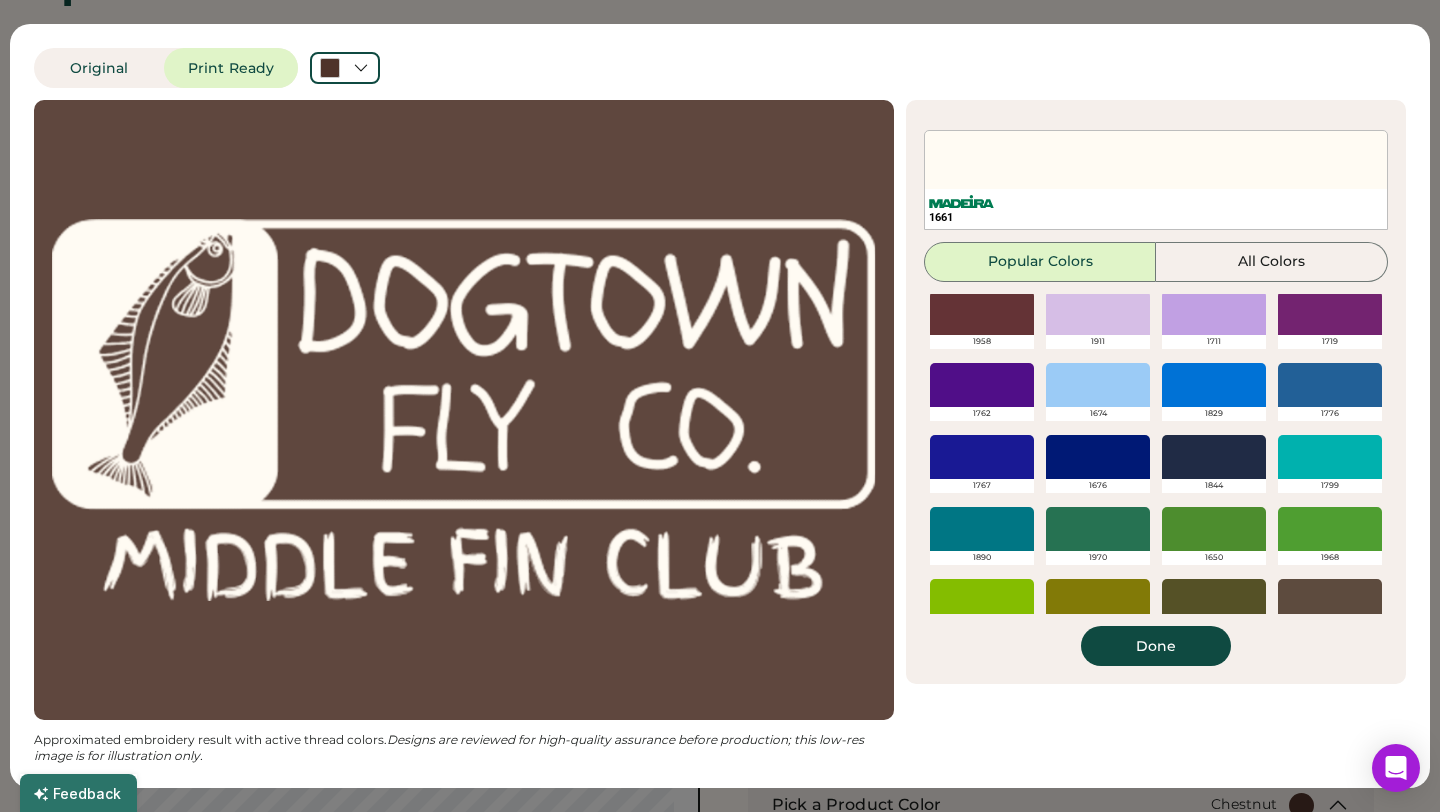 scroll, scrollTop: 472, scrollLeft: 0, axis: vertical 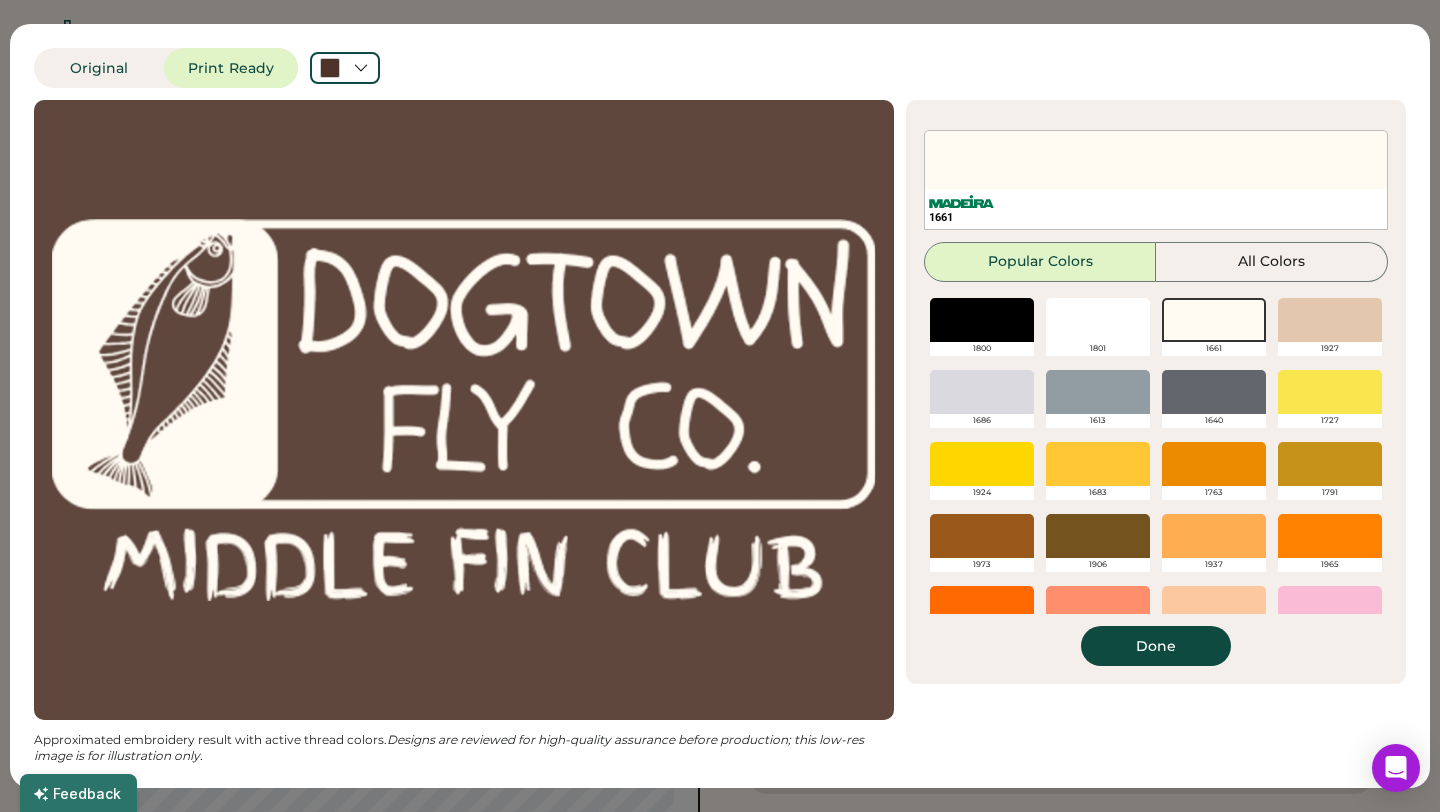 click at bounding box center [1098, 464] 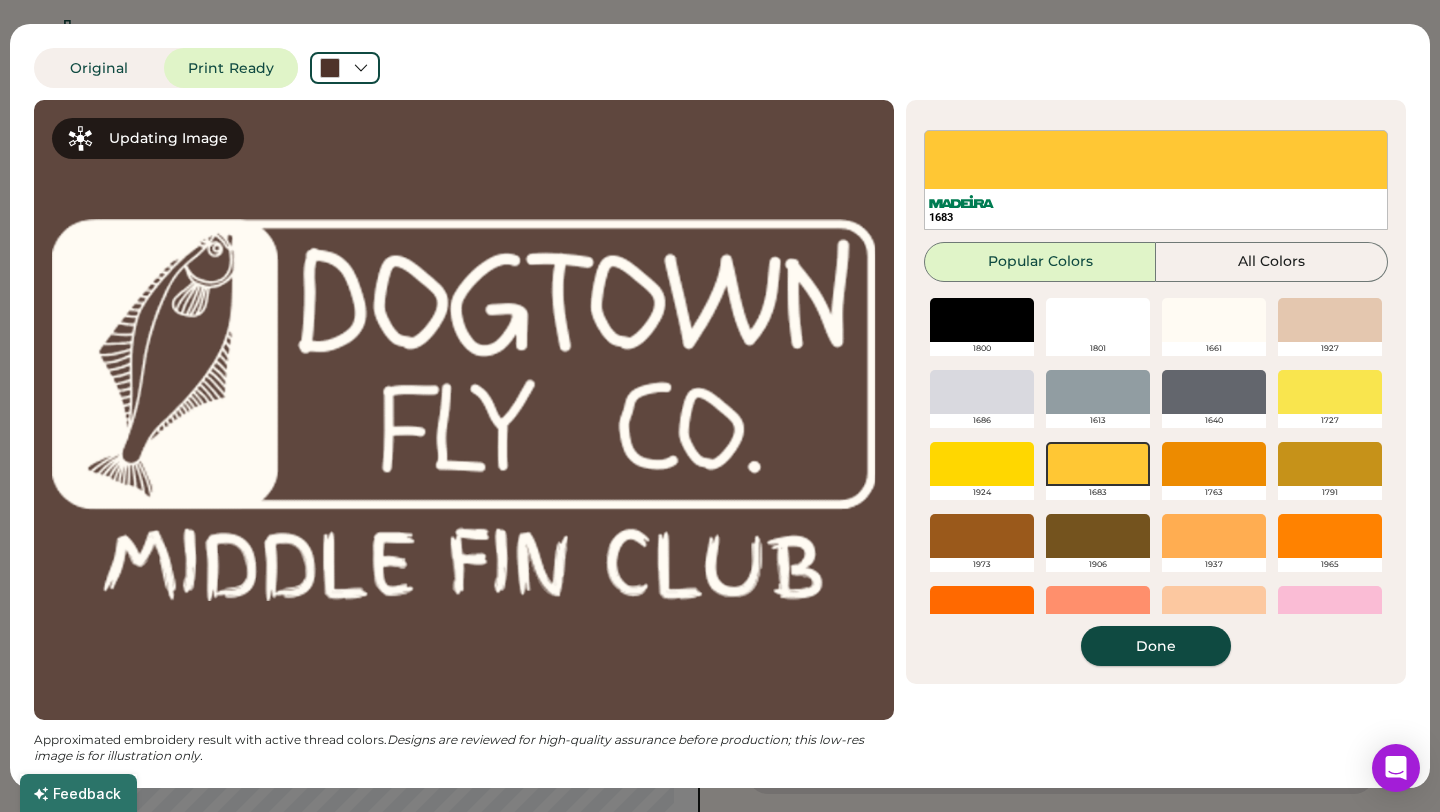 click on "Done" at bounding box center (1156, 646) 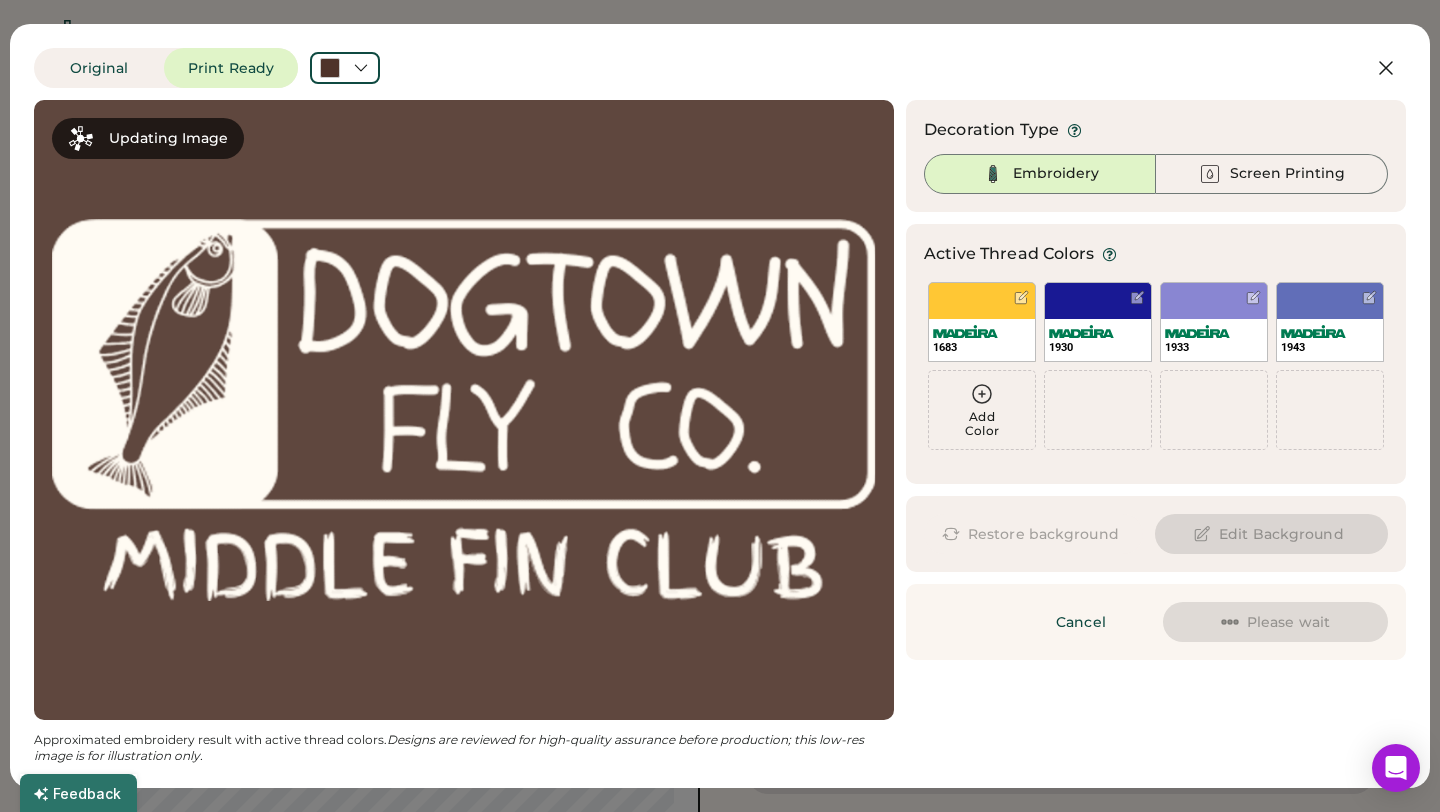 scroll, scrollTop: 0, scrollLeft: 0, axis: both 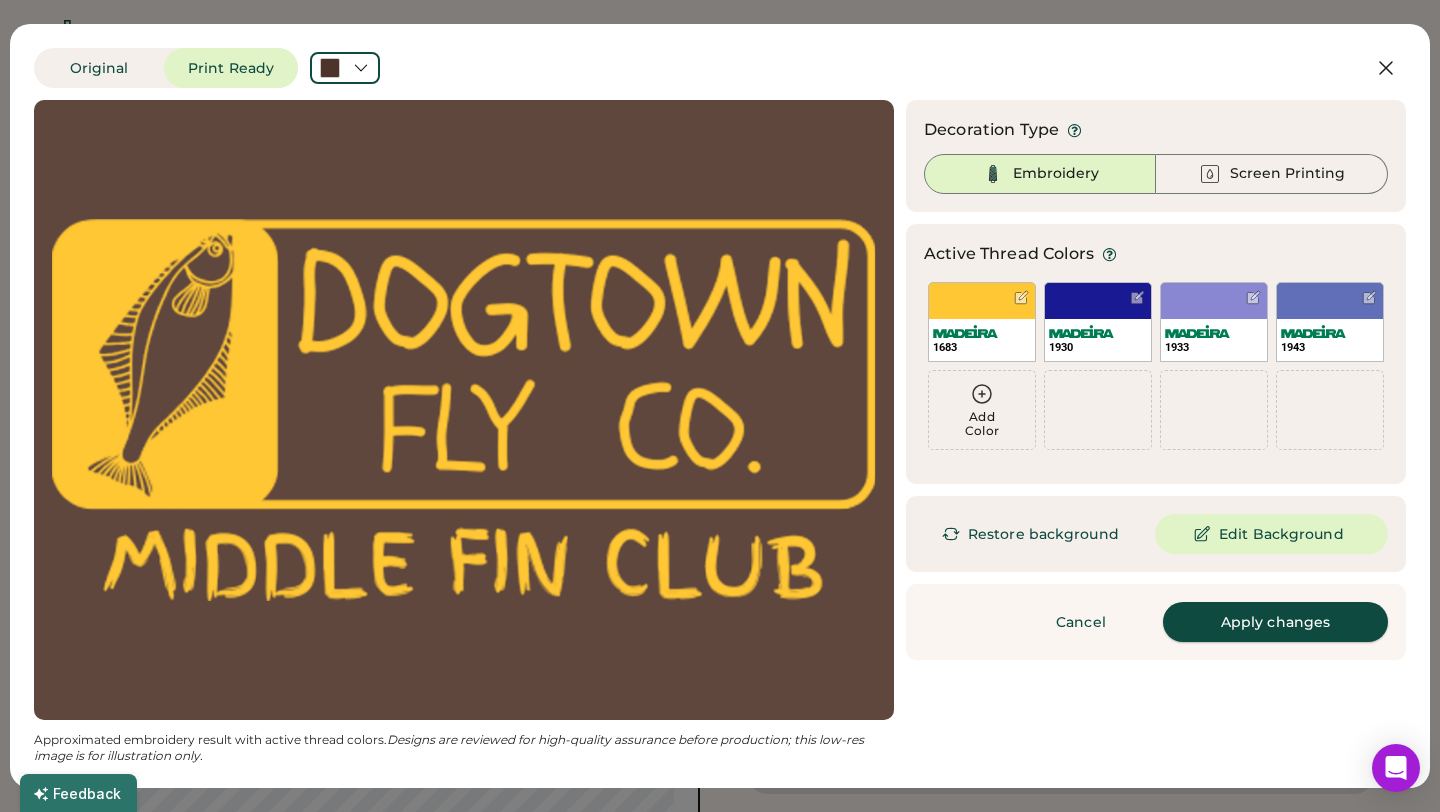 click on "Apply changes" at bounding box center [1275, 622] 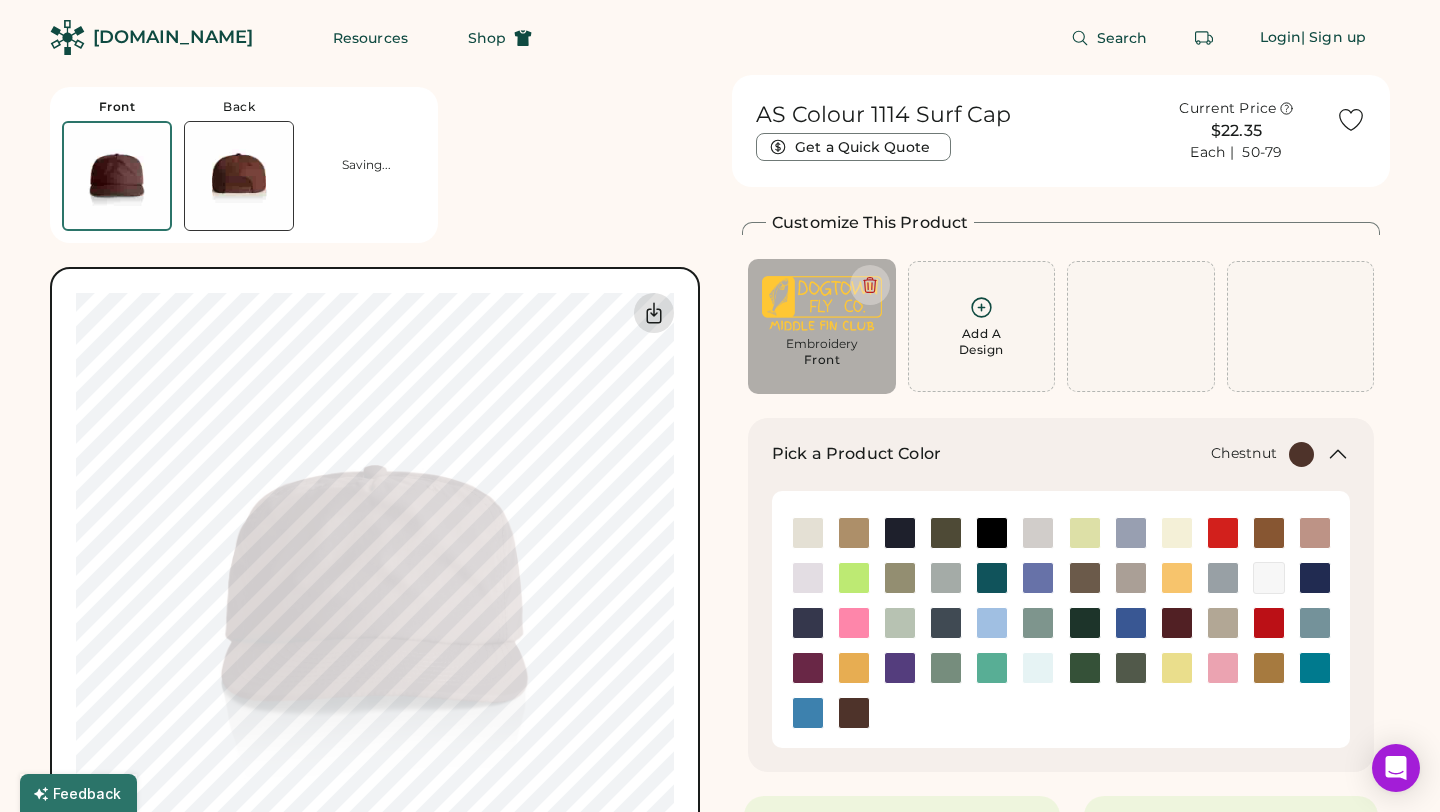 click at bounding box center [654, 313] 